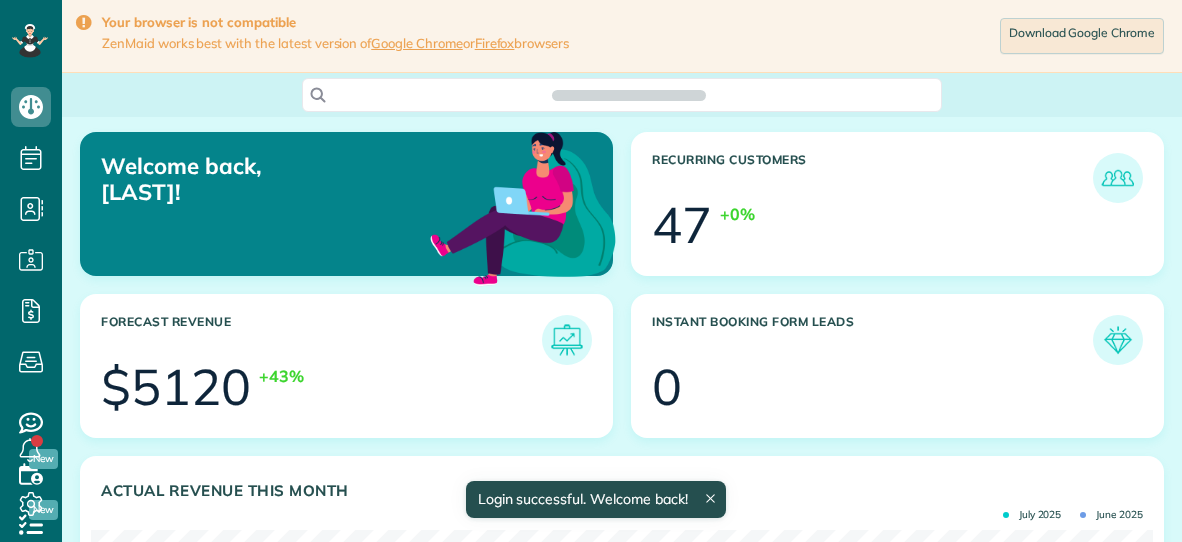 scroll, scrollTop: 0, scrollLeft: 0, axis: both 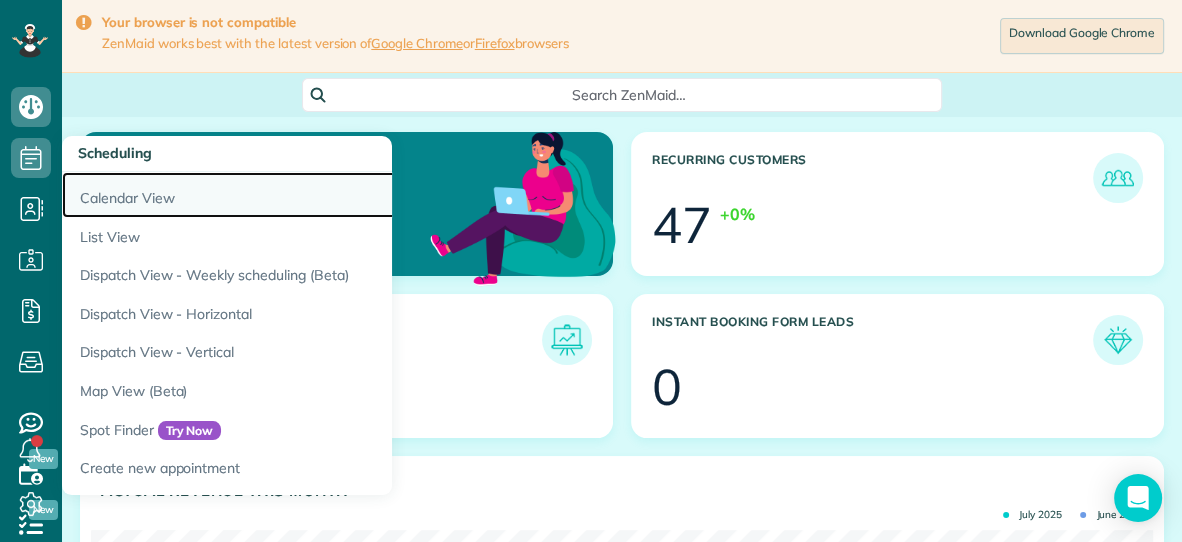 click on "Calendar View" at bounding box center [312, 195] 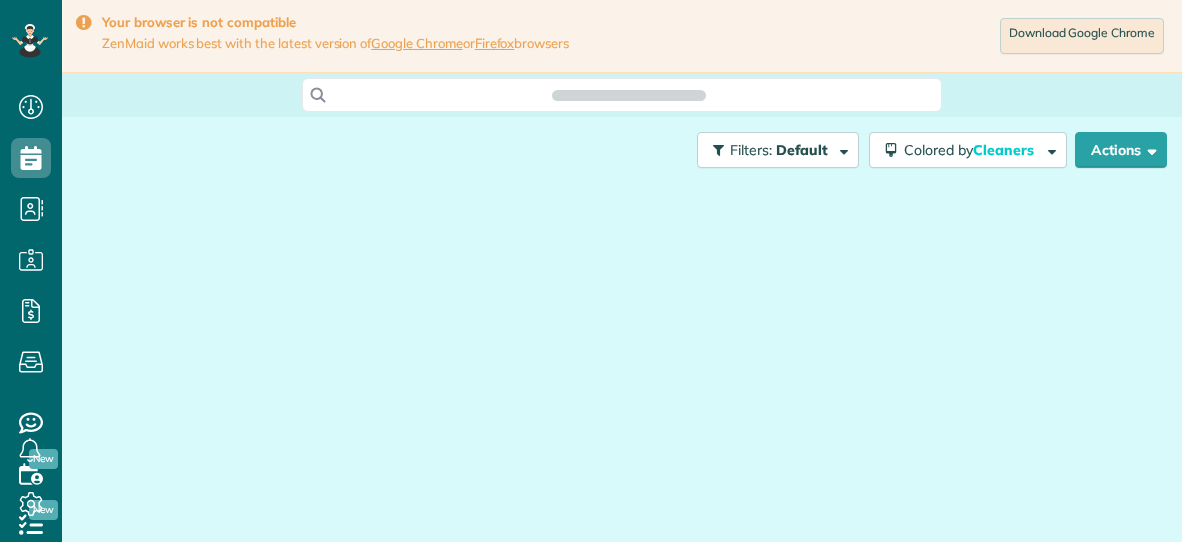 scroll, scrollTop: 0, scrollLeft: 0, axis: both 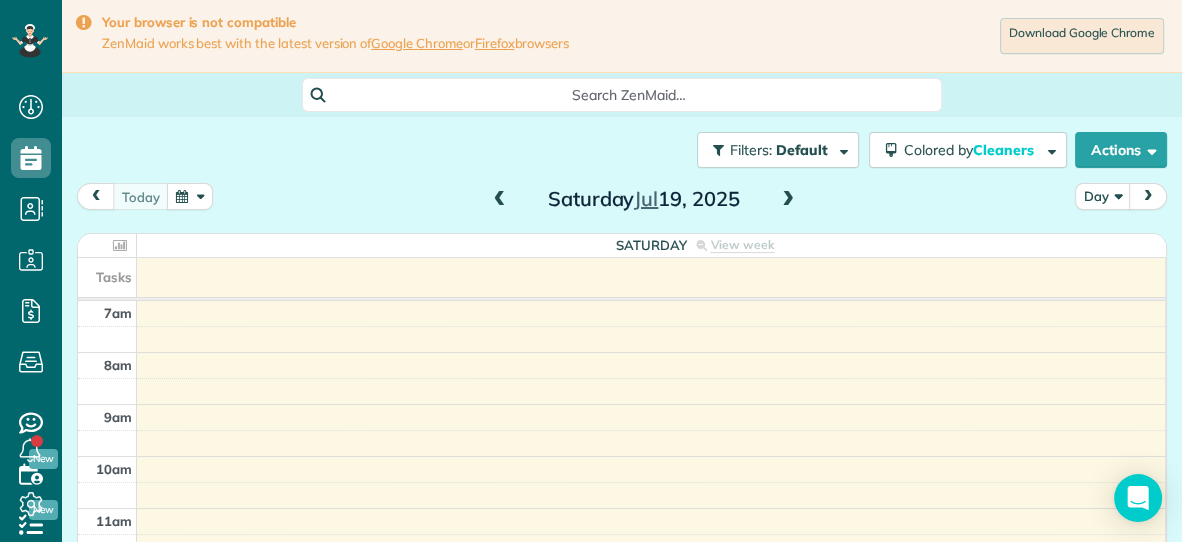 click at bounding box center (500, 200) 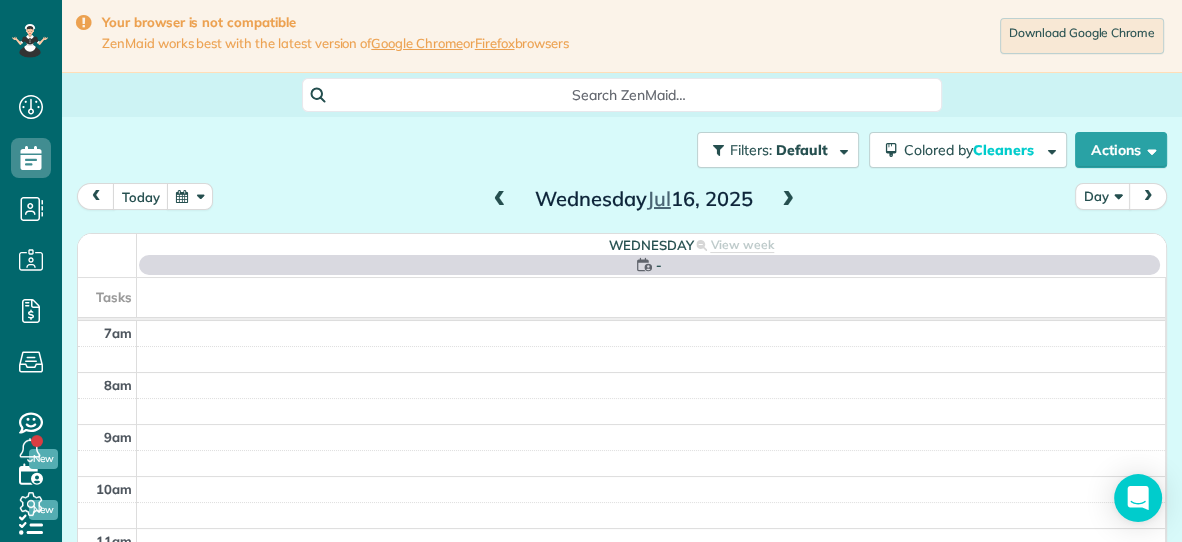 click at bounding box center [500, 200] 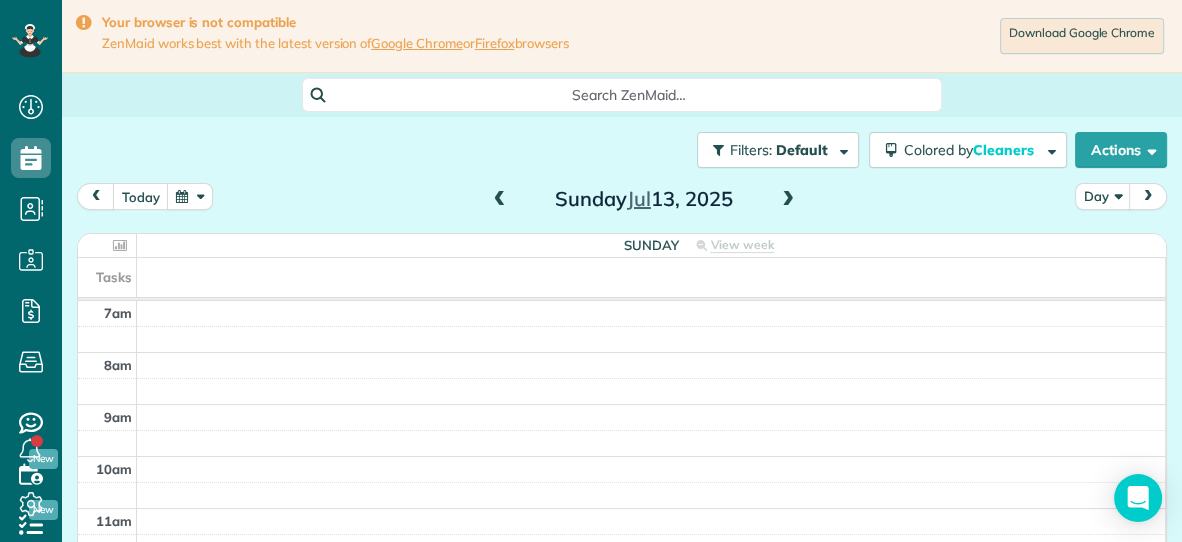 click at bounding box center [788, 200] 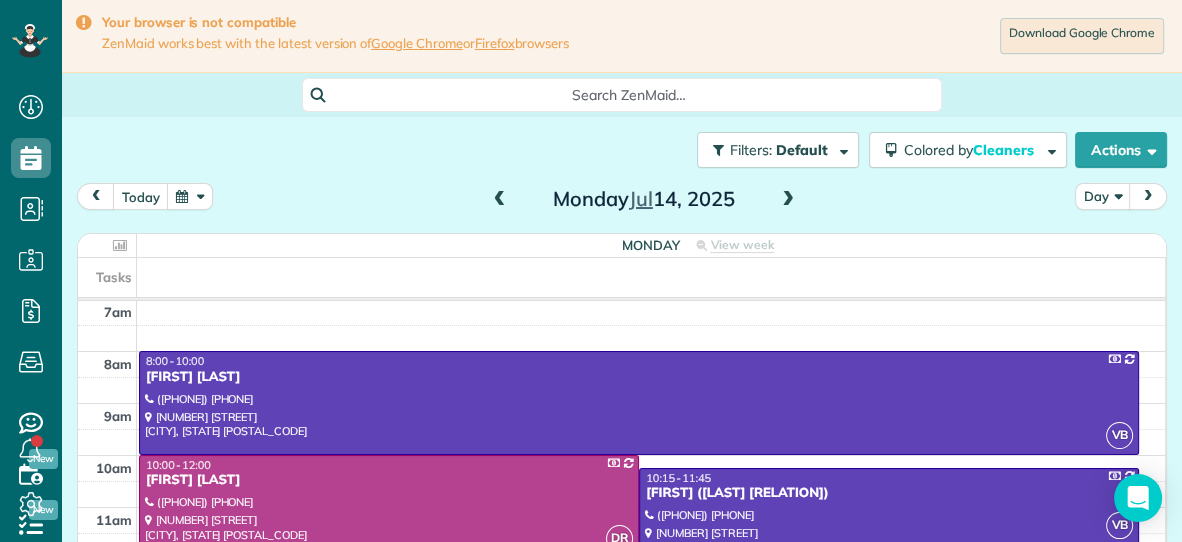 scroll, scrollTop: 0, scrollLeft: 0, axis: both 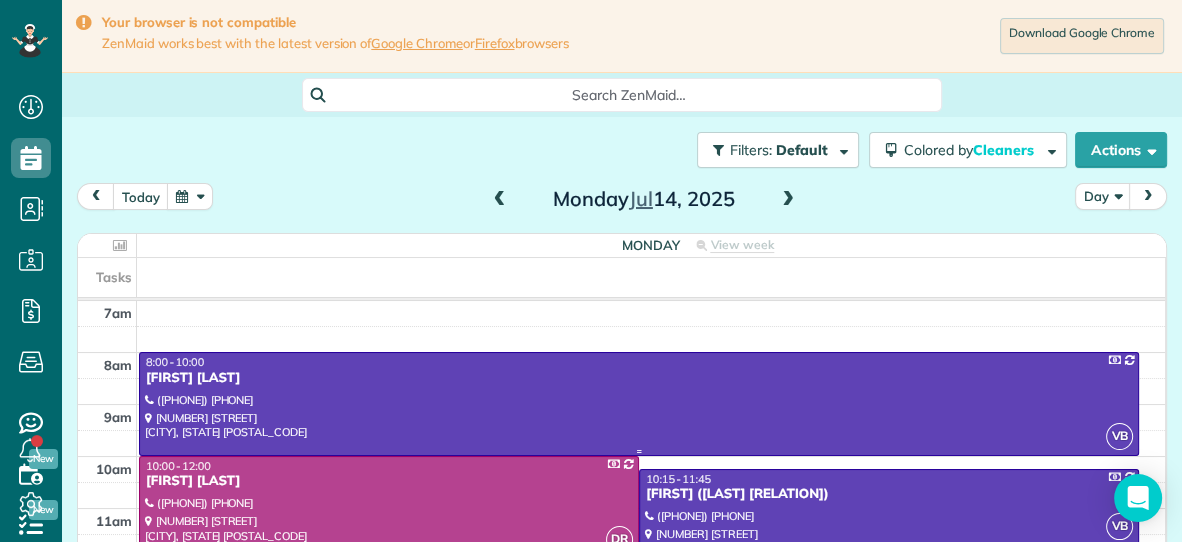 click on "[FIRST] [LAST]" at bounding box center (639, 378) 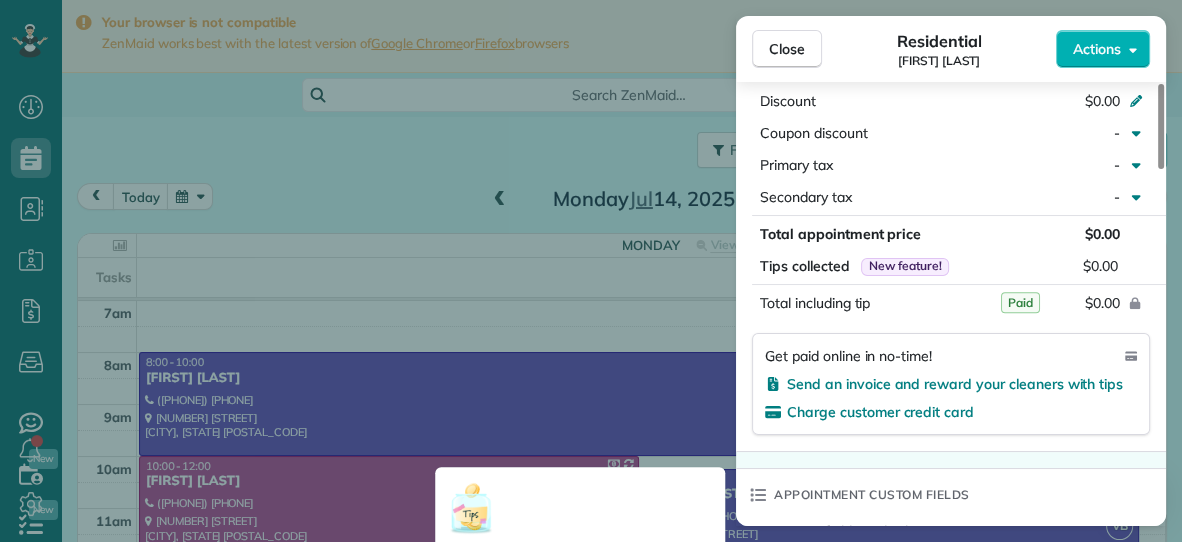 scroll, scrollTop: 449, scrollLeft: 0, axis: vertical 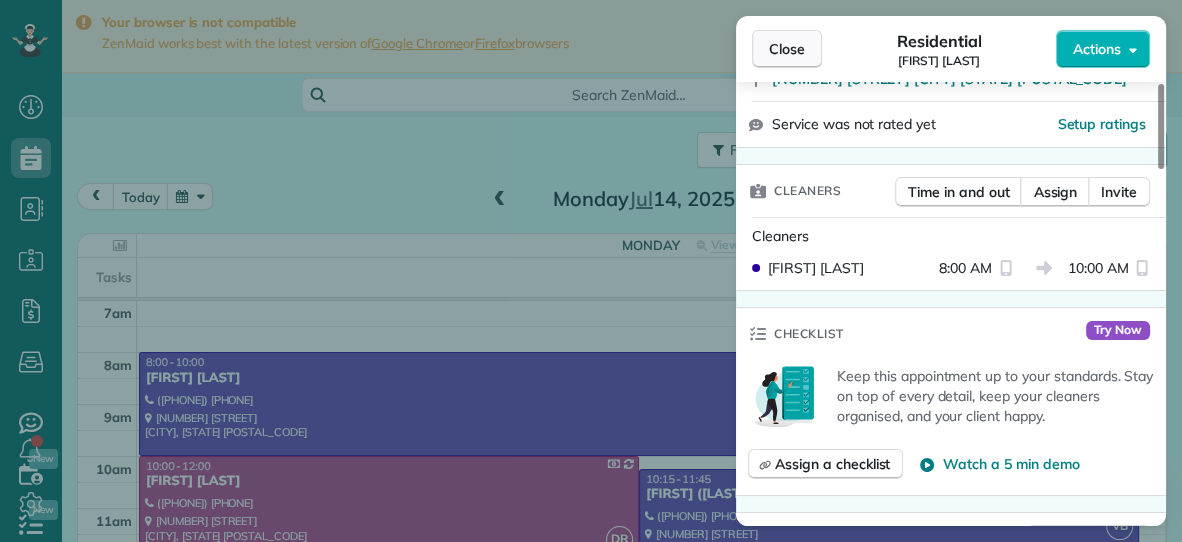 click on "Close" at bounding box center (787, 49) 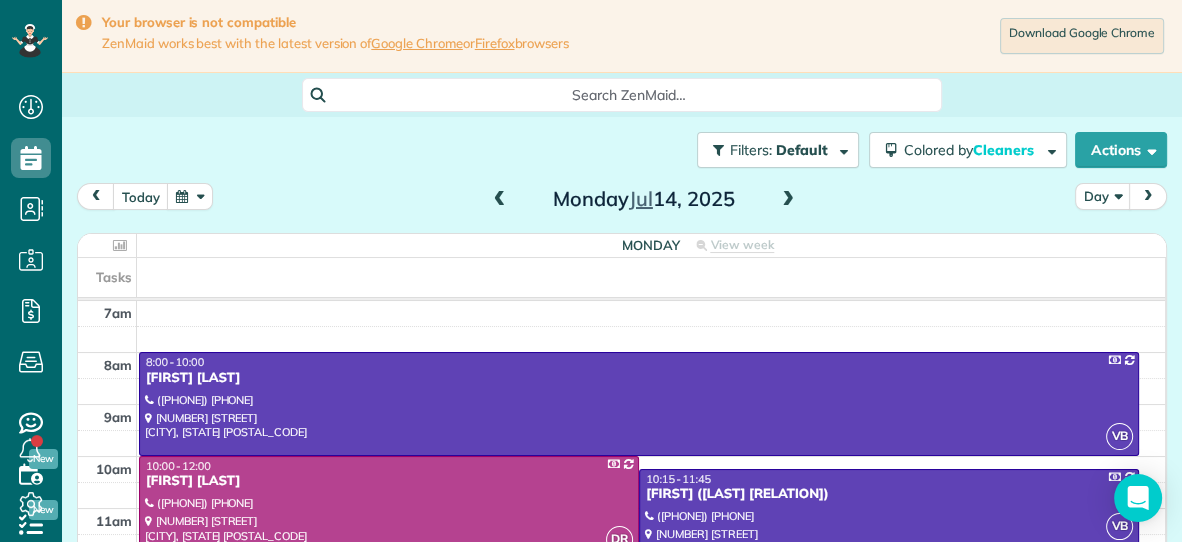 click on "[FIRST] [LAST]" at bounding box center [389, 481] 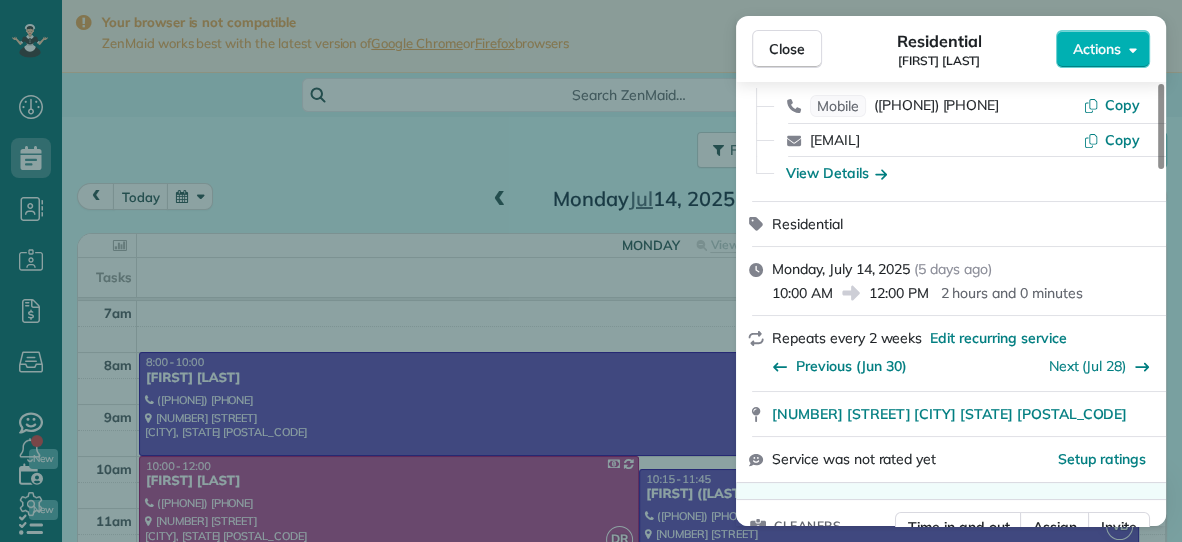 scroll, scrollTop: 0, scrollLeft: 0, axis: both 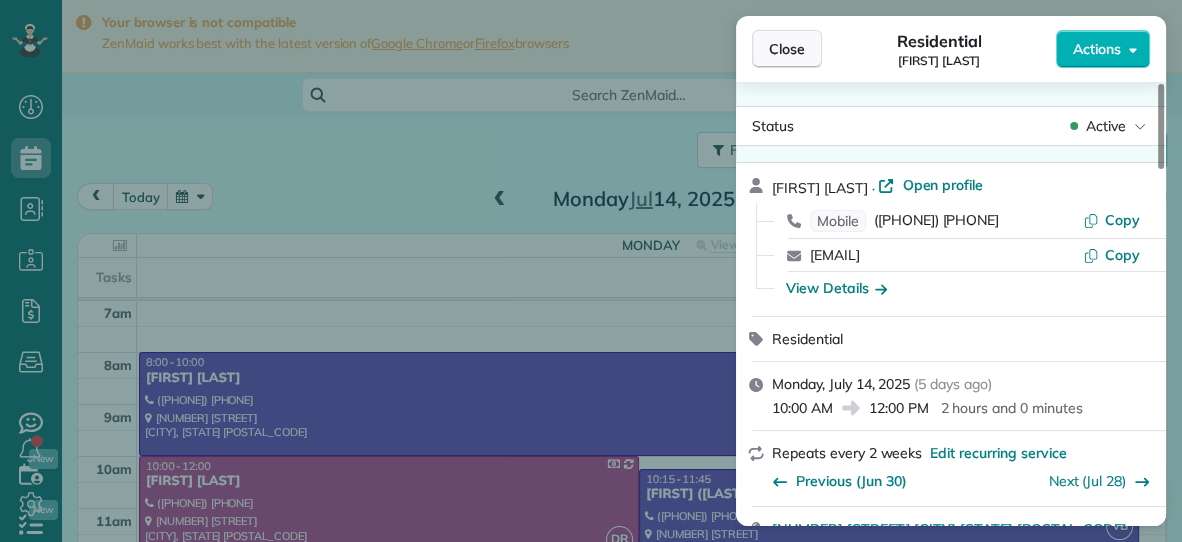 click on "Close" at bounding box center (787, 49) 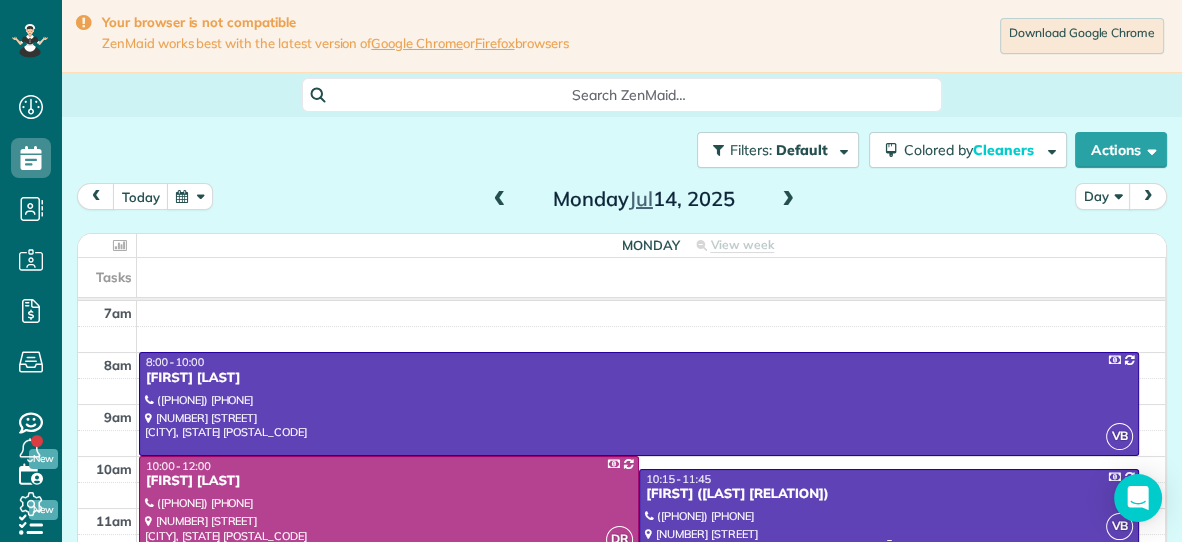 click on "[FIRST] ([LAST] [RELATION])" at bounding box center (889, 494) 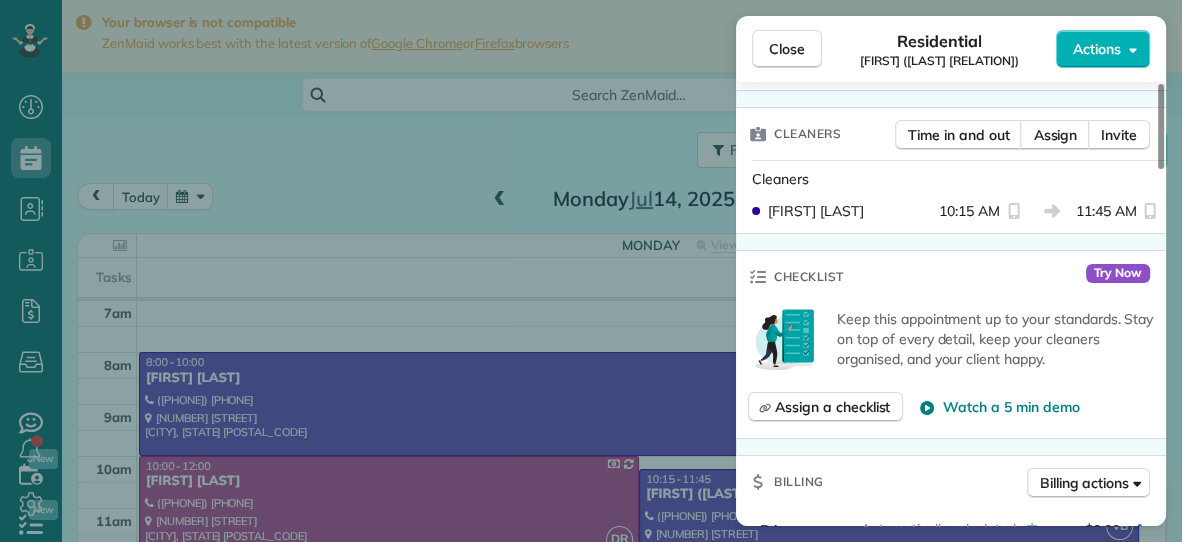 scroll, scrollTop: 492, scrollLeft: 0, axis: vertical 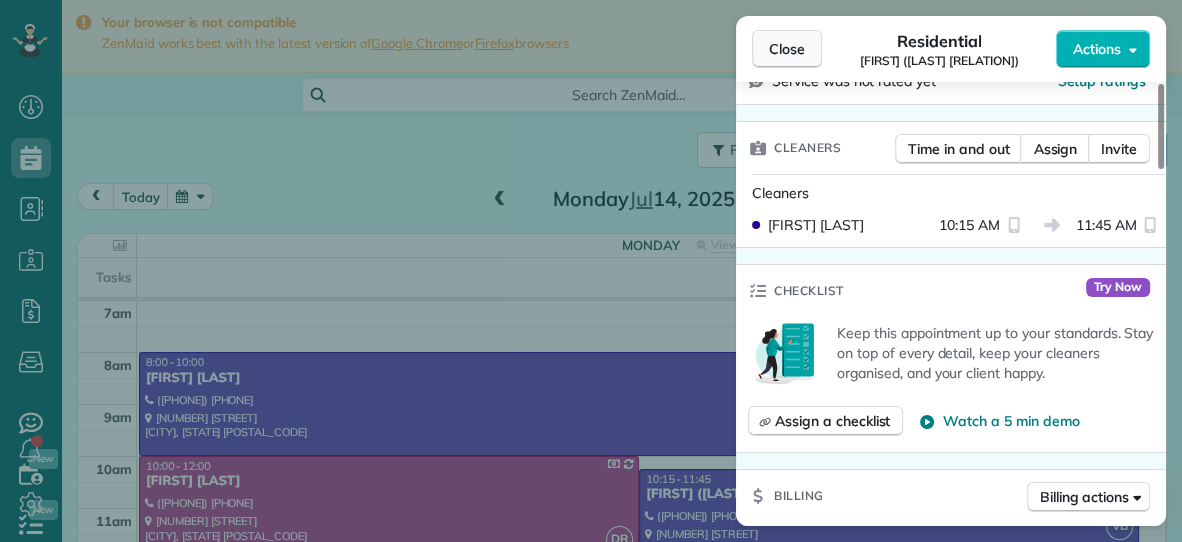 click on "Close" at bounding box center [787, 49] 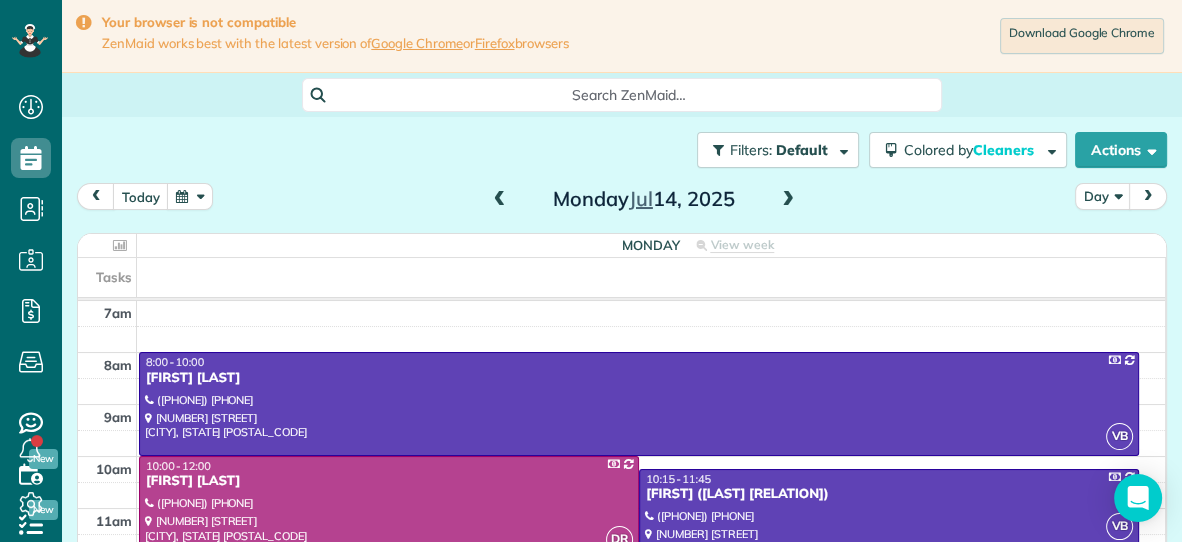scroll, scrollTop: 299, scrollLeft: 0, axis: vertical 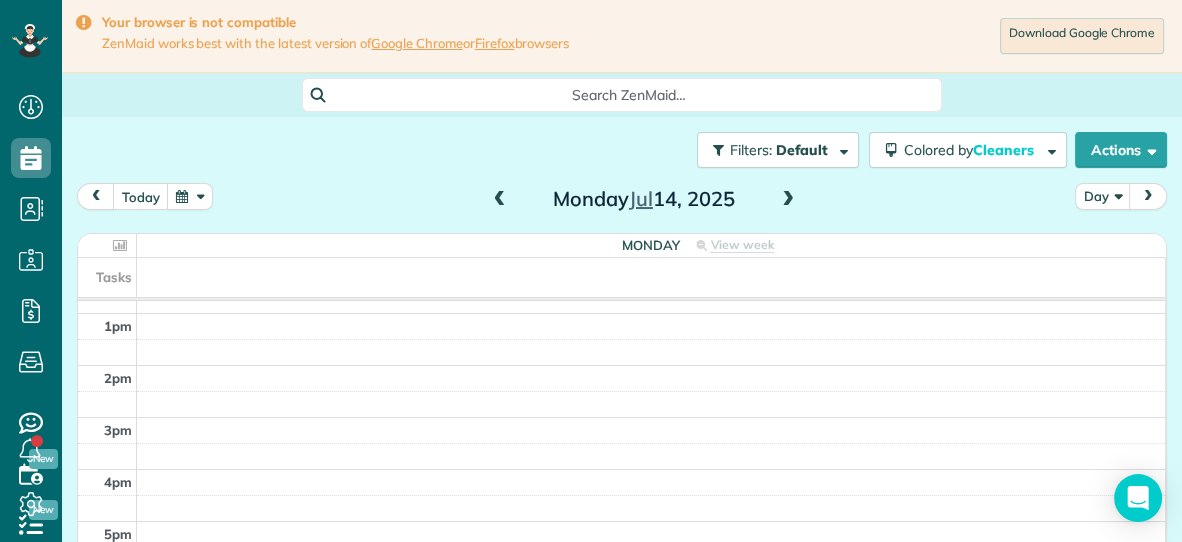 click at bounding box center [788, 200] 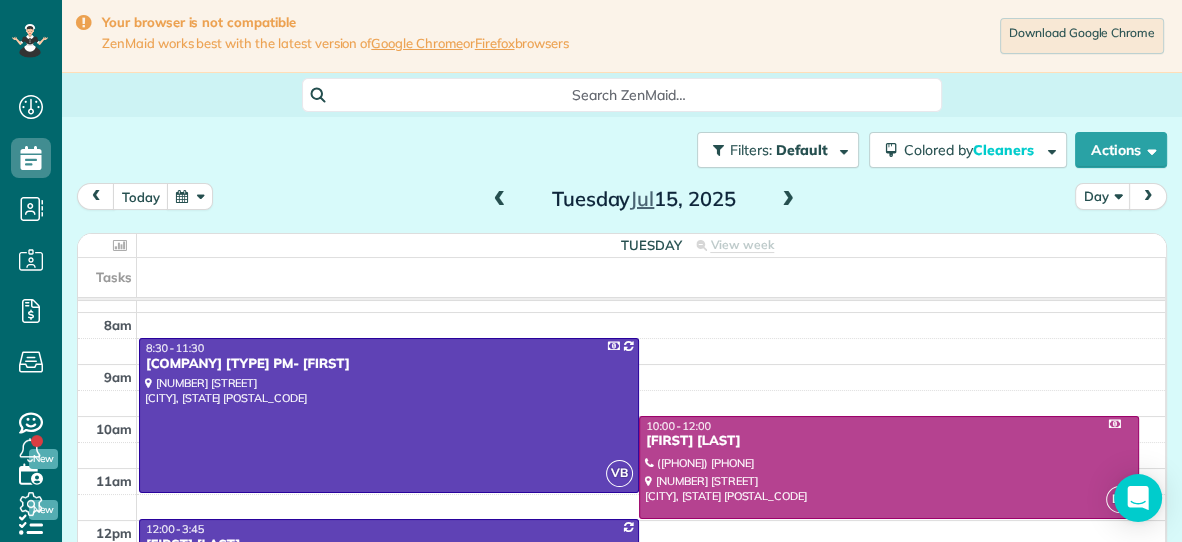 scroll, scrollTop: 42, scrollLeft: 0, axis: vertical 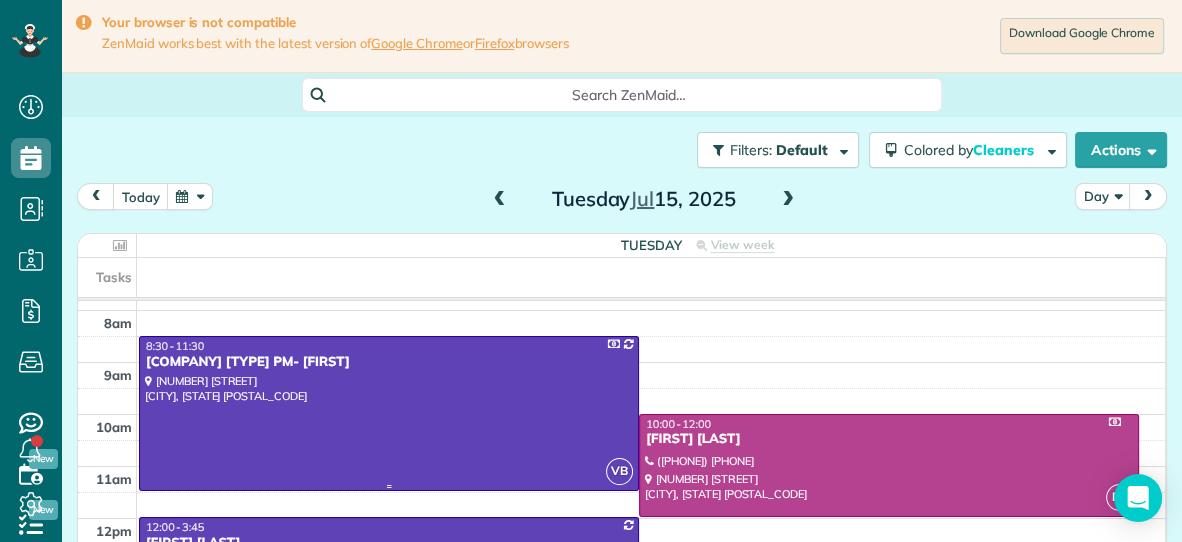 click at bounding box center [389, 413] 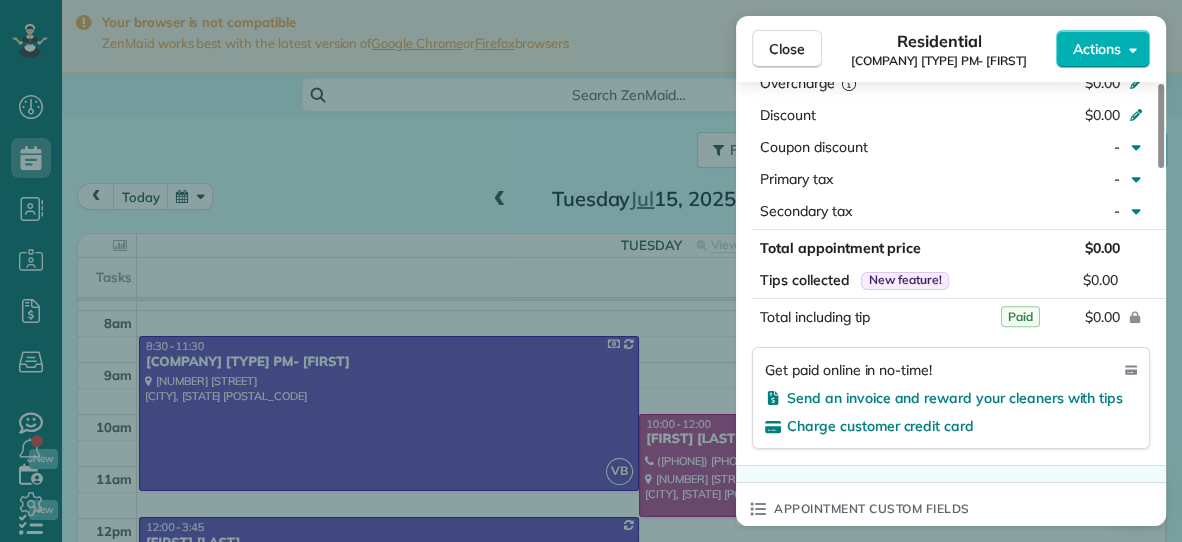 scroll, scrollTop: 1026, scrollLeft: 0, axis: vertical 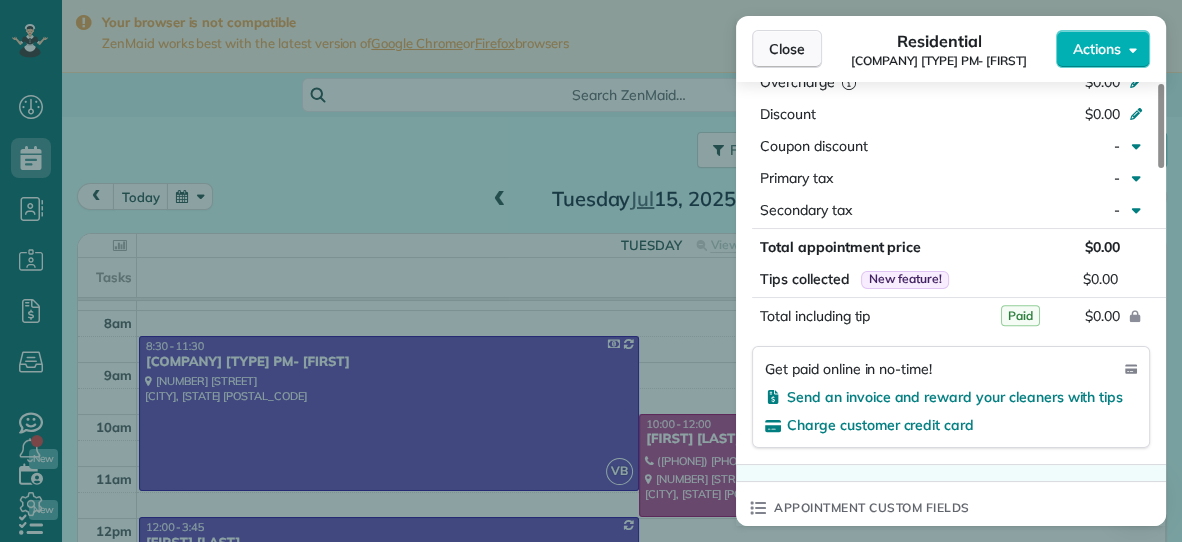 click on "Close" at bounding box center (787, 49) 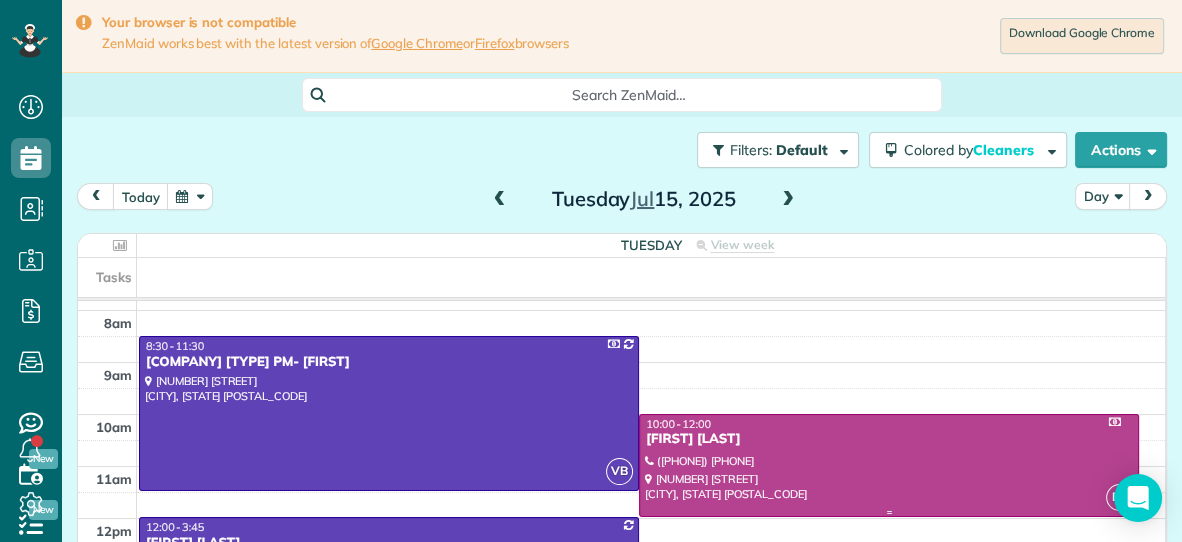 click at bounding box center (889, 465) 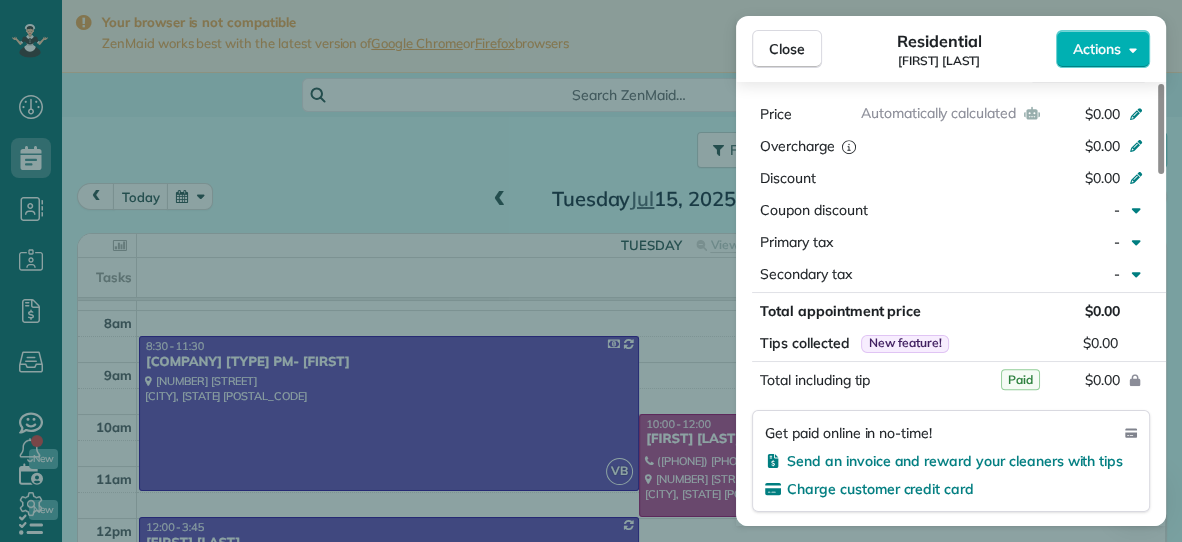 scroll, scrollTop: 896, scrollLeft: 0, axis: vertical 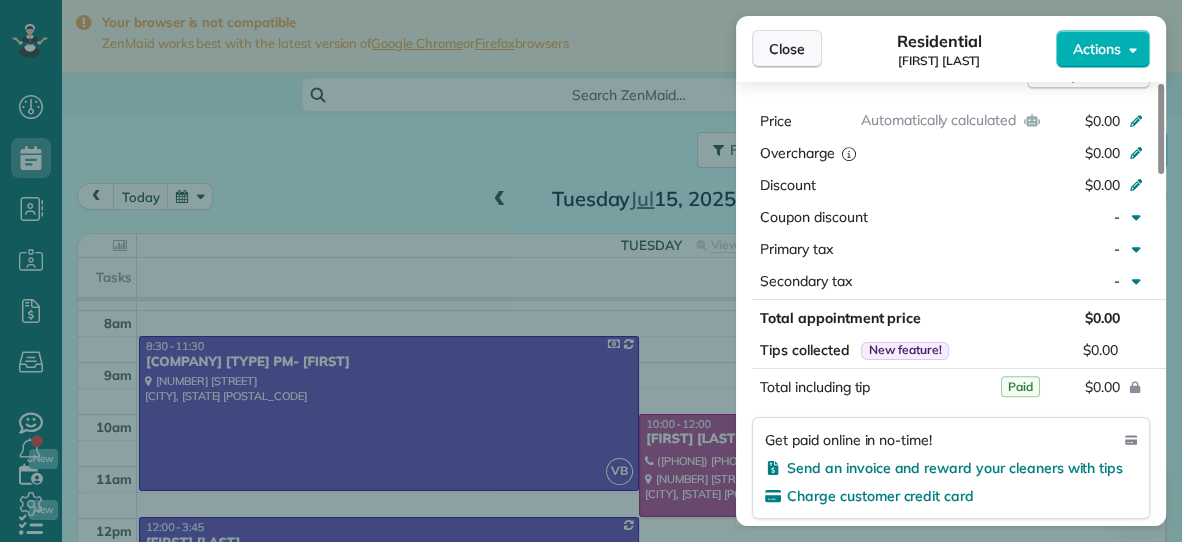 click on "Close" at bounding box center [787, 49] 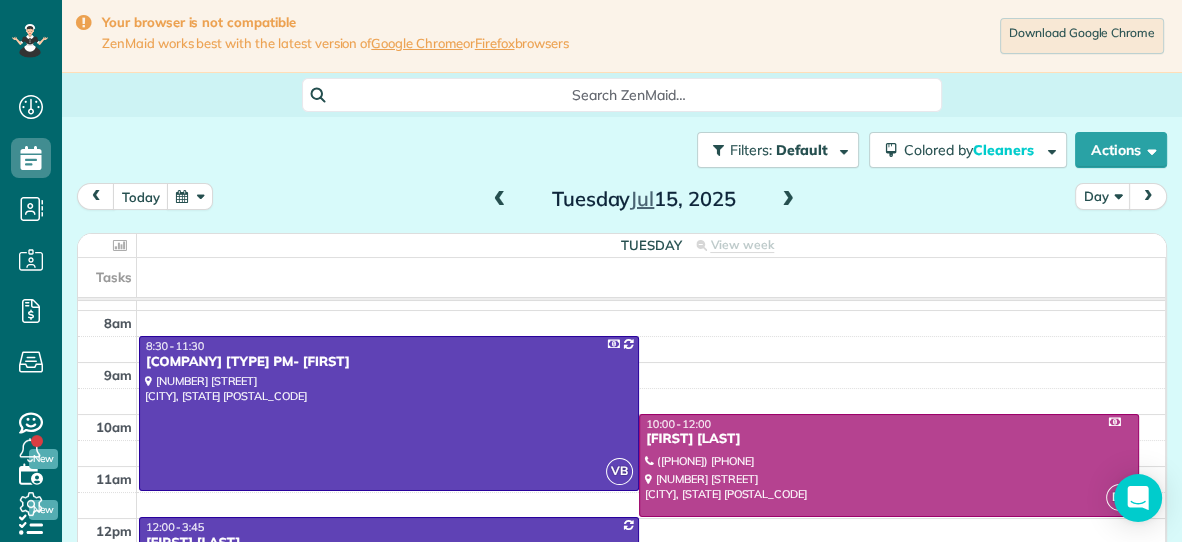 scroll, scrollTop: 98, scrollLeft: 0, axis: vertical 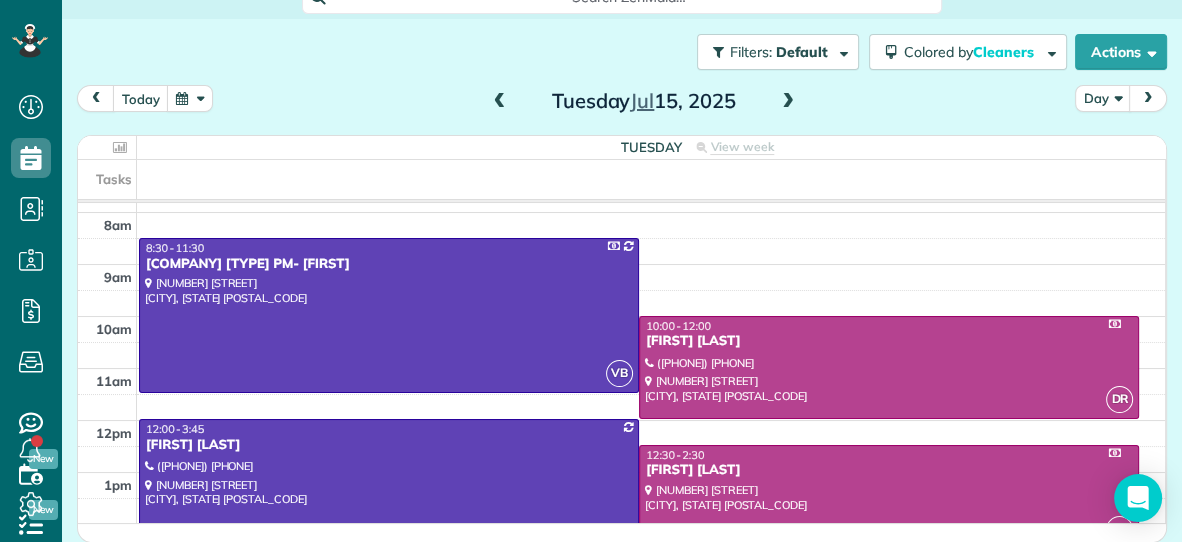 click at bounding box center (389, 516) 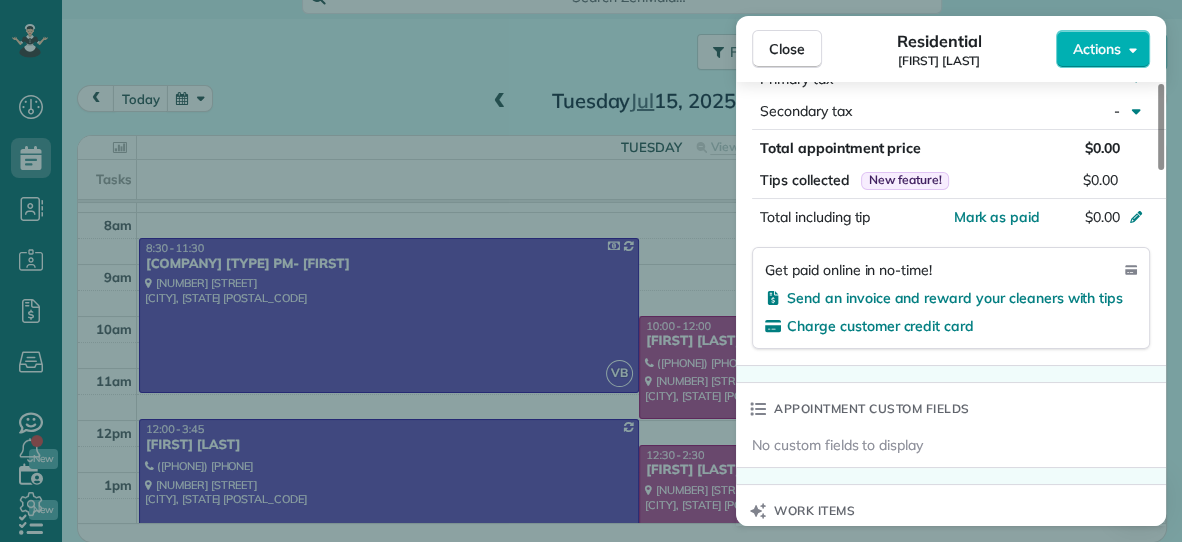 scroll, scrollTop: 1092, scrollLeft: 0, axis: vertical 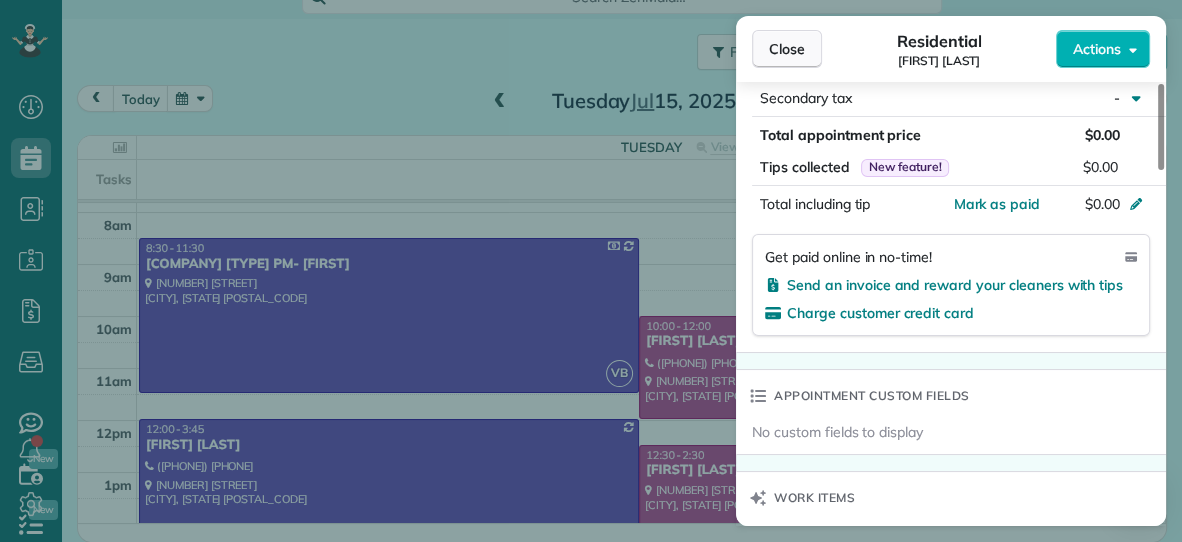 click on "Close" at bounding box center (787, 49) 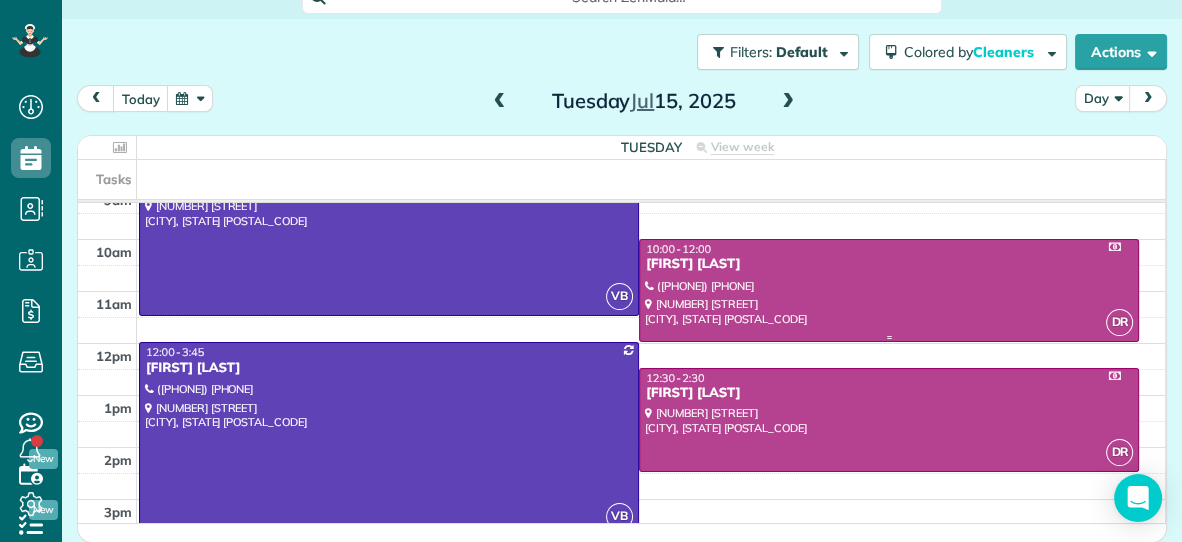 scroll, scrollTop: 88, scrollLeft: 0, axis: vertical 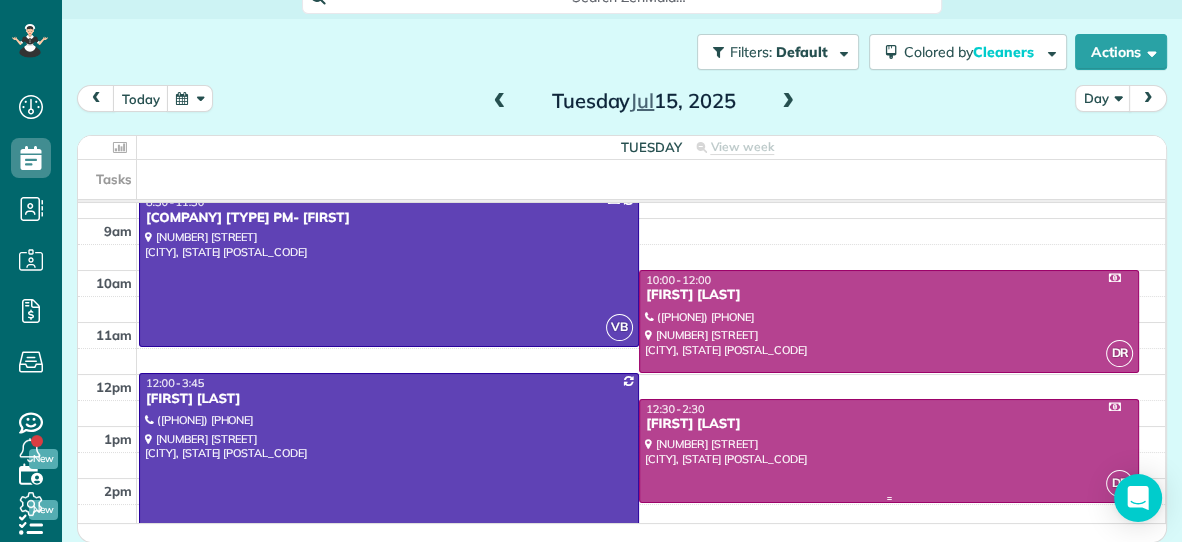 click at bounding box center [889, 450] 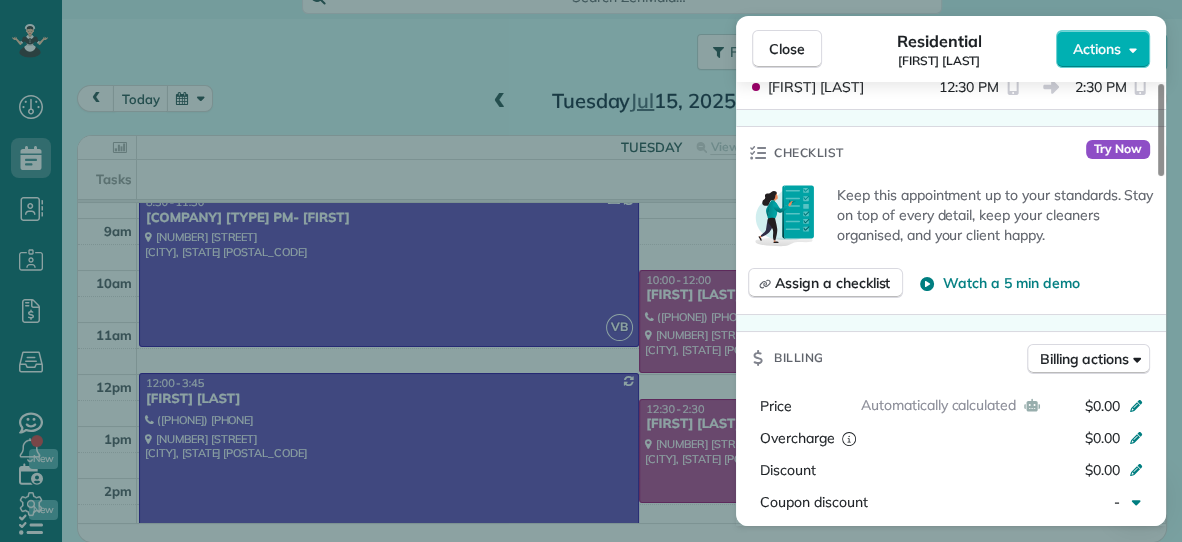 scroll, scrollTop: 608, scrollLeft: 0, axis: vertical 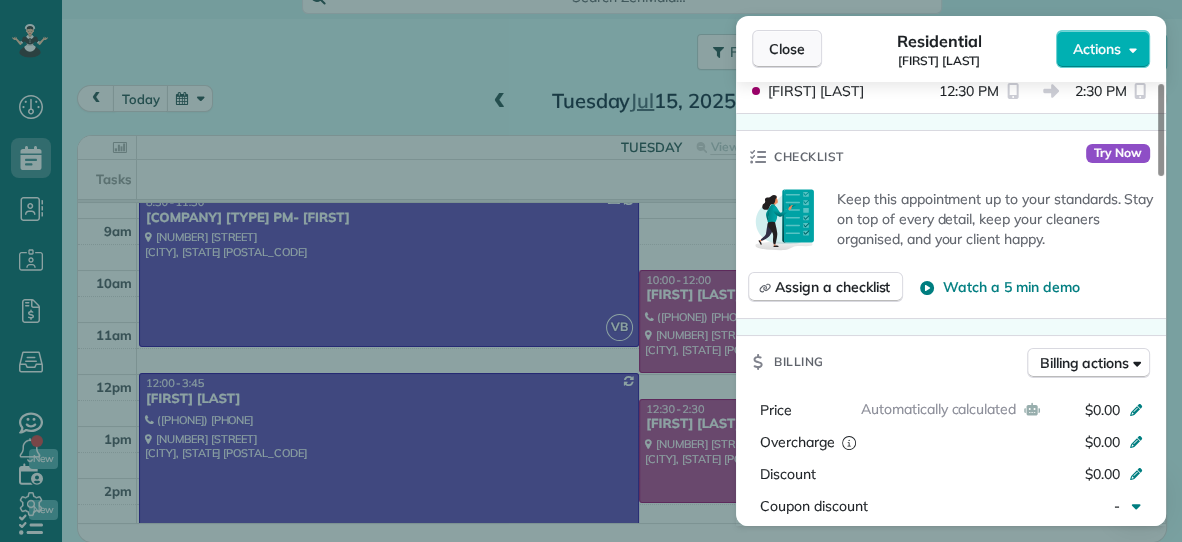 click on "Close" at bounding box center [787, 49] 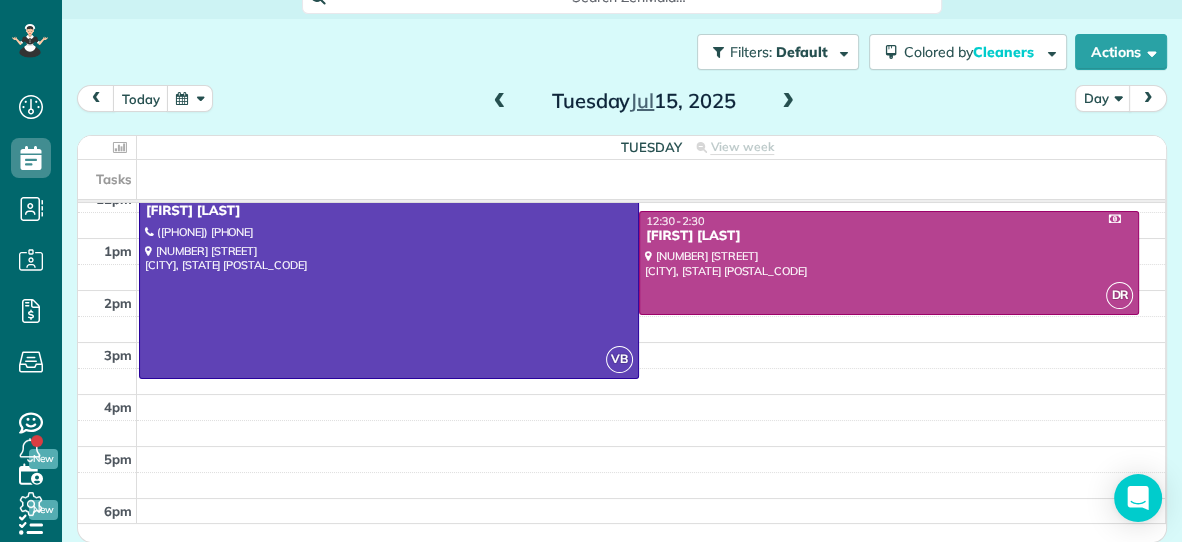 scroll, scrollTop: 299, scrollLeft: 0, axis: vertical 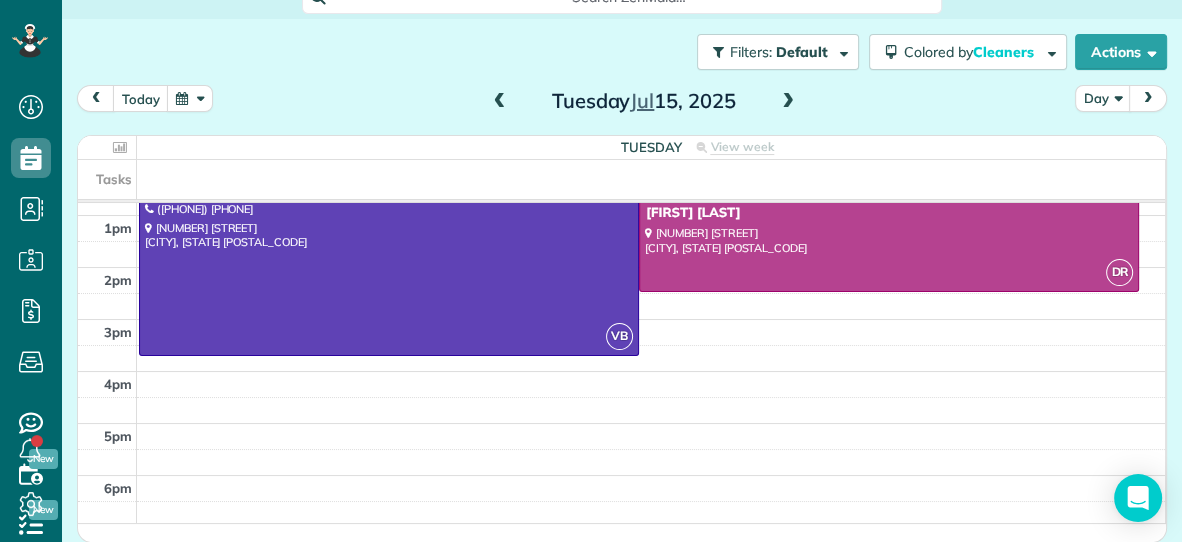 click at bounding box center [788, 102] 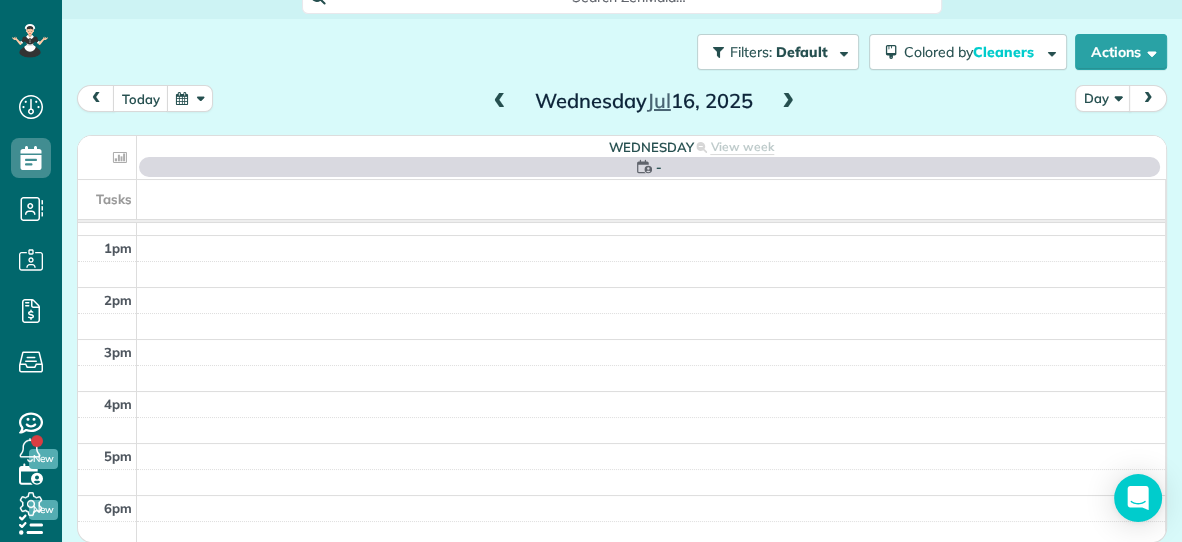 scroll, scrollTop: 0, scrollLeft: 0, axis: both 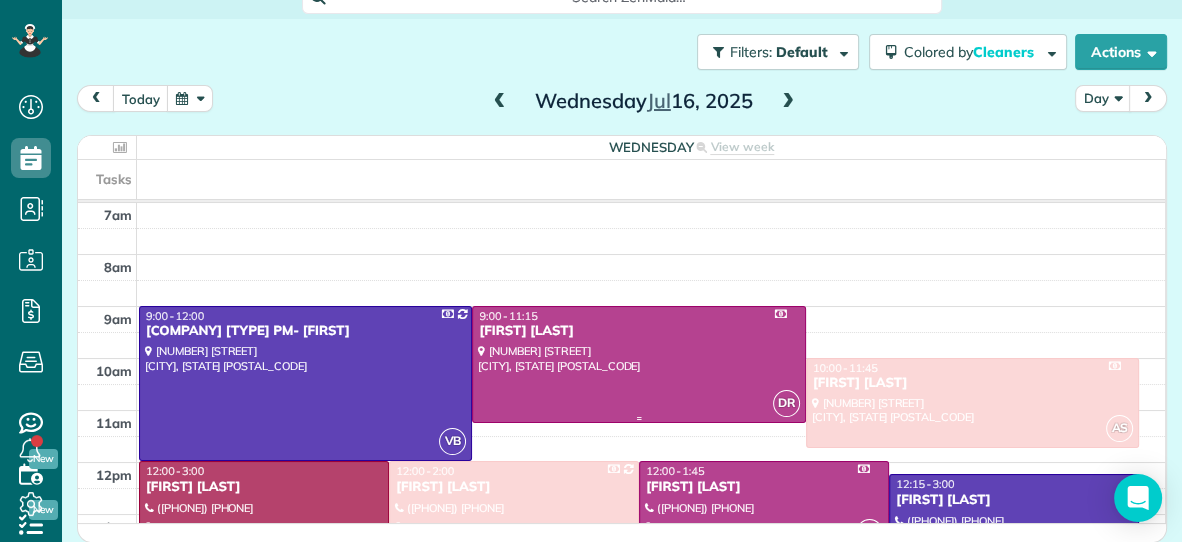 click on "[FIRST] [LAST]" at bounding box center (638, 331) 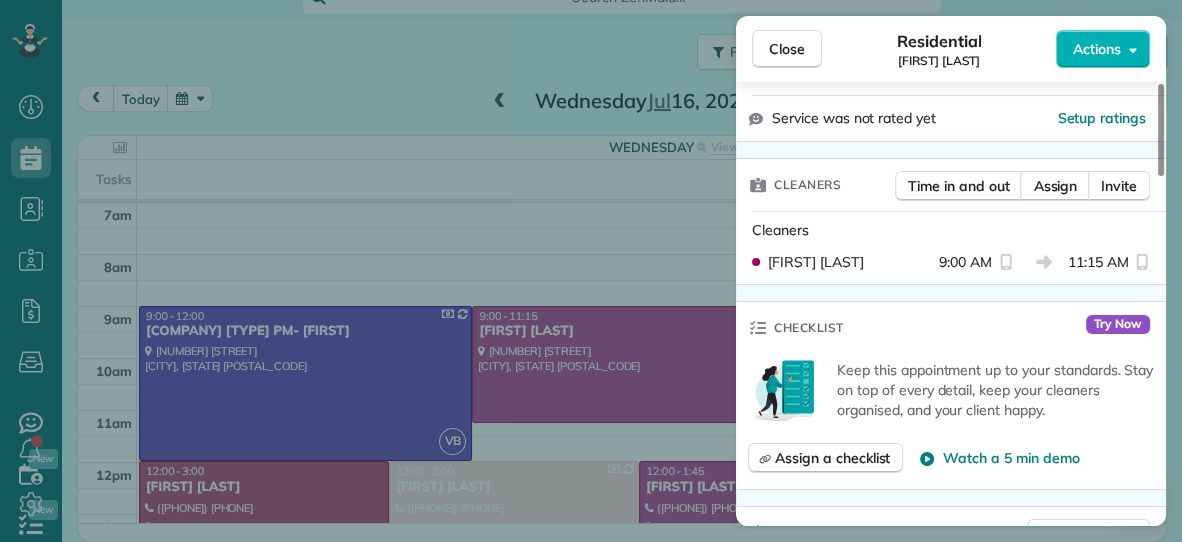 scroll, scrollTop: 327, scrollLeft: 0, axis: vertical 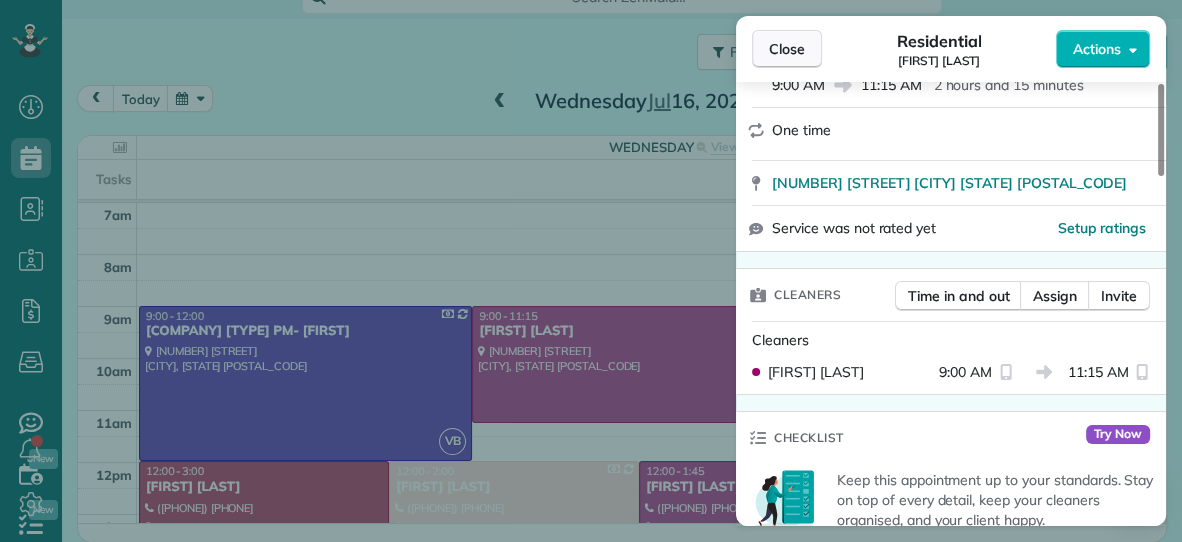 click on "Close" at bounding box center [787, 49] 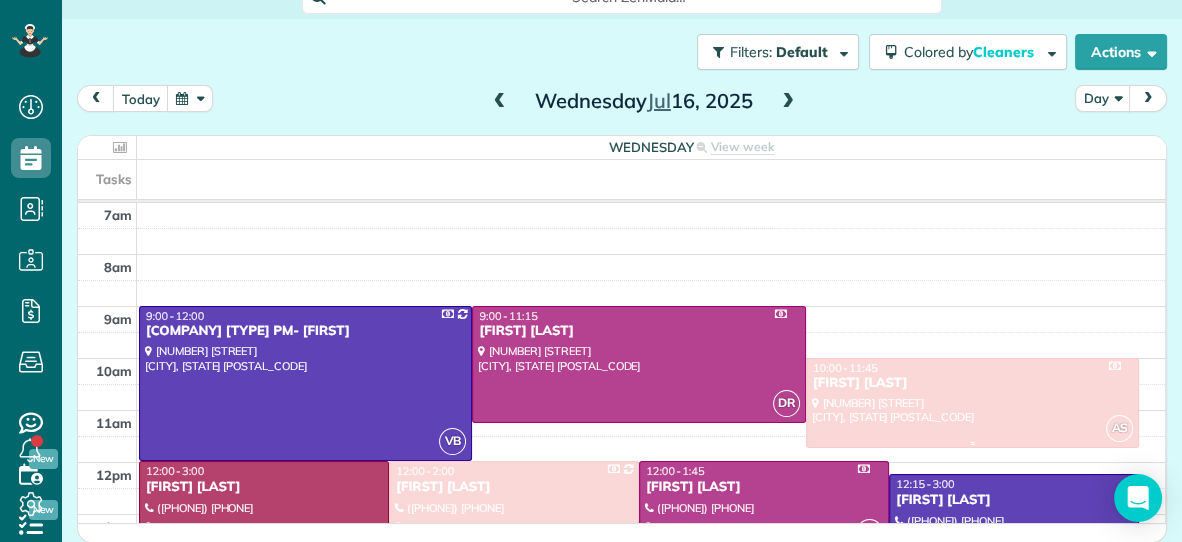 click on "[FIRST] [LAST]" at bounding box center [972, 383] 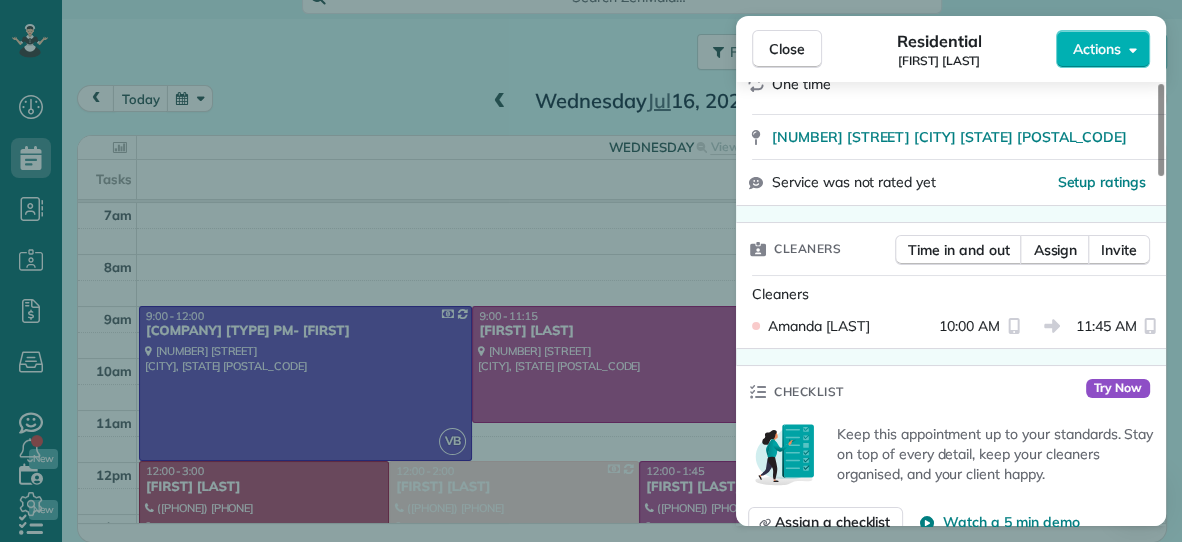 scroll, scrollTop: 351, scrollLeft: 0, axis: vertical 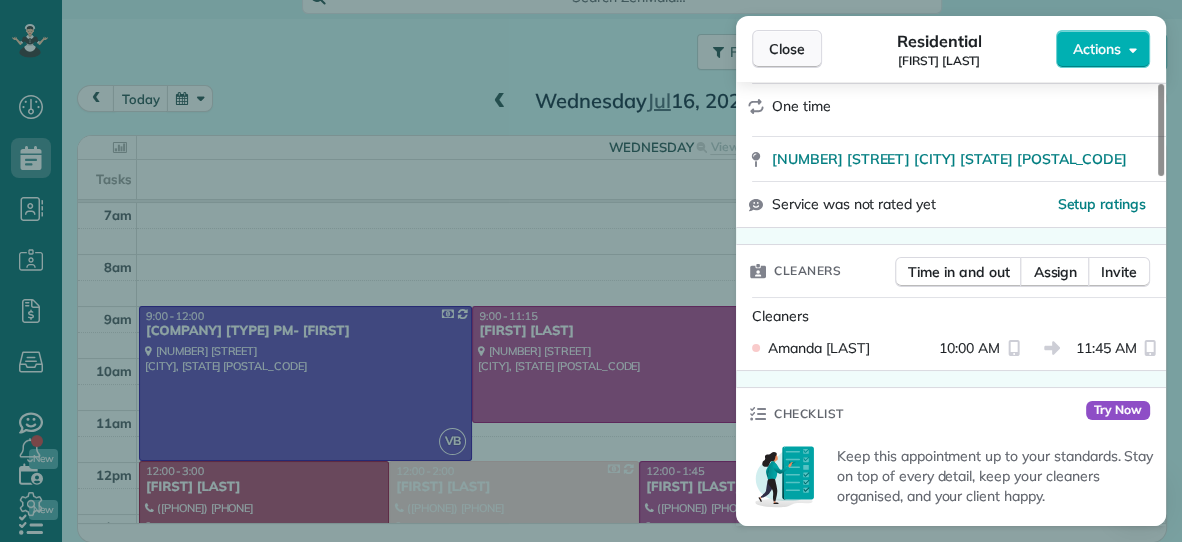 click on "Close" at bounding box center (787, 49) 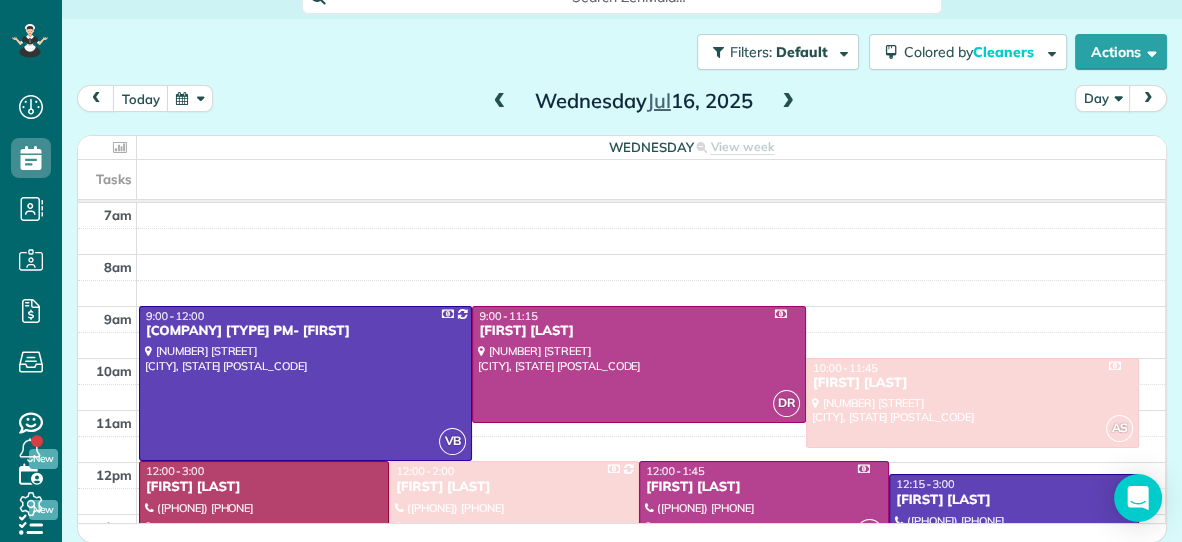click at bounding box center [264, 538] 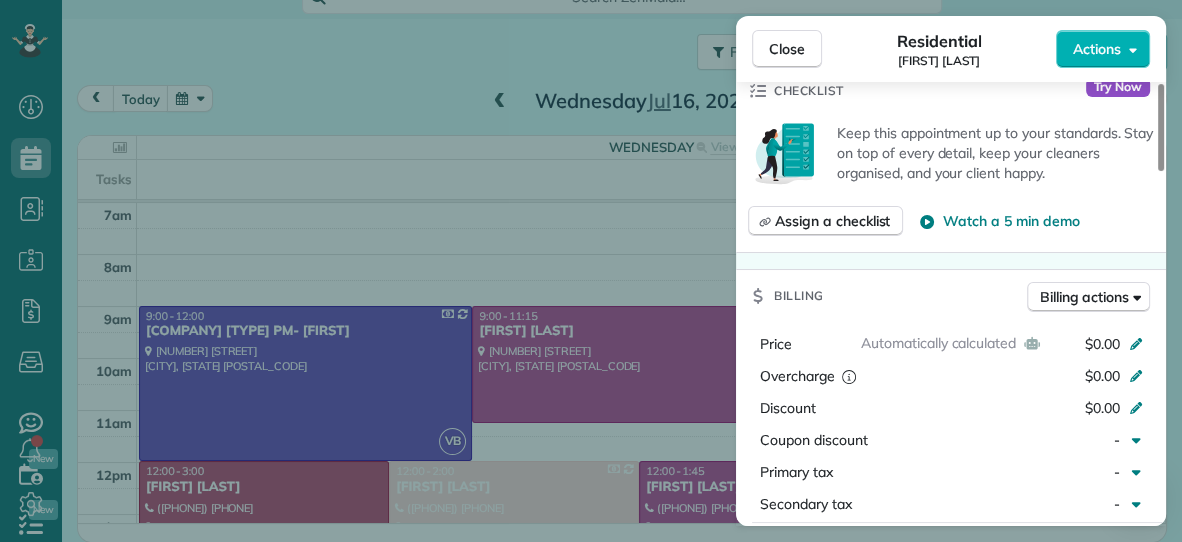 scroll, scrollTop: 673, scrollLeft: 0, axis: vertical 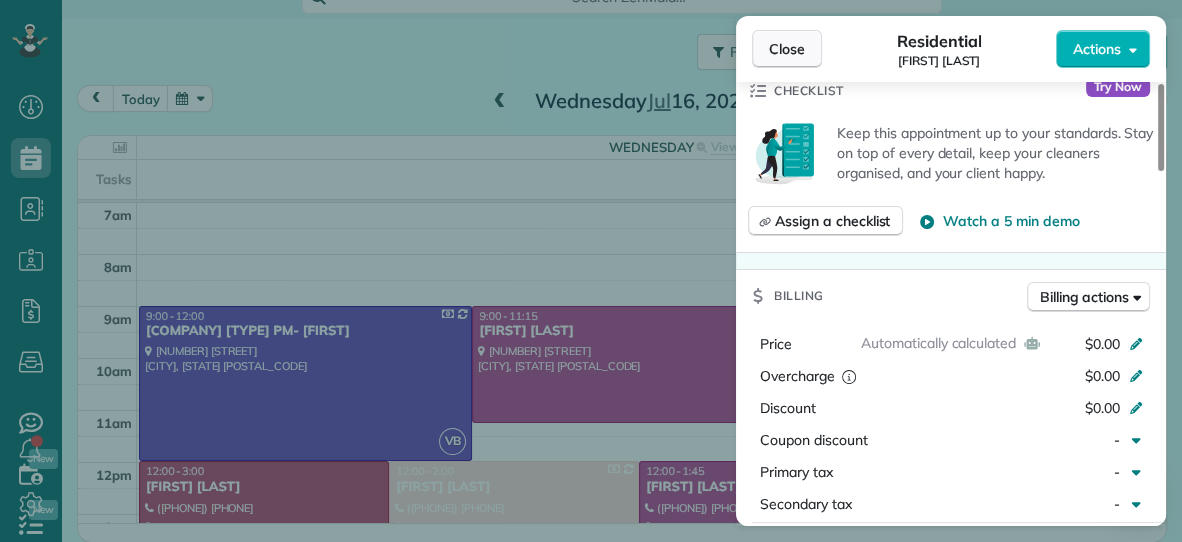 click on "Close" at bounding box center (787, 49) 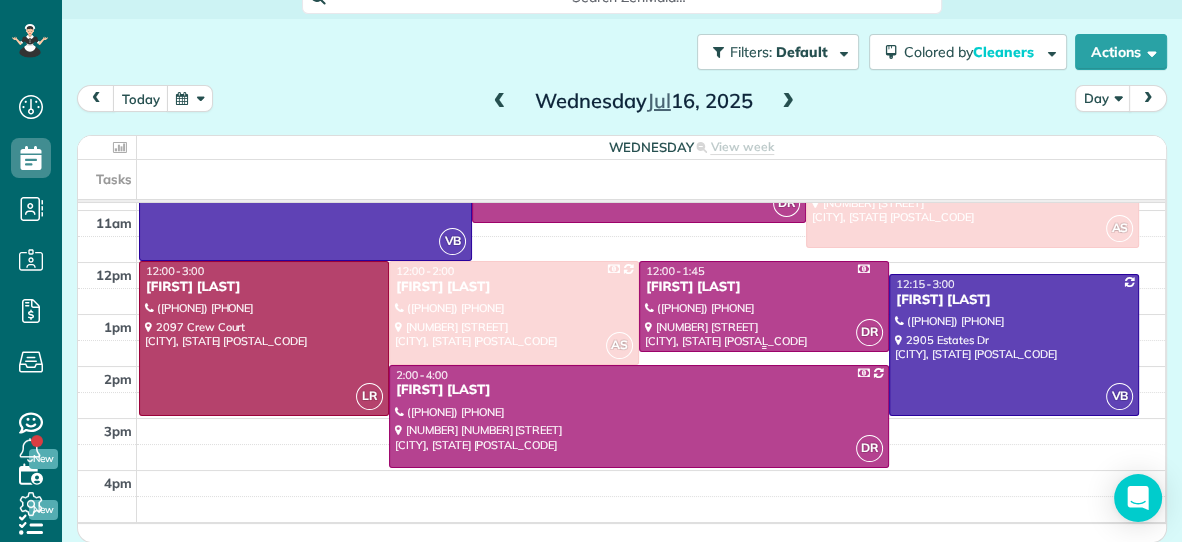 scroll, scrollTop: 201, scrollLeft: 0, axis: vertical 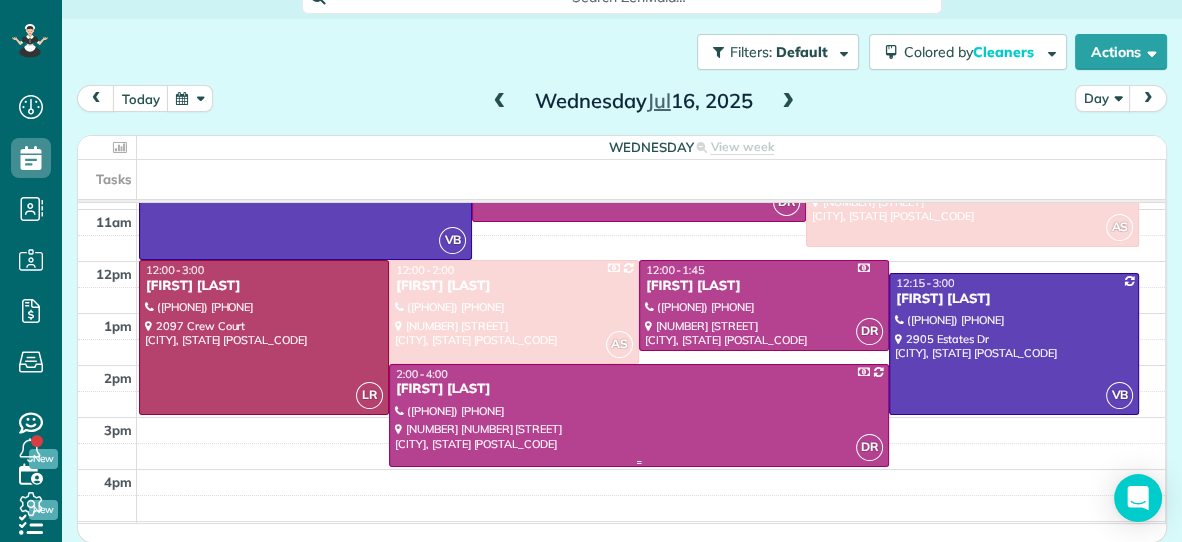 click at bounding box center (639, 415) 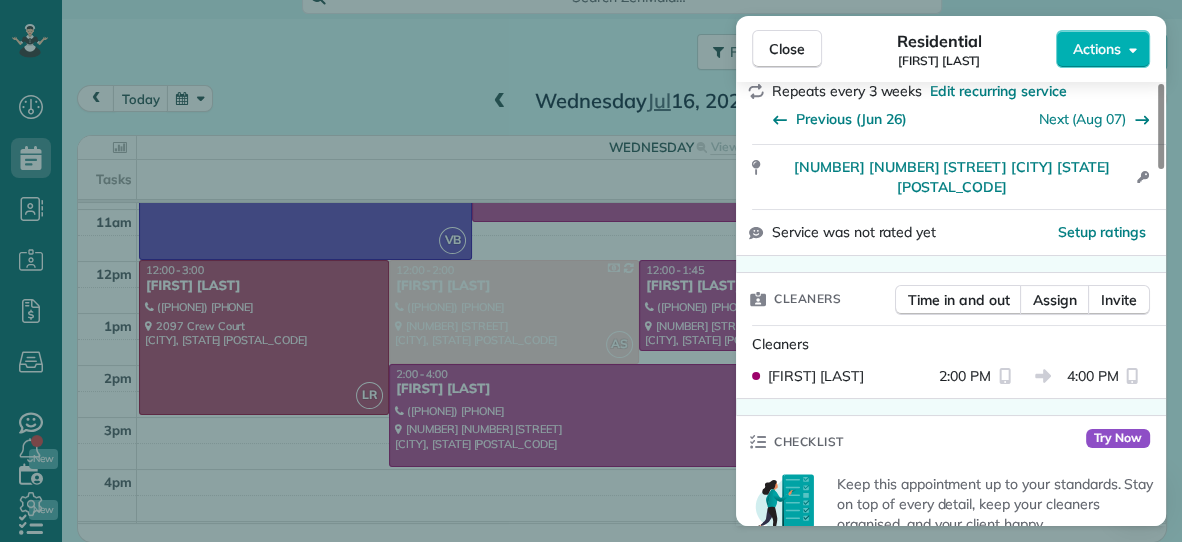 scroll, scrollTop: 171, scrollLeft: 0, axis: vertical 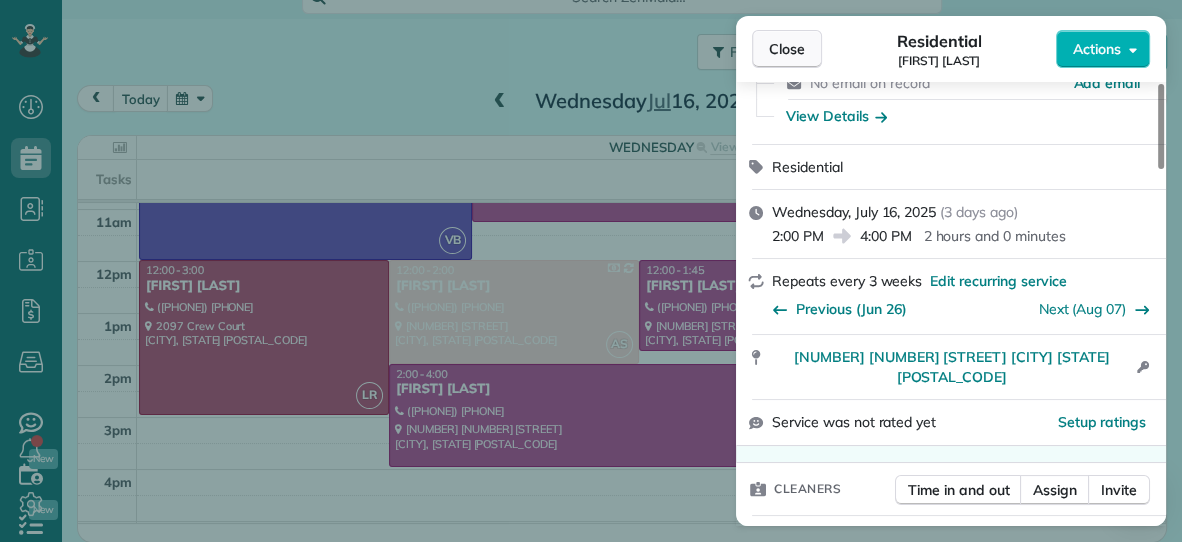 click on "Close" at bounding box center (787, 49) 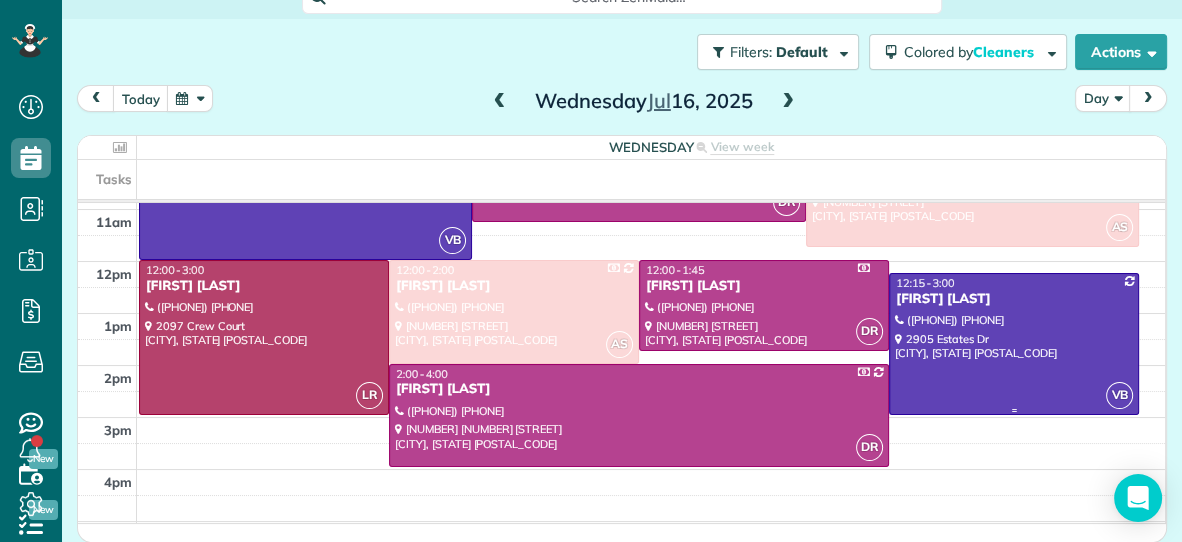 click at bounding box center (1014, 344) 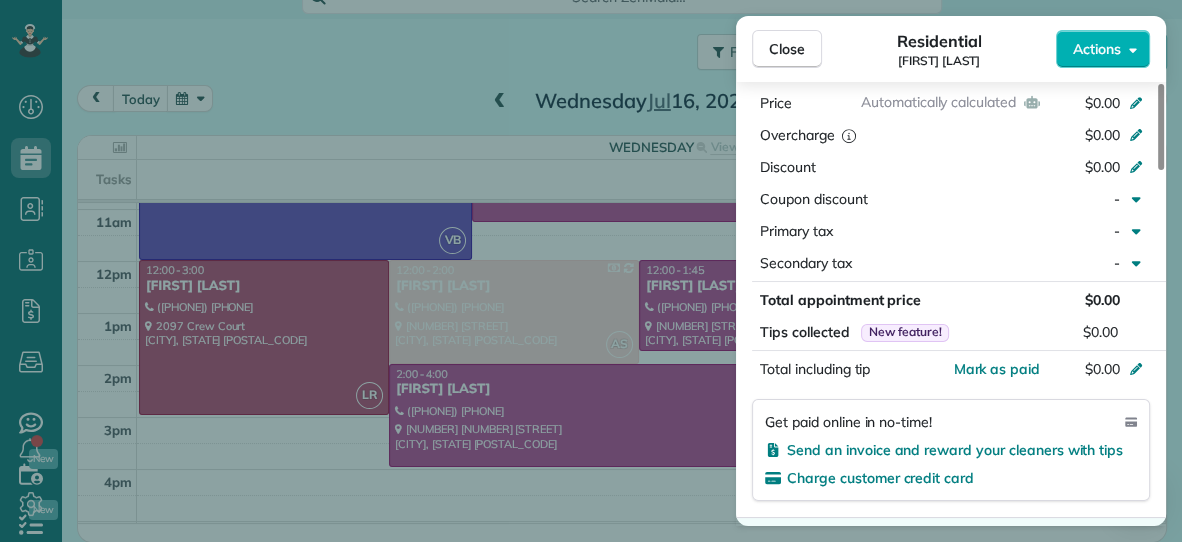 scroll, scrollTop: 935, scrollLeft: 0, axis: vertical 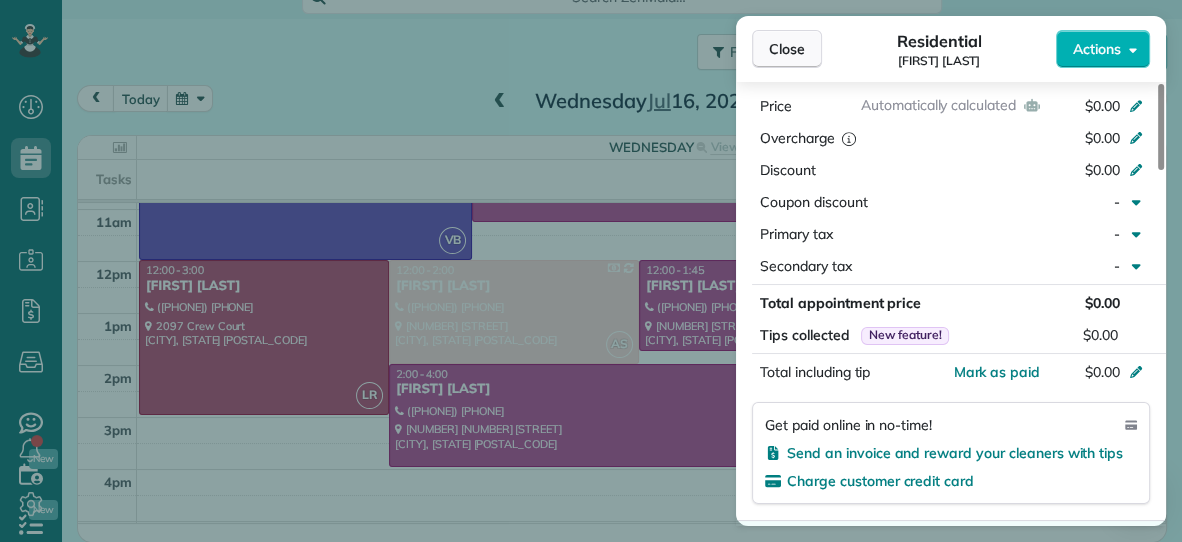click on "Close" at bounding box center (787, 49) 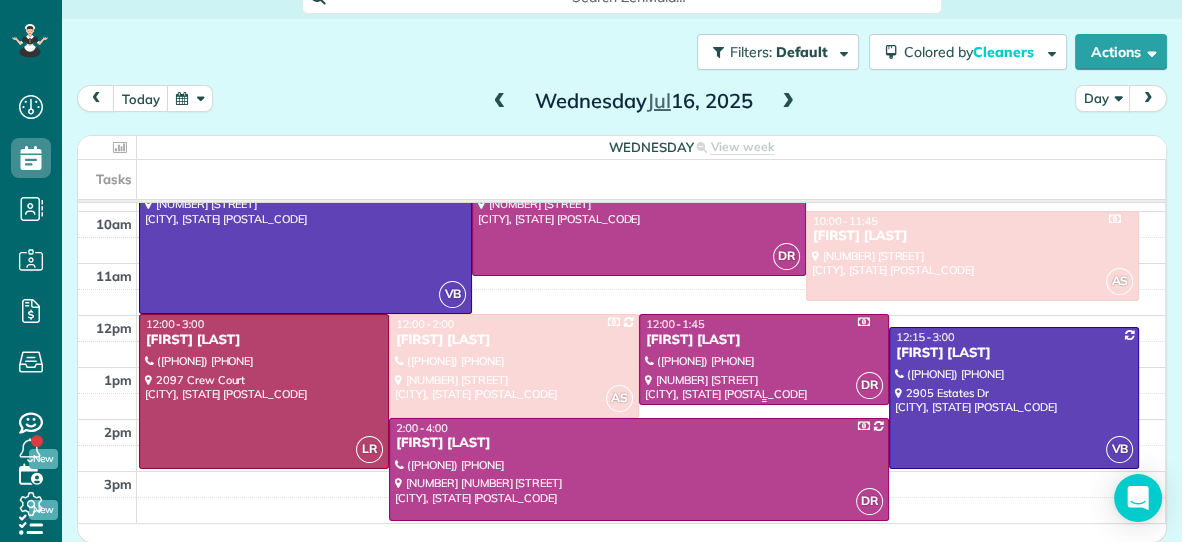 scroll, scrollTop: 153, scrollLeft: 0, axis: vertical 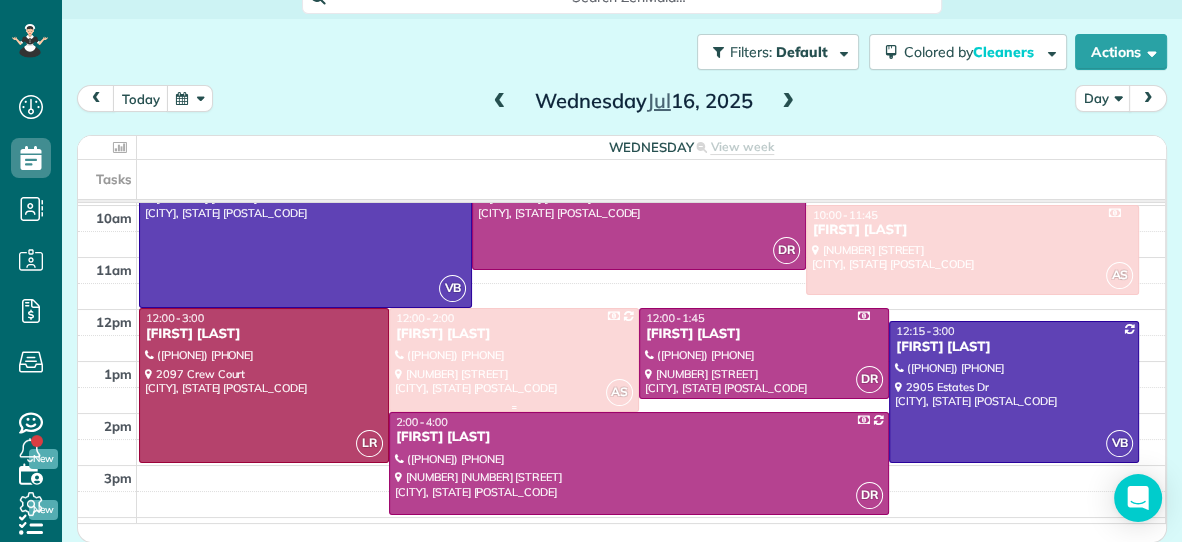 click on "[FIRST] [LAST]" at bounding box center [514, 334] 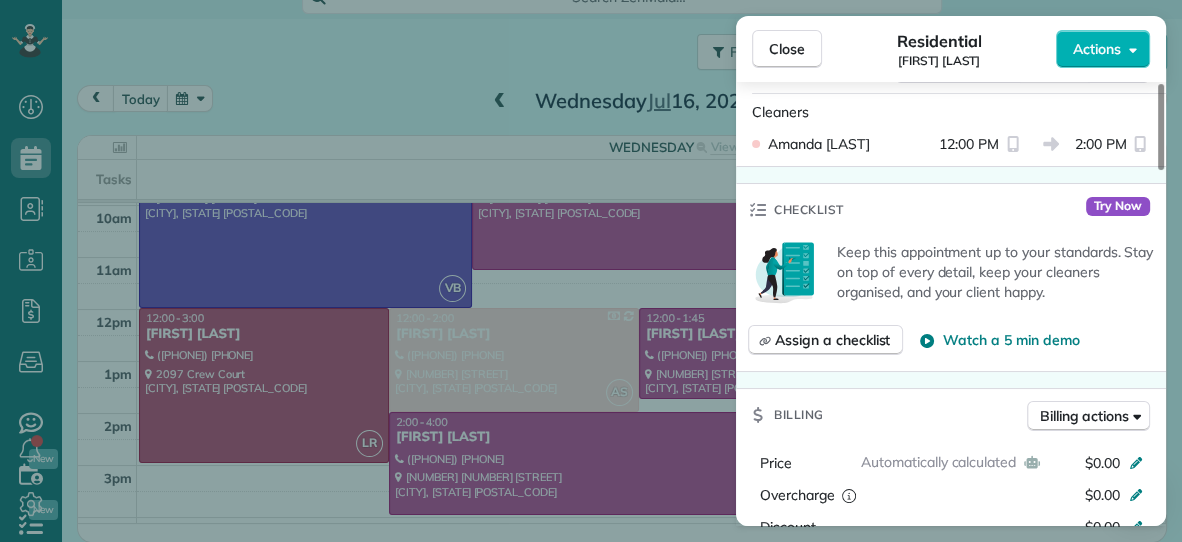 scroll, scrollTop: 574, scrollLeft: 0, axis: vertical 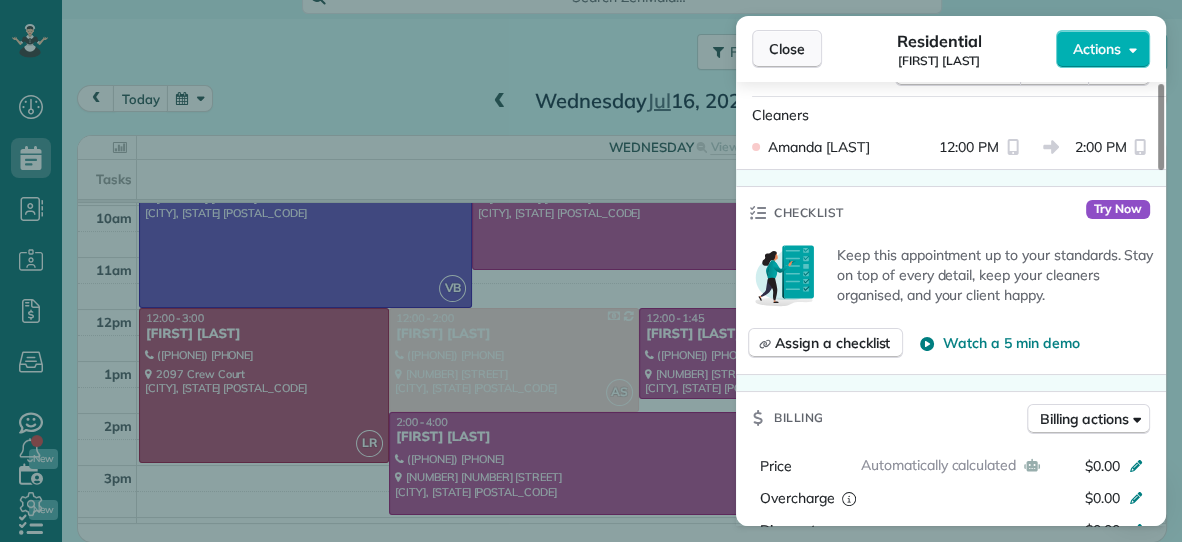 click on "Close" at bounding box center [787, 49] 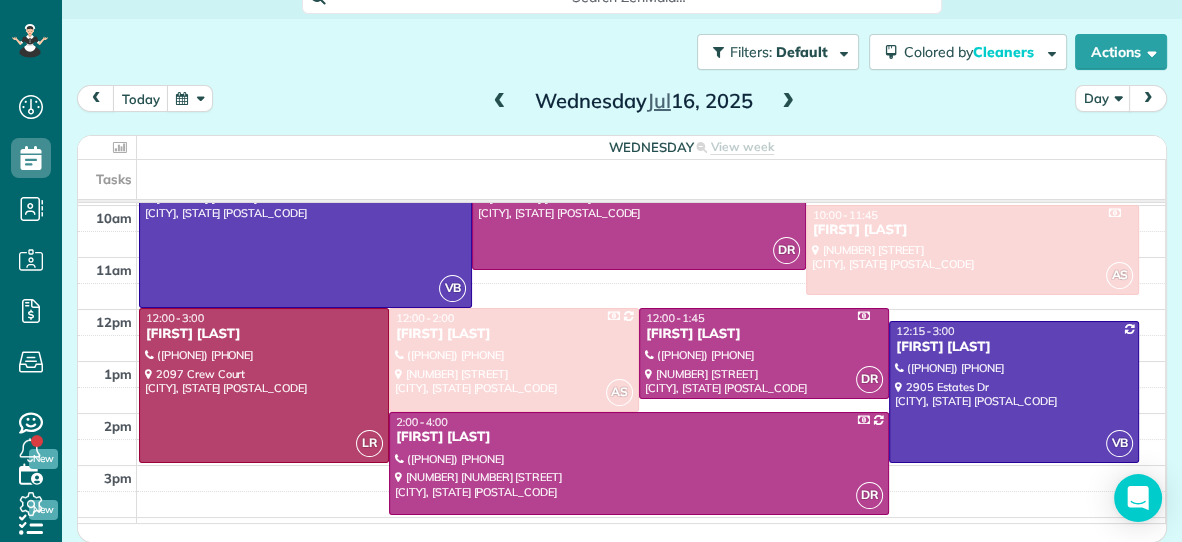 click at bounding box center (788, 102) 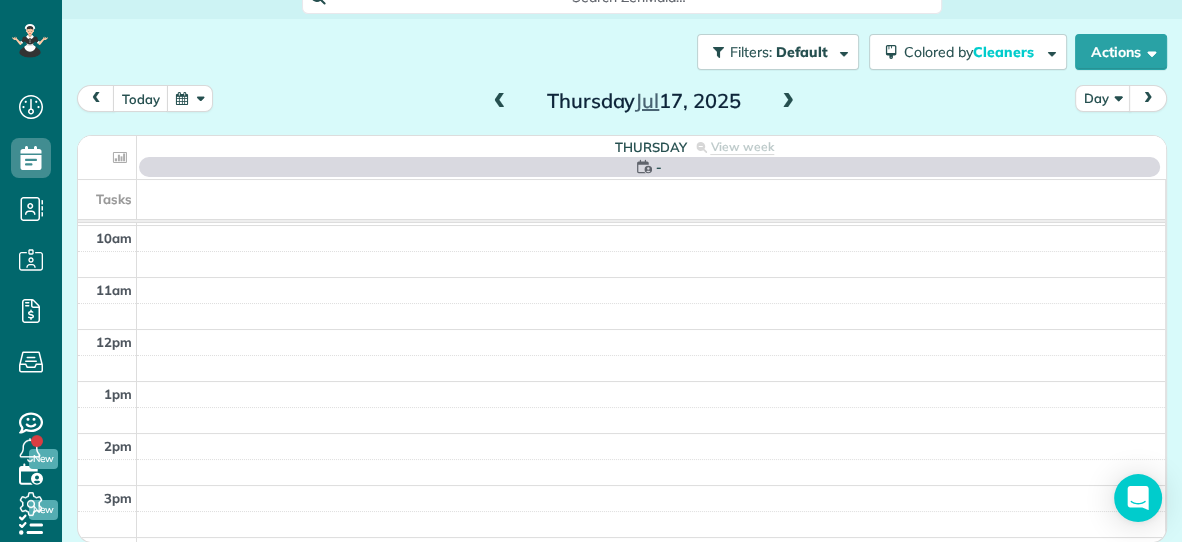 scroll, scrollTop: 0, scrollLeft: 0, axis: both 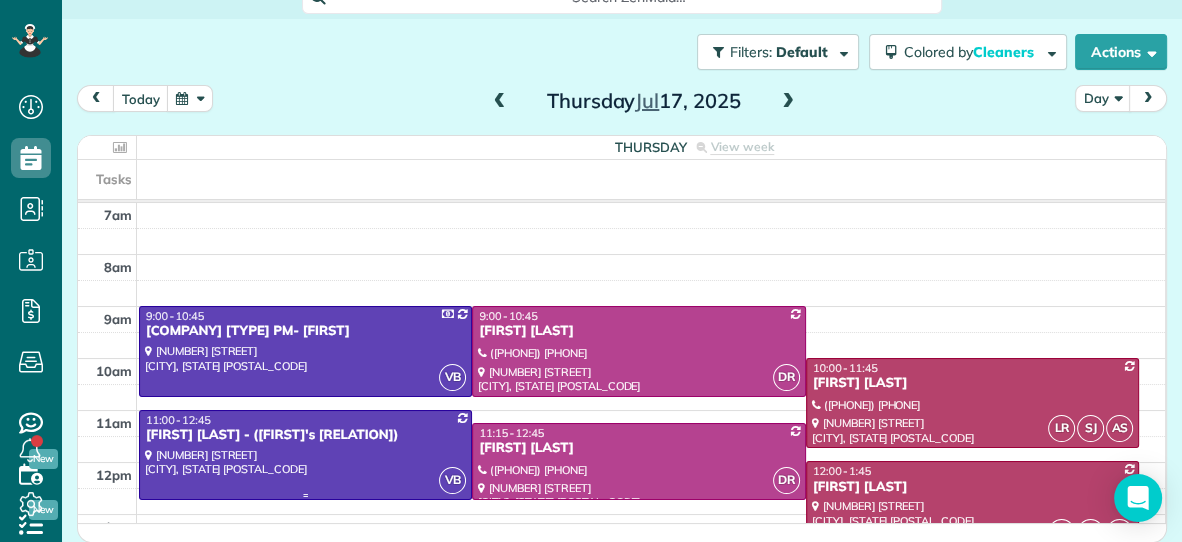 click at bounding box center [305, 455] 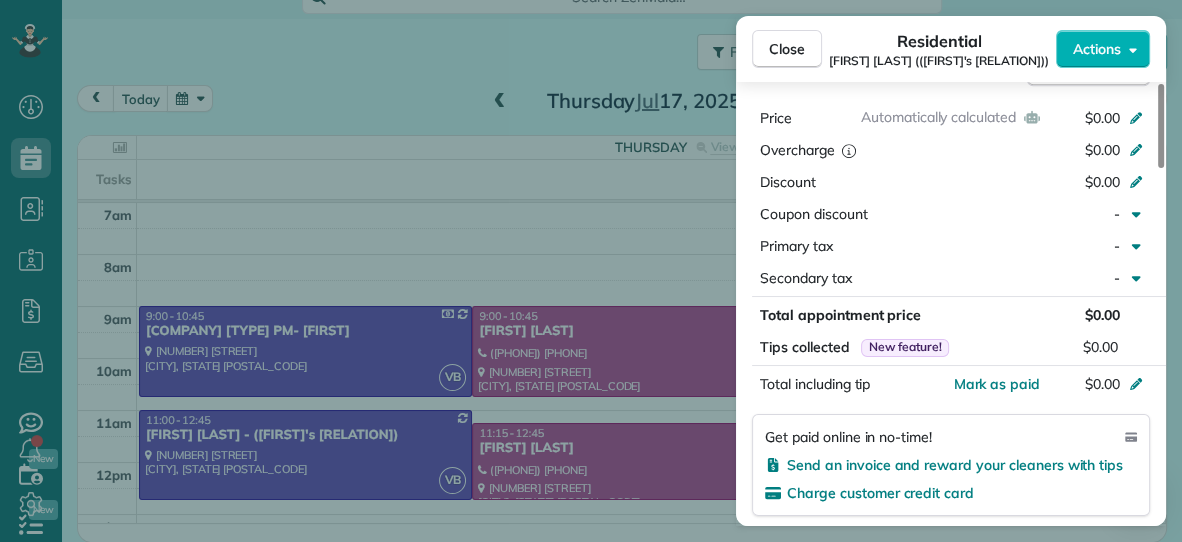 scroll, scrollTop: 1007, scrollLeft: 0, axis: vertical 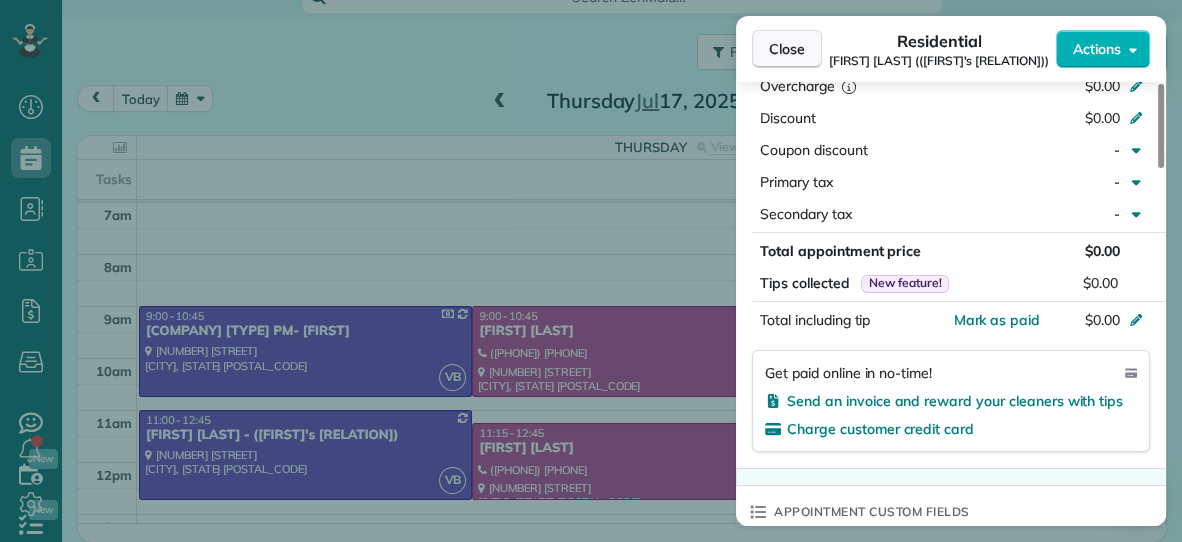 click on "Close" at bounding box center [787, 49] 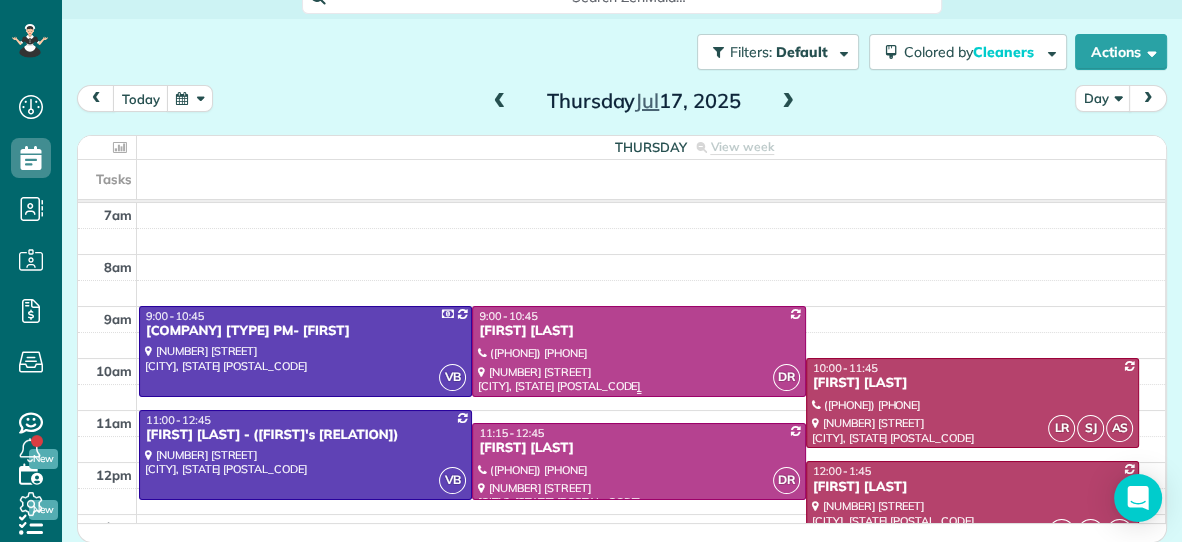 click at bounding box center [638, 351] 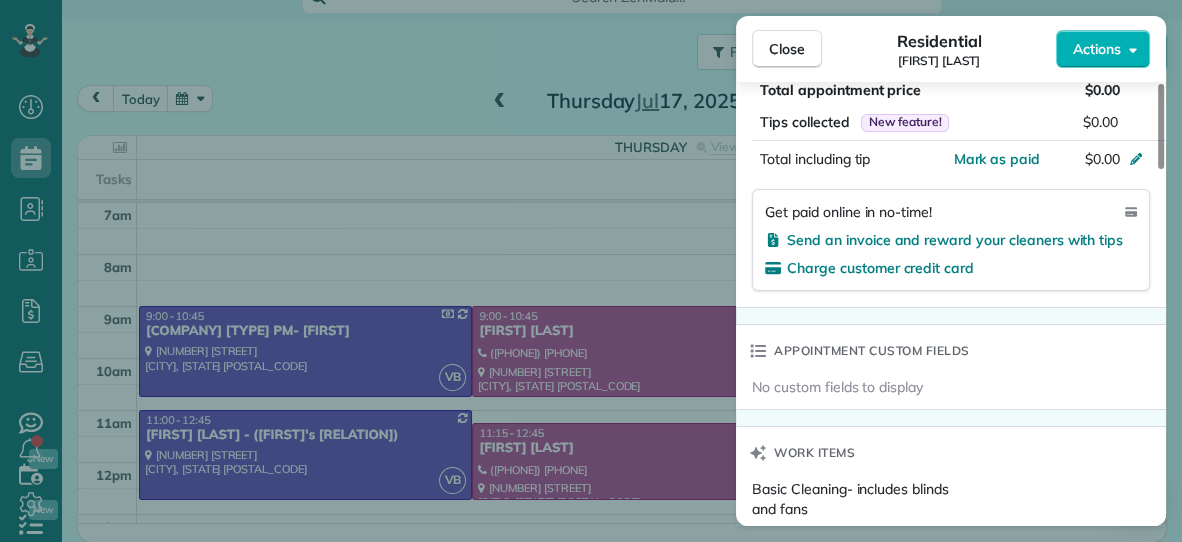 scroll, scrollTop: 1149, scrollLeft: 0, axis: vertical 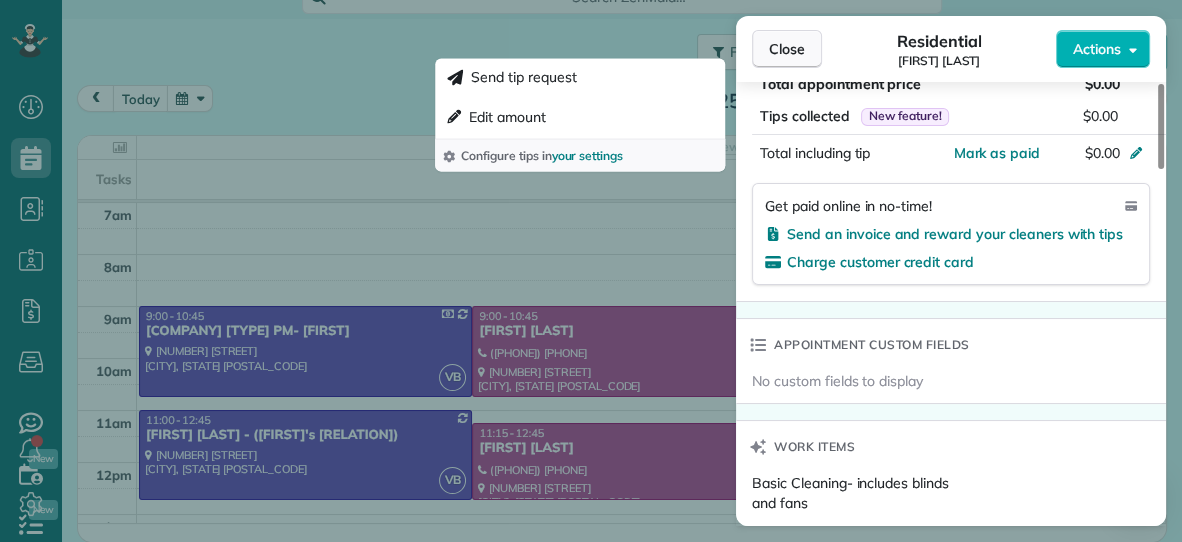 click on "Close" at bounding box center [787, 49] 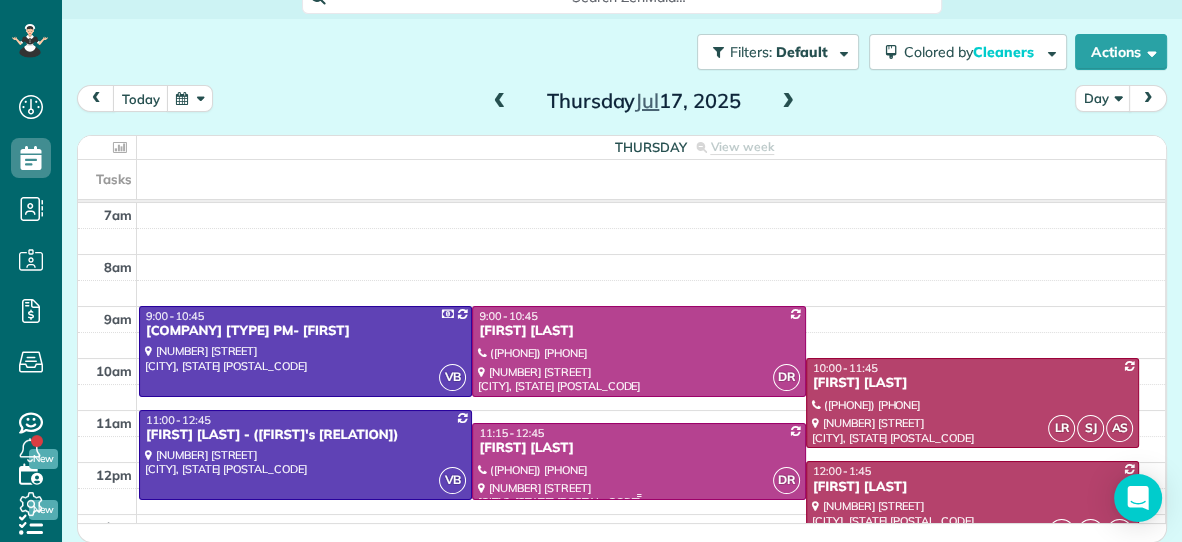 click at bounding box center (638, 462) 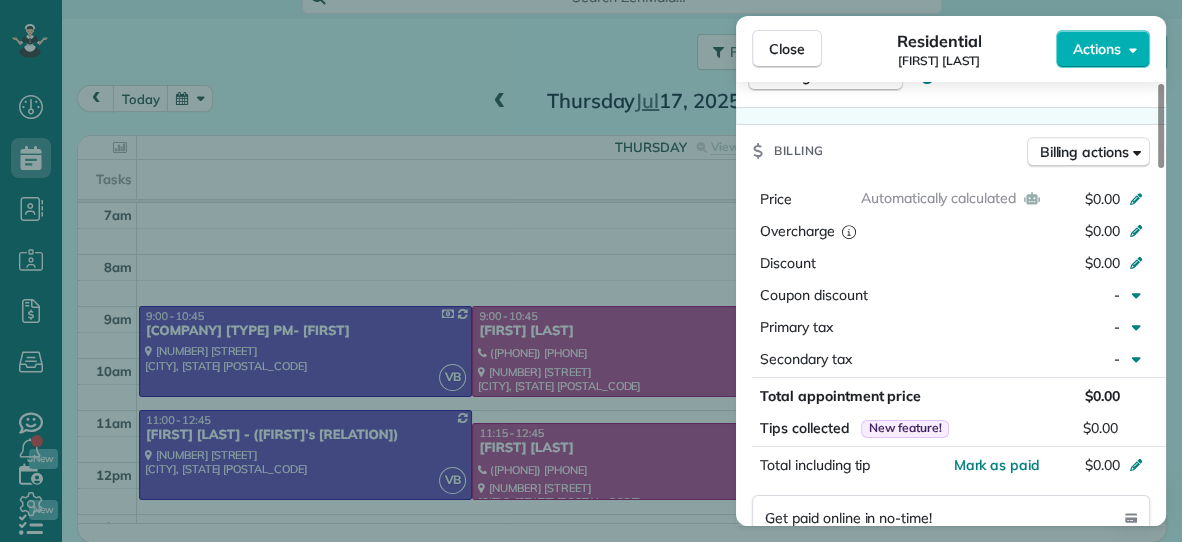 scroll, scrollTop: 887, scrollLeft: 0, axis: vertical 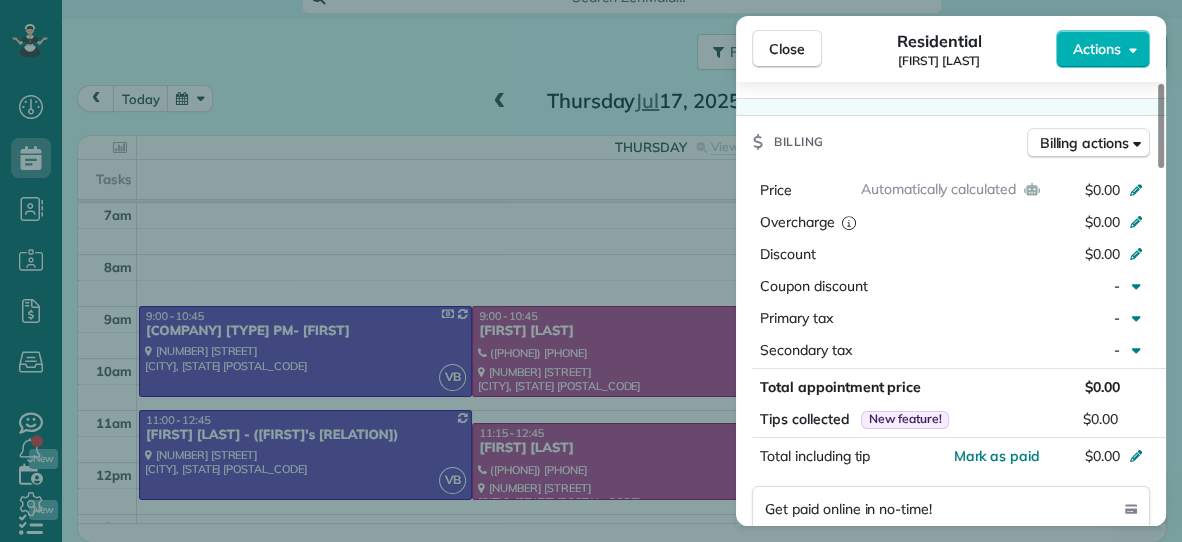 click on "Close Residential [FIRST] [LAST] Actions" at bounding box center [951, 49] 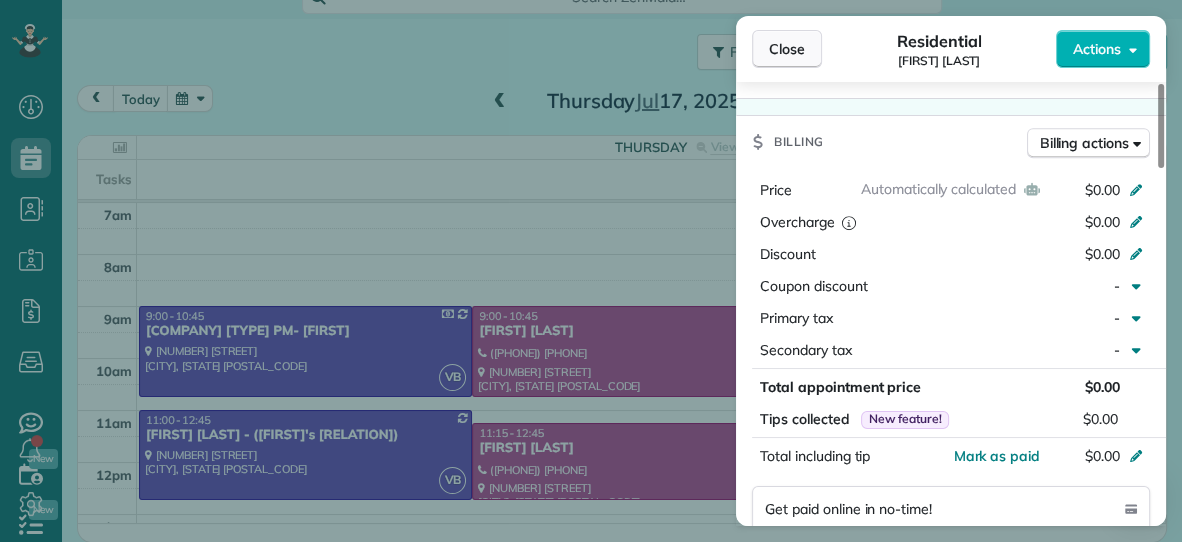 click on "Close" at bounding box center (787, 49) 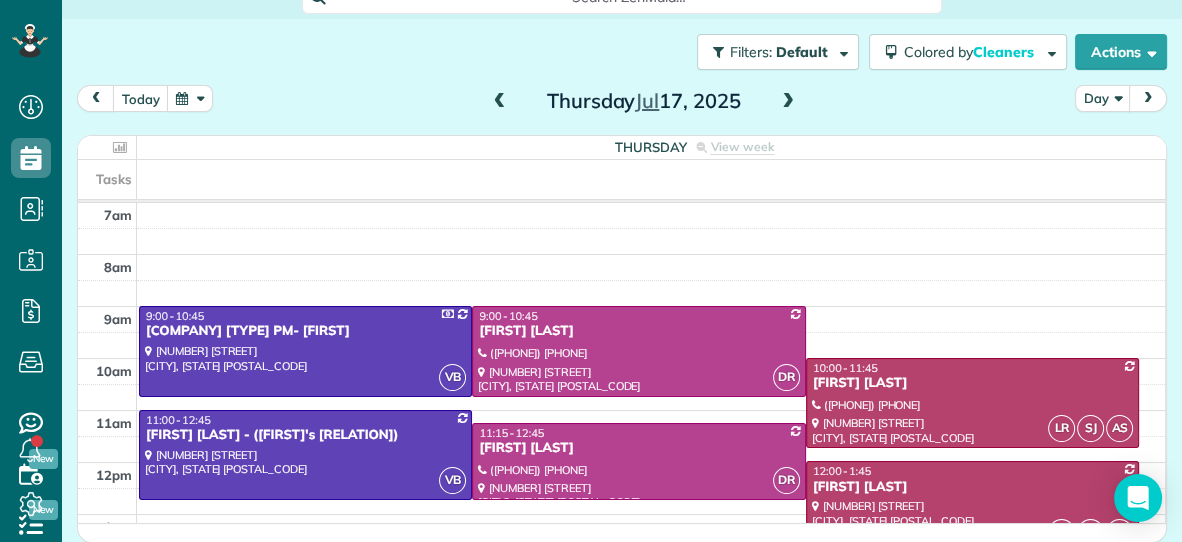 click at bounding box center [972, 506] 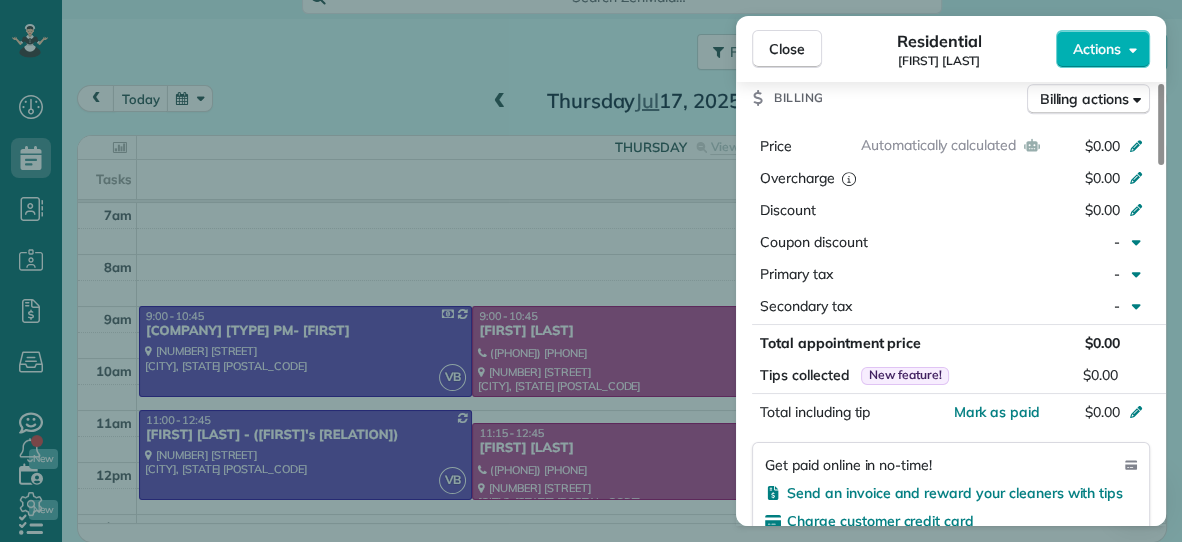 scroll, scrollTop: 968, scrollLeft: 0, axis: vertical 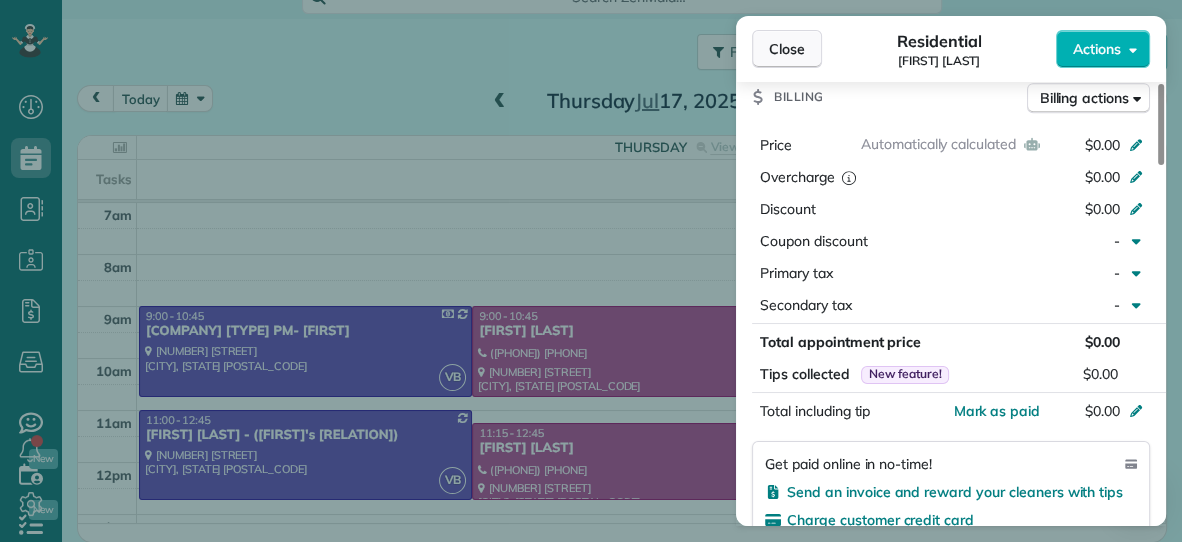 click on "Close" at bounding box center (787, 49) 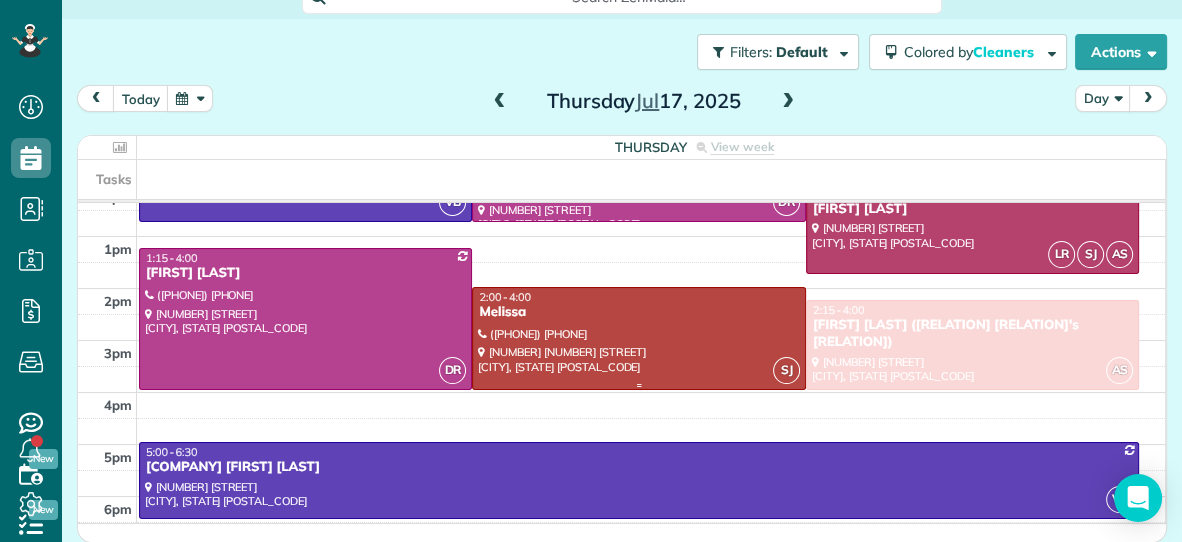 scroll, scrollTop: 299, scrollLeft: 0, axis: vertical 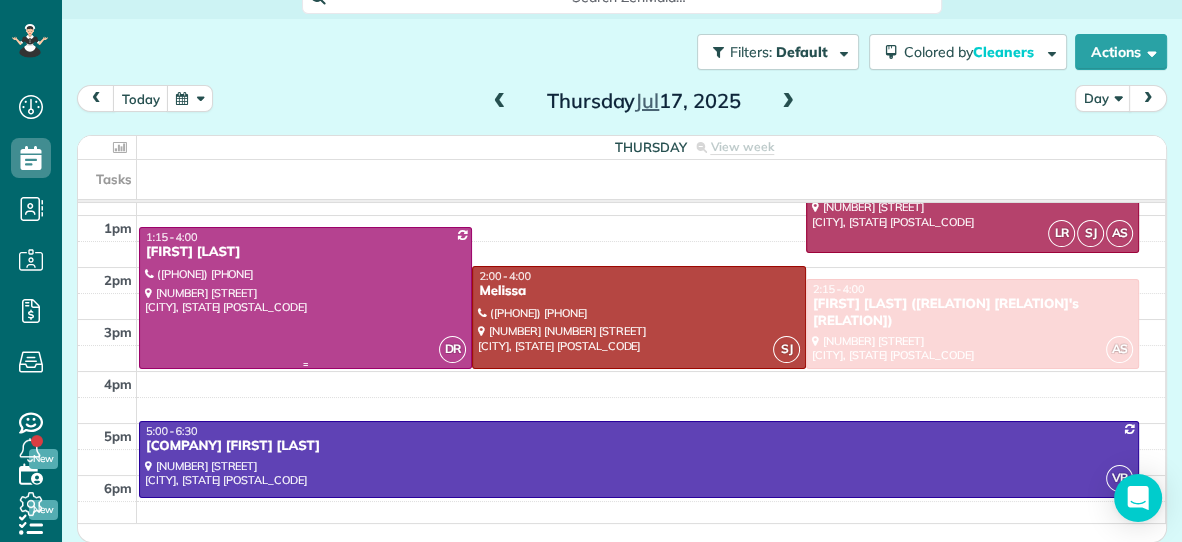 click at bounding box center (305, 298) 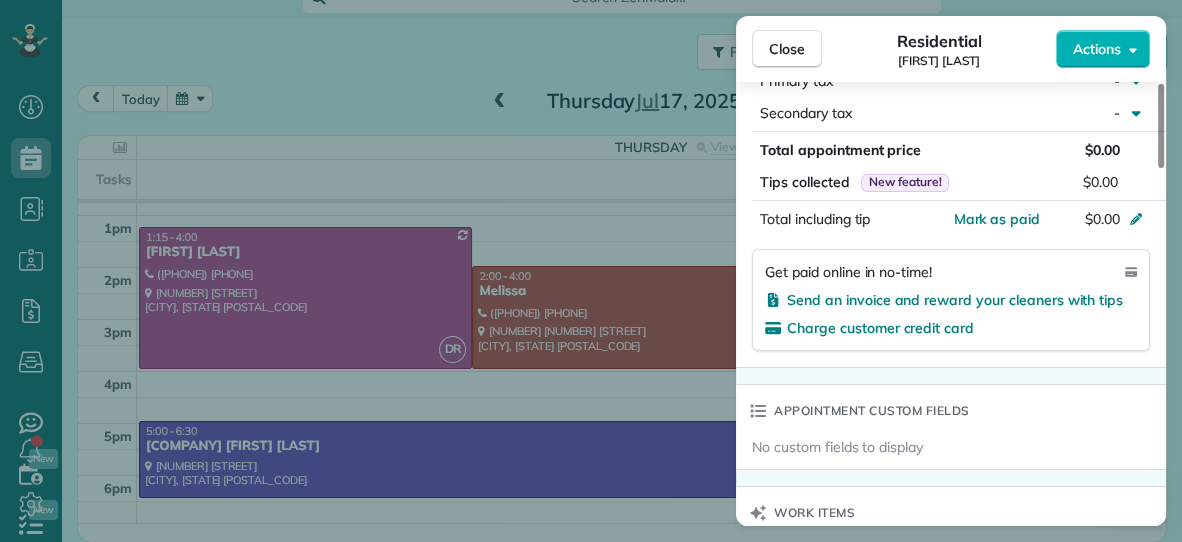 scroll, scrollTop: 1084, scrollLeft: 0, axis: vertical 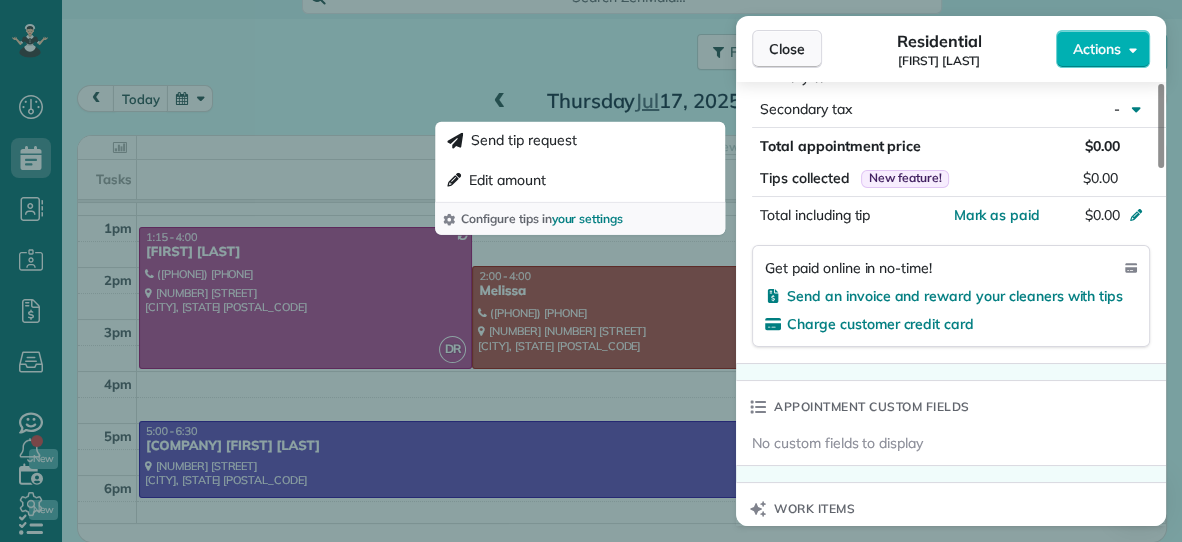 click on "Close" at bounding box center (787, 49) 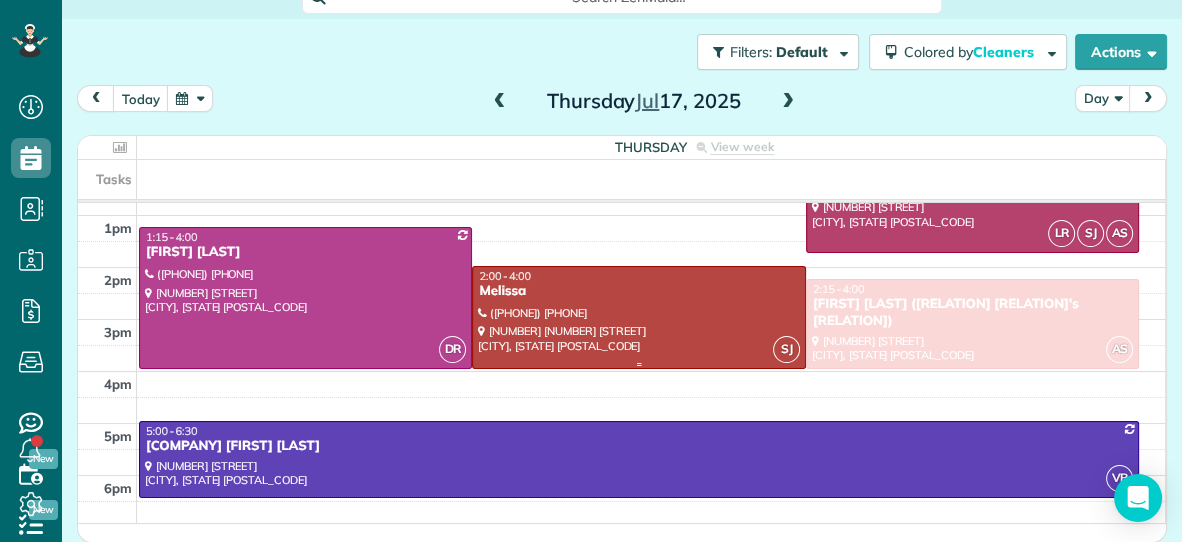 click at bounding box center [638, 317] 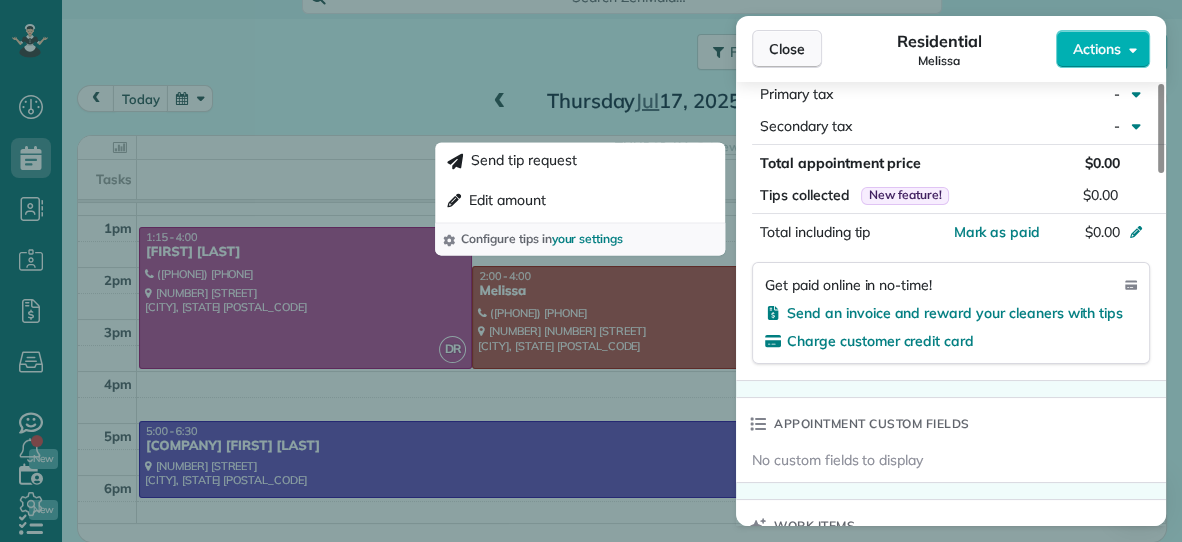 scroll, scrollTop: 1042, scrollLeft: 0, axis: vertical 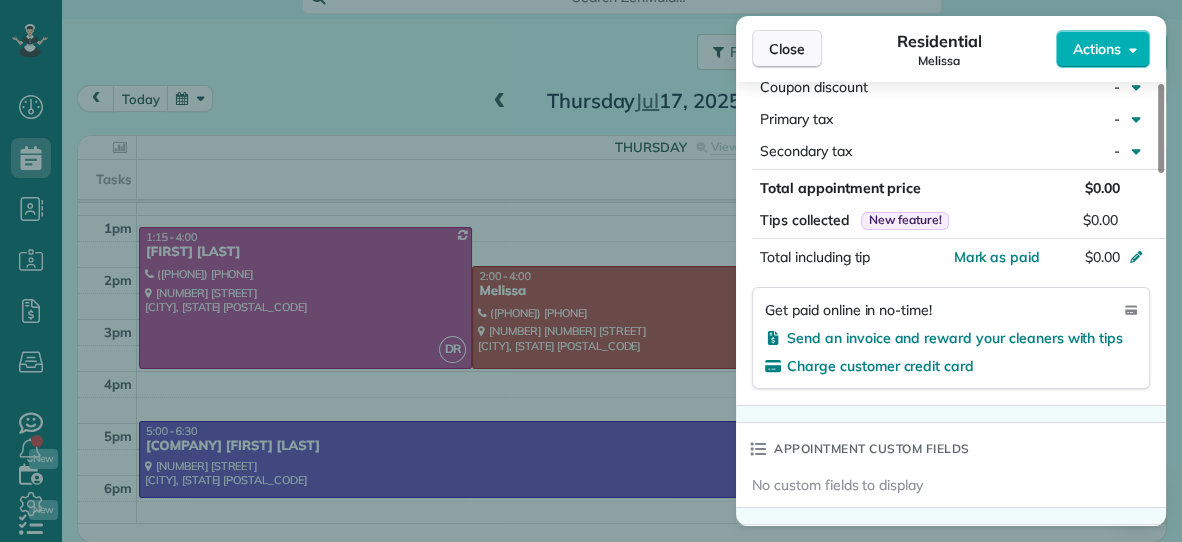 click on "Close" at bounding box center (787, 49) 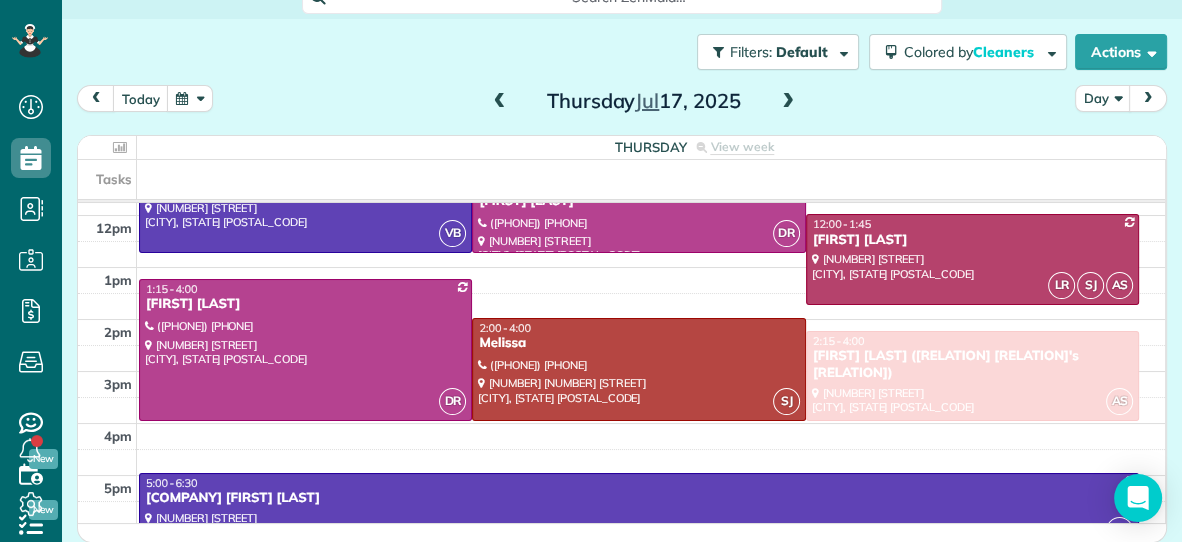 scroll, scrollTop: 299, scrollLeft: 0, axis: vertical 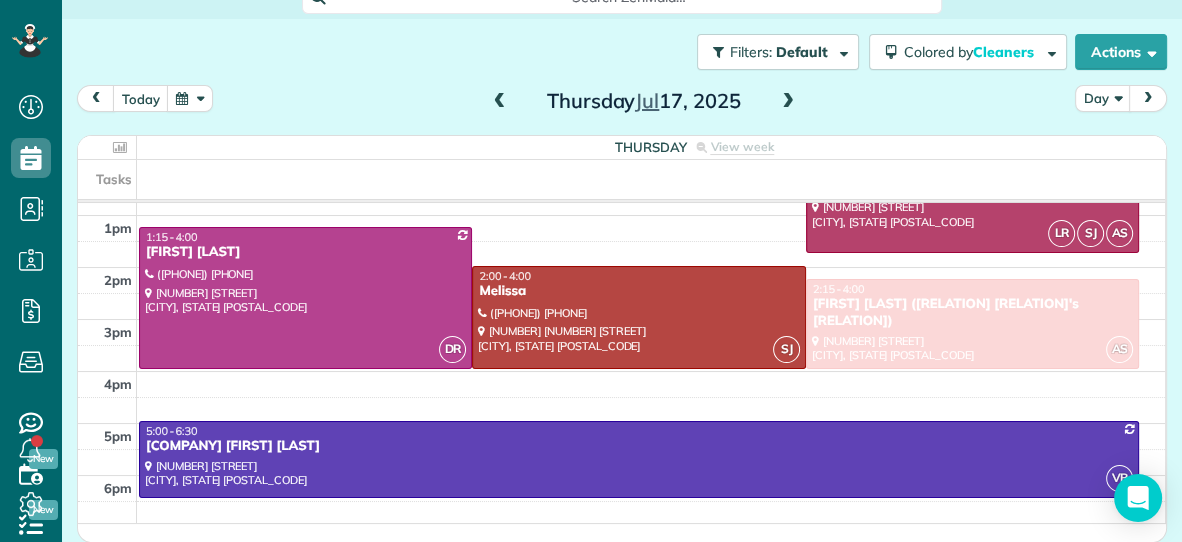 click at bounding box center [788, 102] 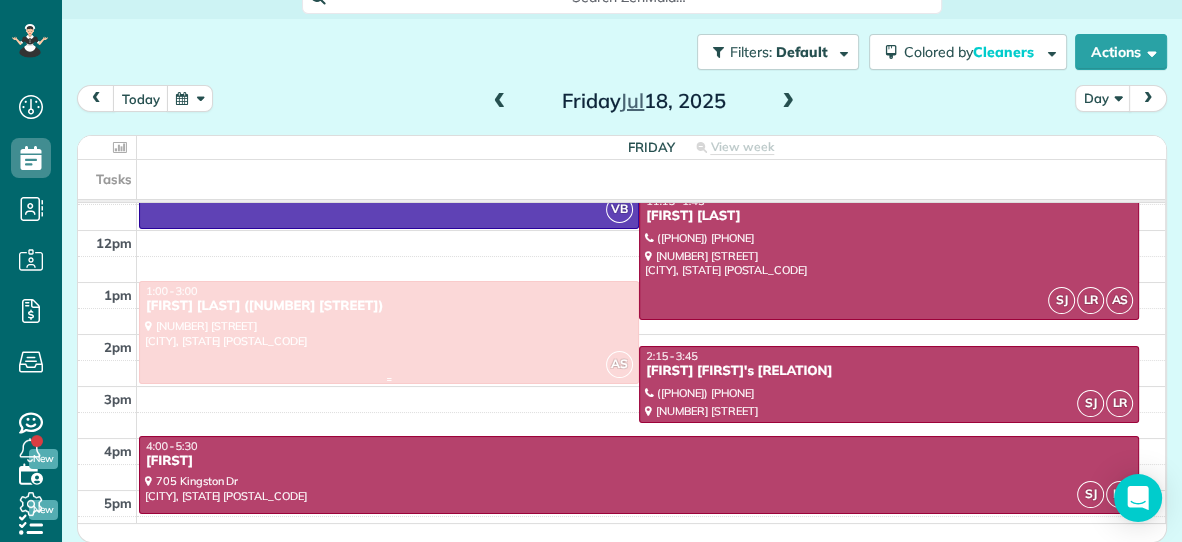 scroll, scrollTop: 0, scrollLeft: 0, axis: both 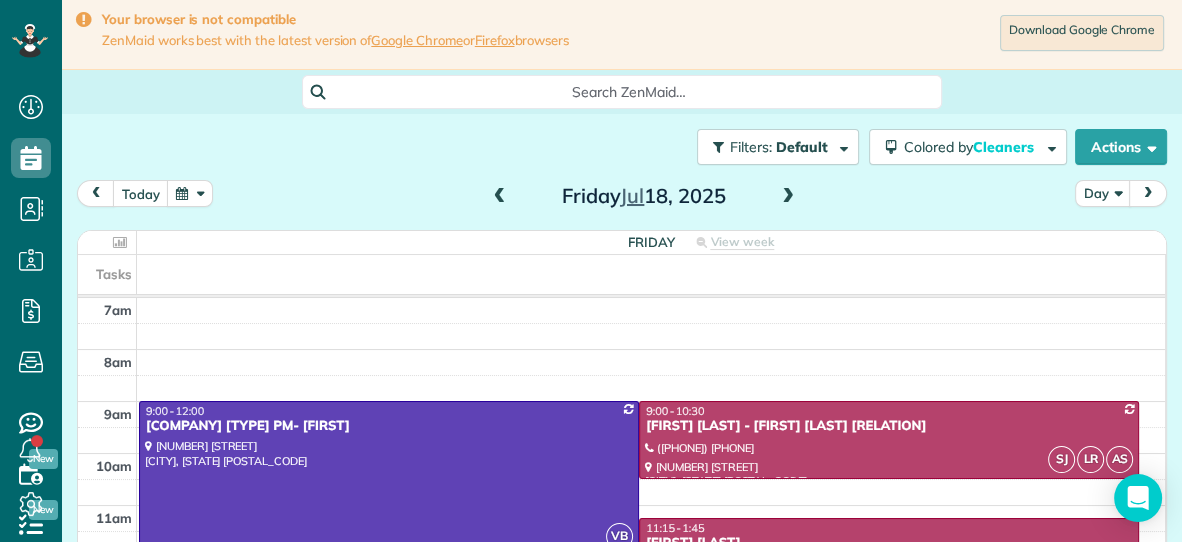 click at bounding box center [500, 197] 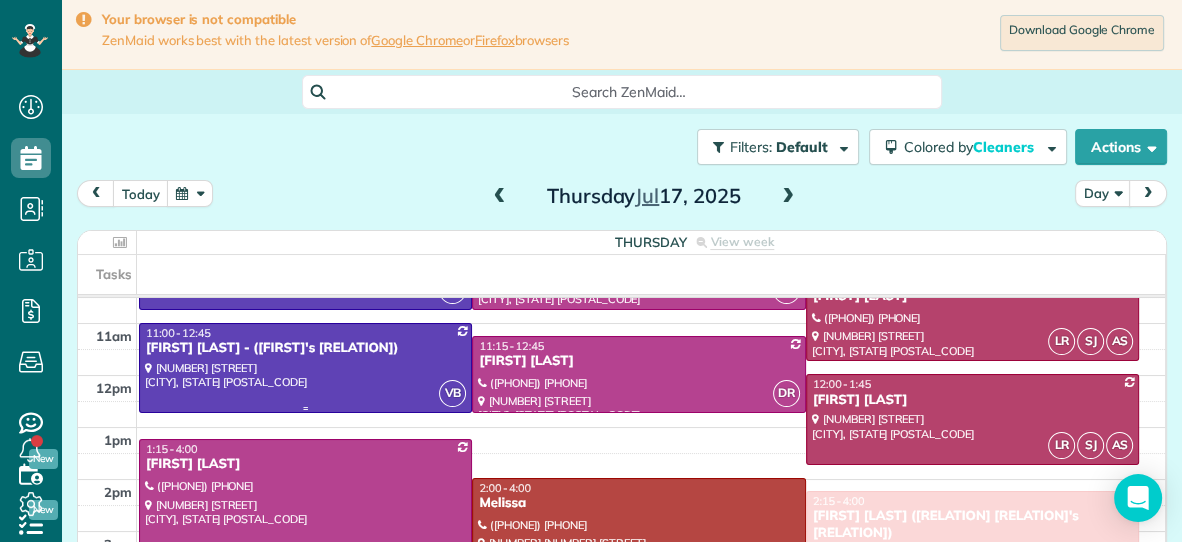 scroll, scrollTop: 181, scrollLeft: 0, axis: vertical 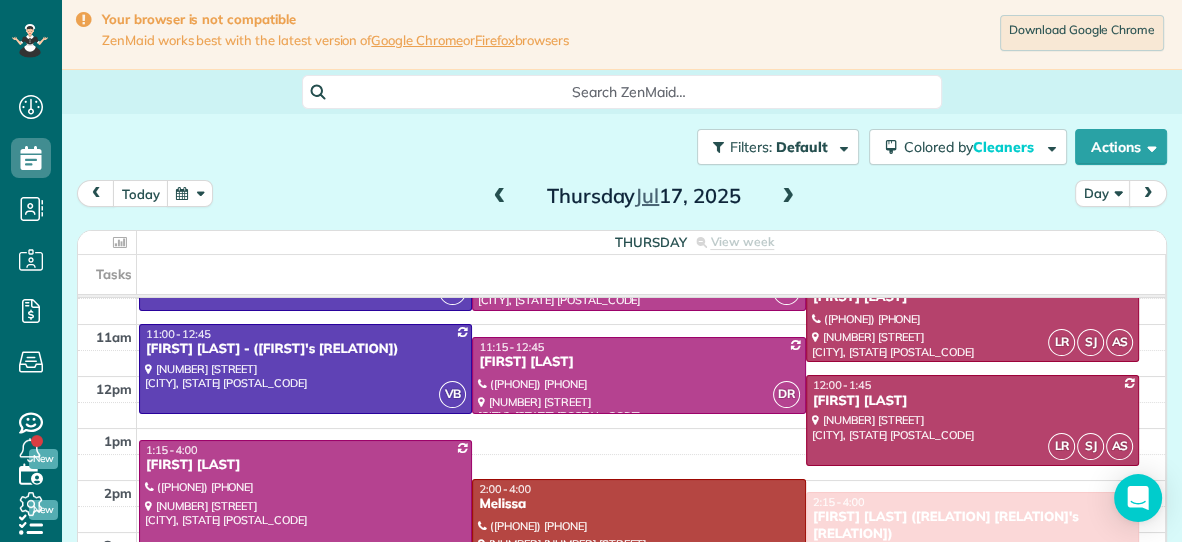 click at bounding box center [500, 197] 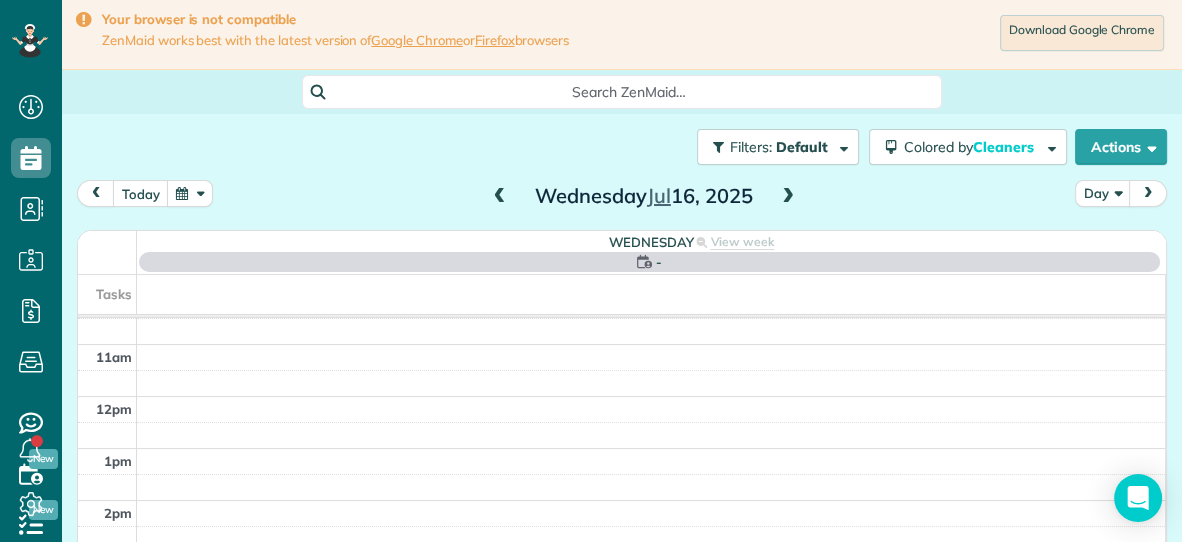 scroll, scrollTop: 0, scrollLeft: 0, axis: both 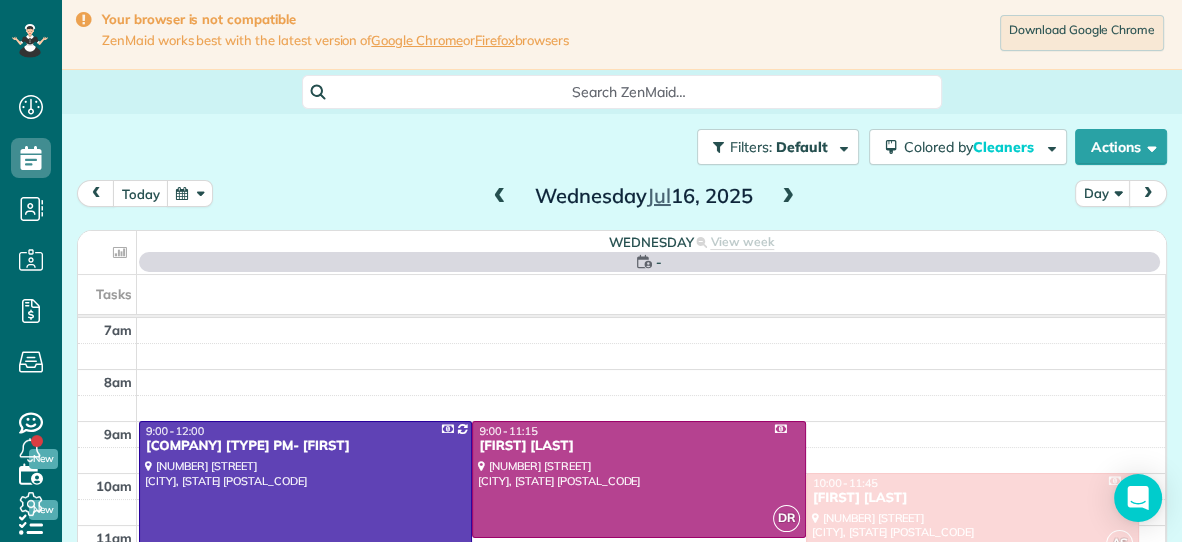 click at bounding box center (500, 197) 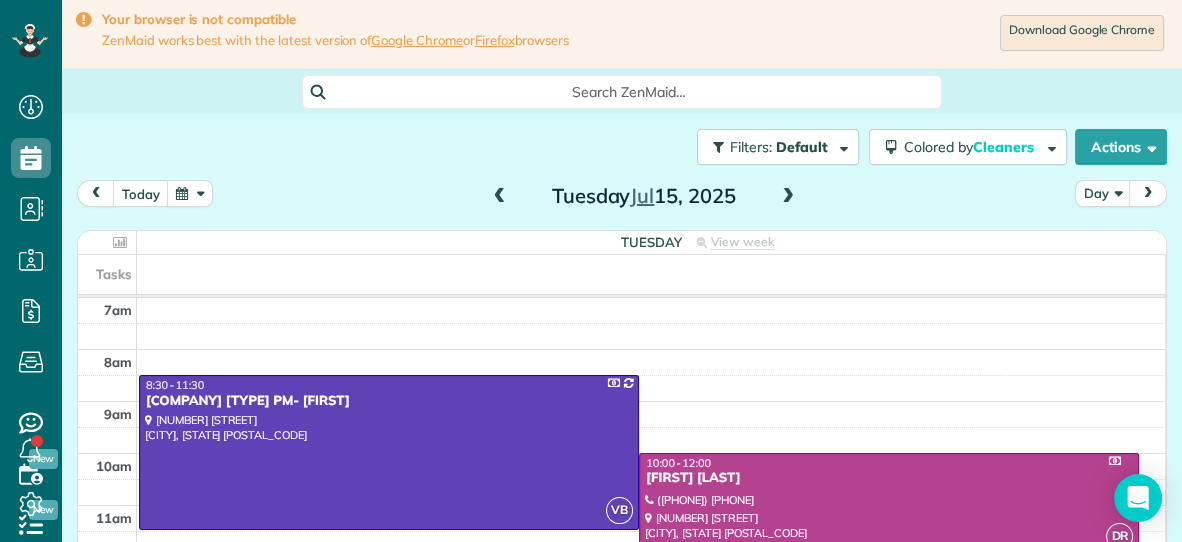 click at bounding box center (500, 197) 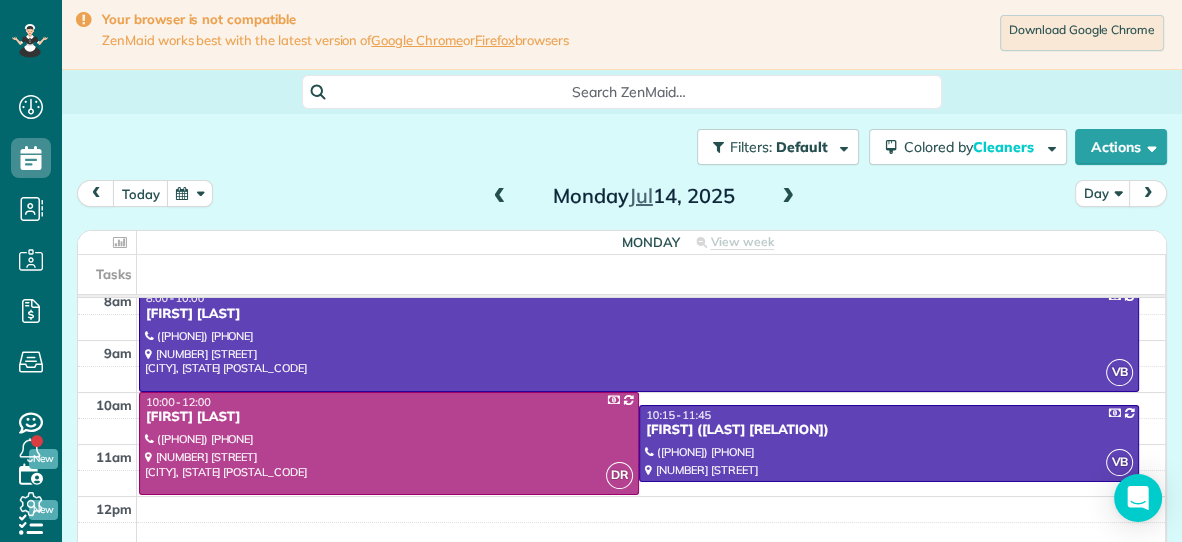 scroll, scrollTop: 0, scrollLeft: 0, axis: both 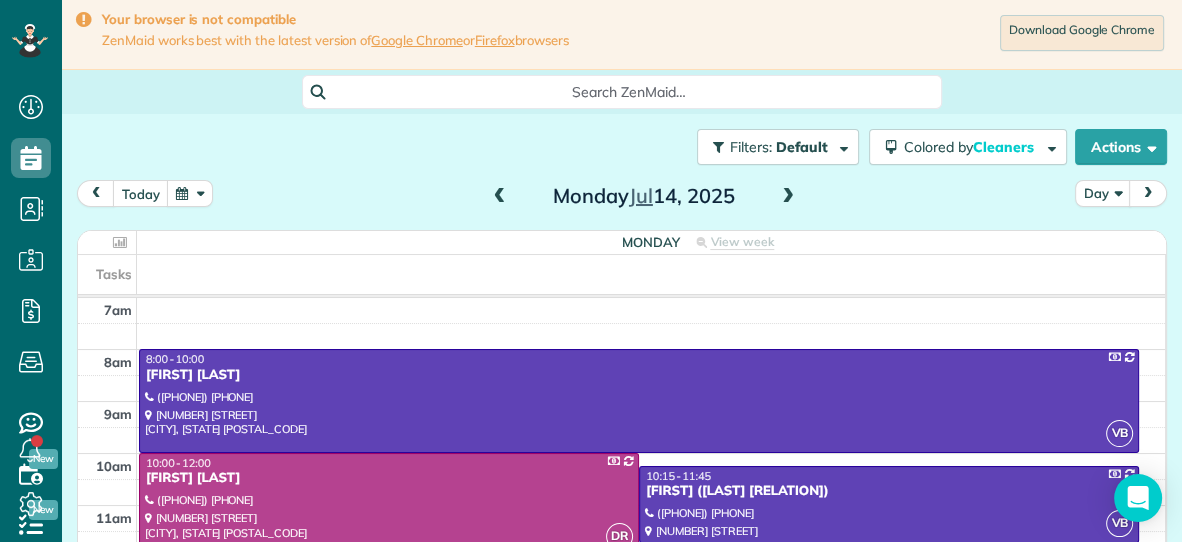 click at bounding box center [788, 197] 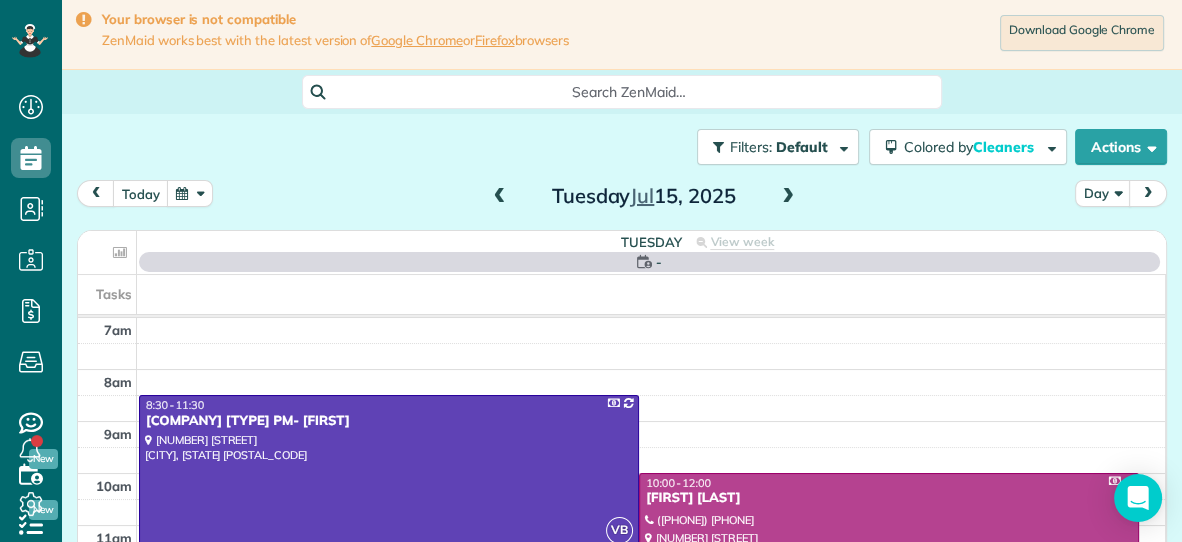 click at bounding box center (788, 197) 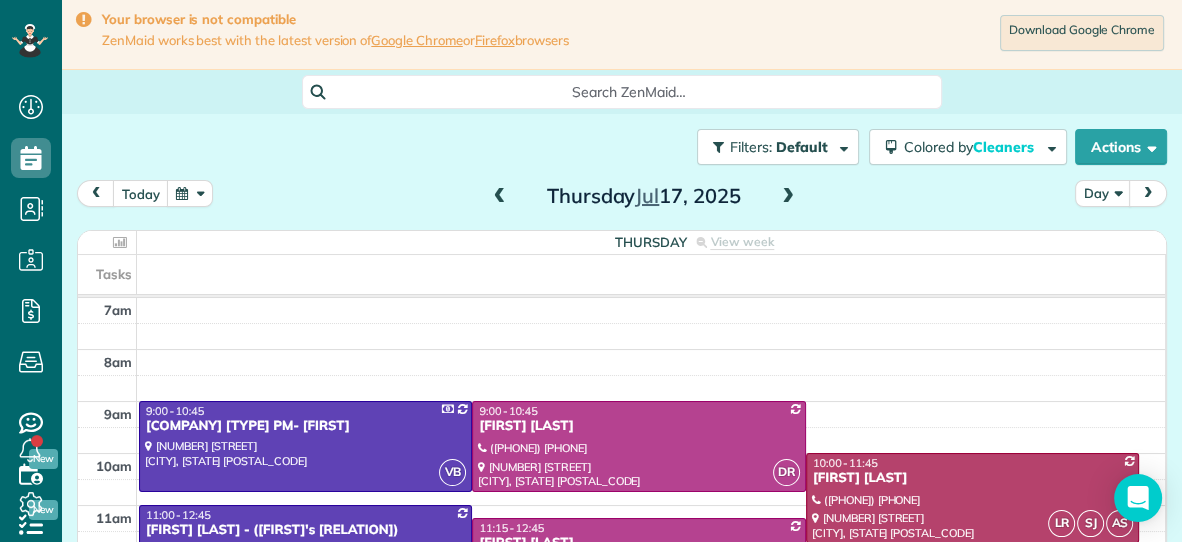 click at bounding box center (788, 197) 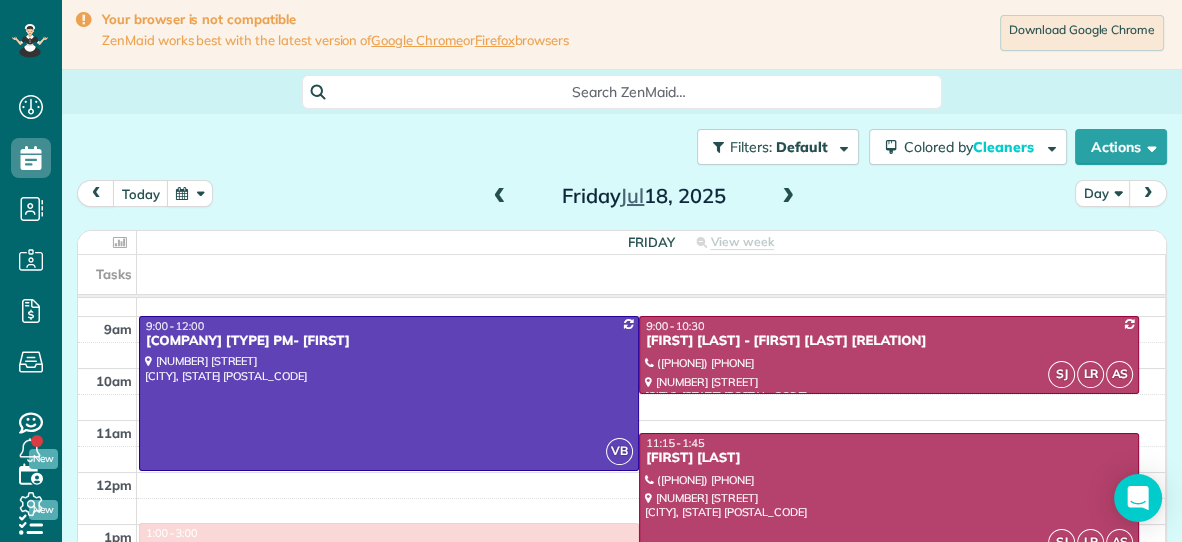 scroll, scrollTop: 82, scrollLeft: 0, axis: vertical 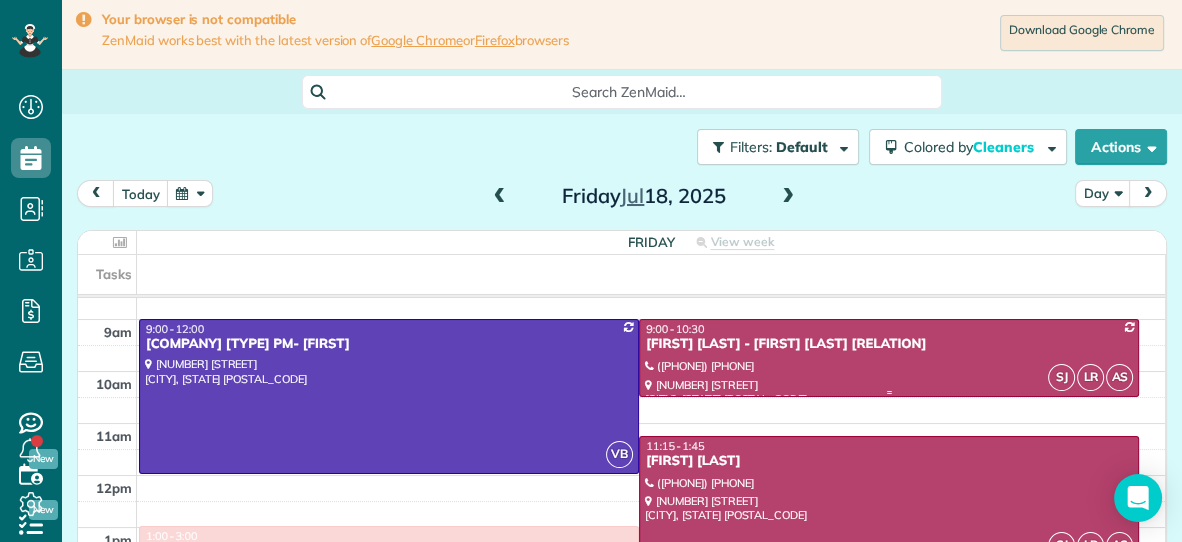 click at bounding box center (889, 358) 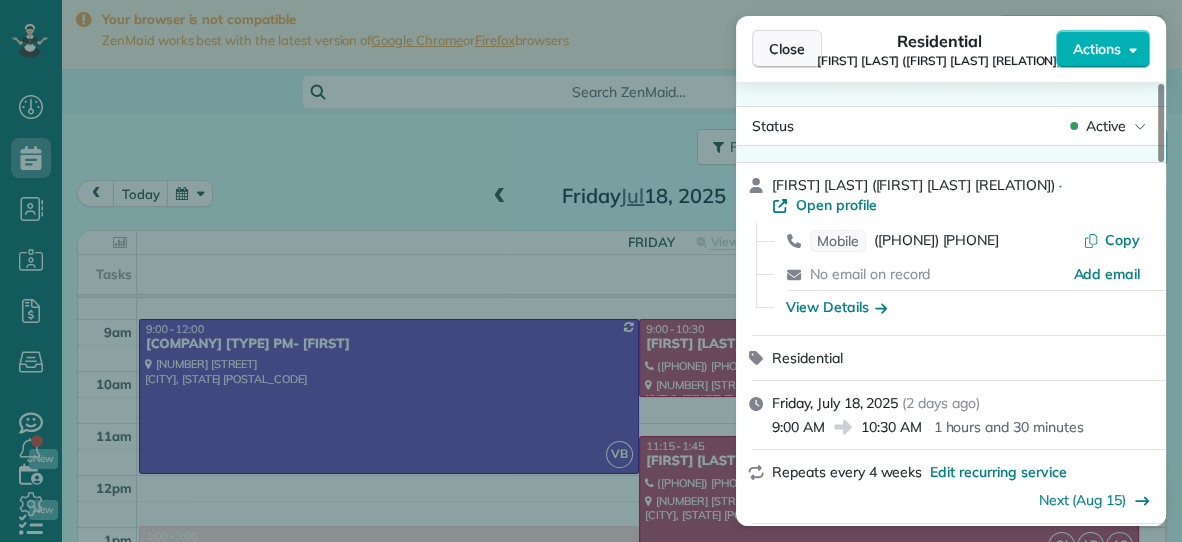 click on "Close" at bounding box center [787, 49] 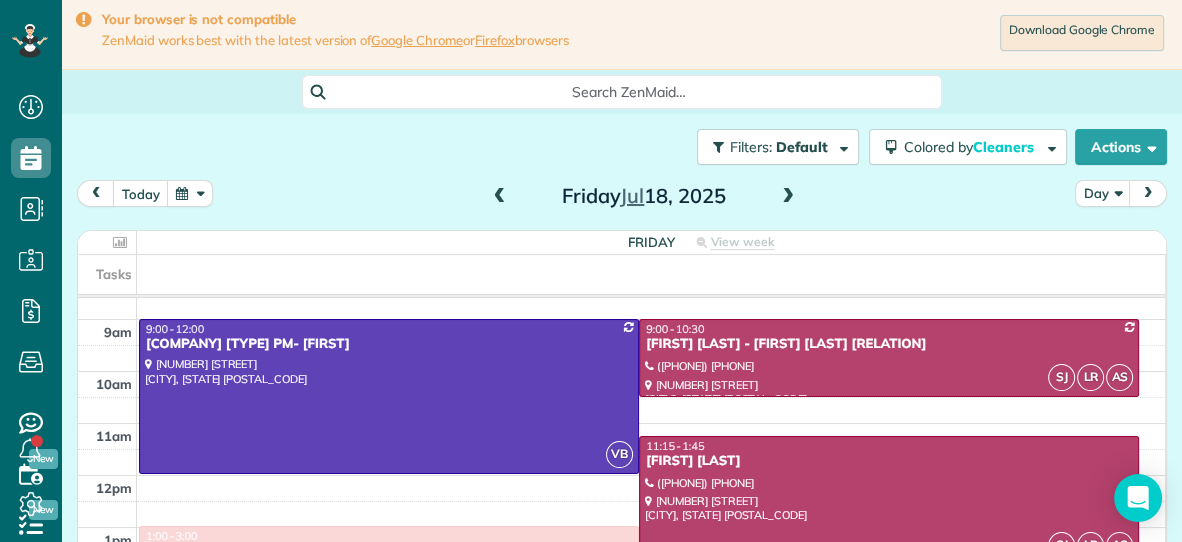 click at bounding box center [788, 197] 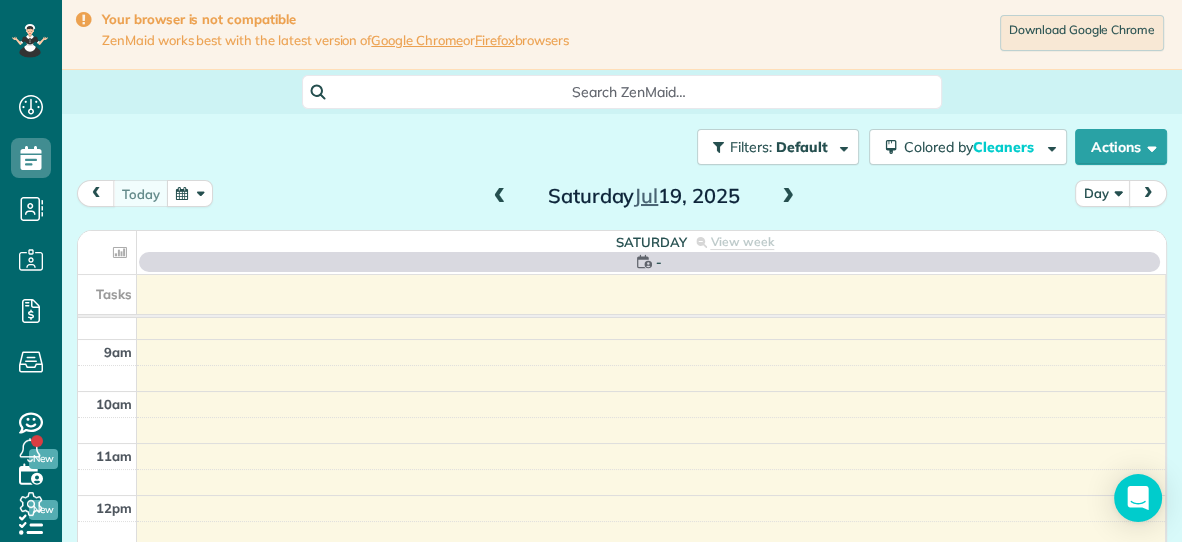 scroll, scrollTop: 0, scrollLeft: 0, axis: both 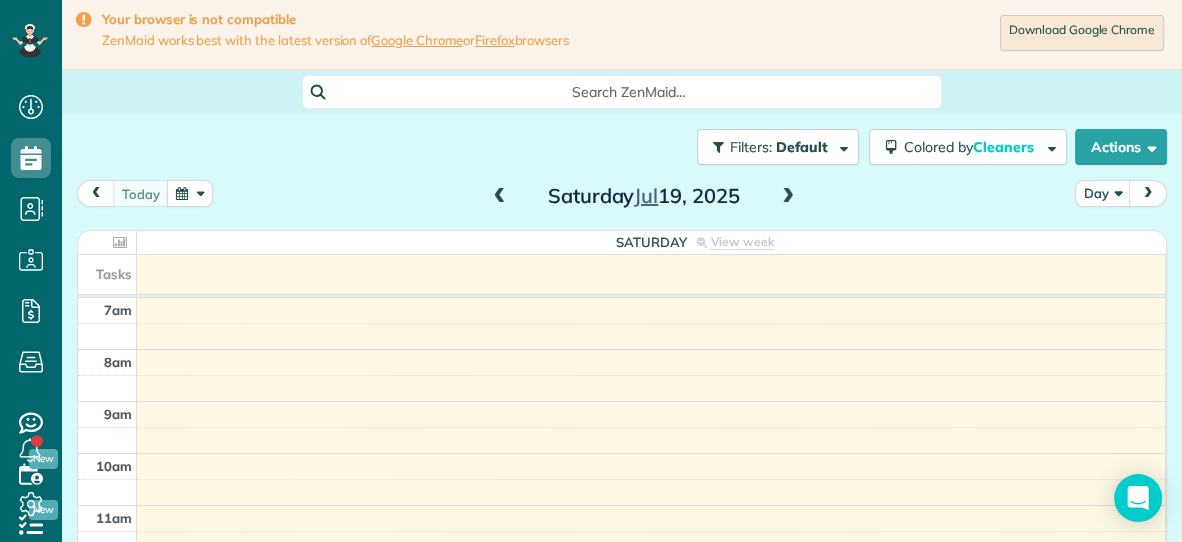 click at bounding box center (788, 197) 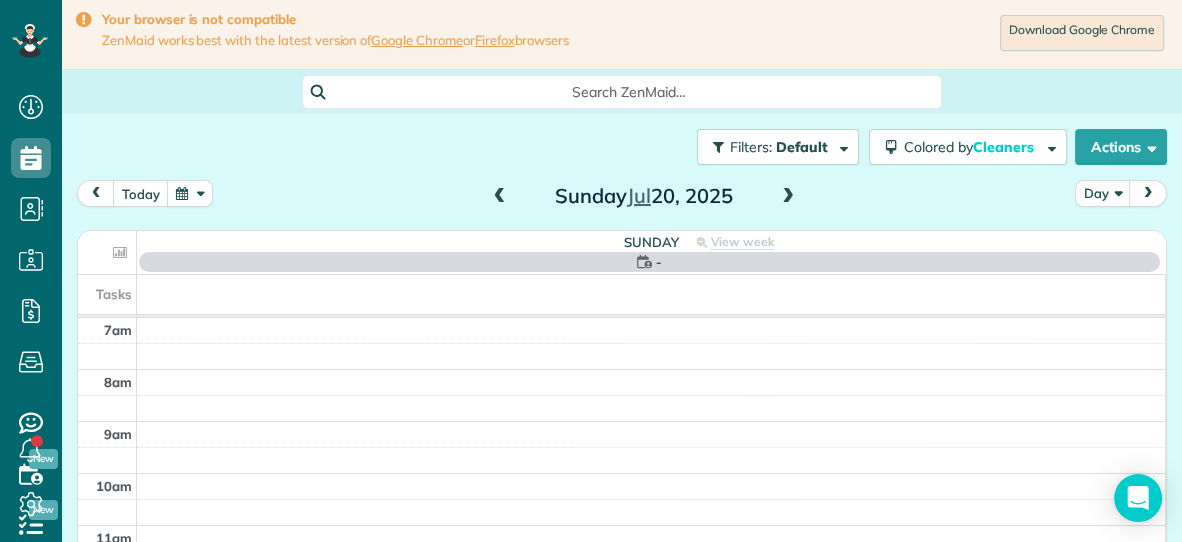 click at bounding box center (788, 197) 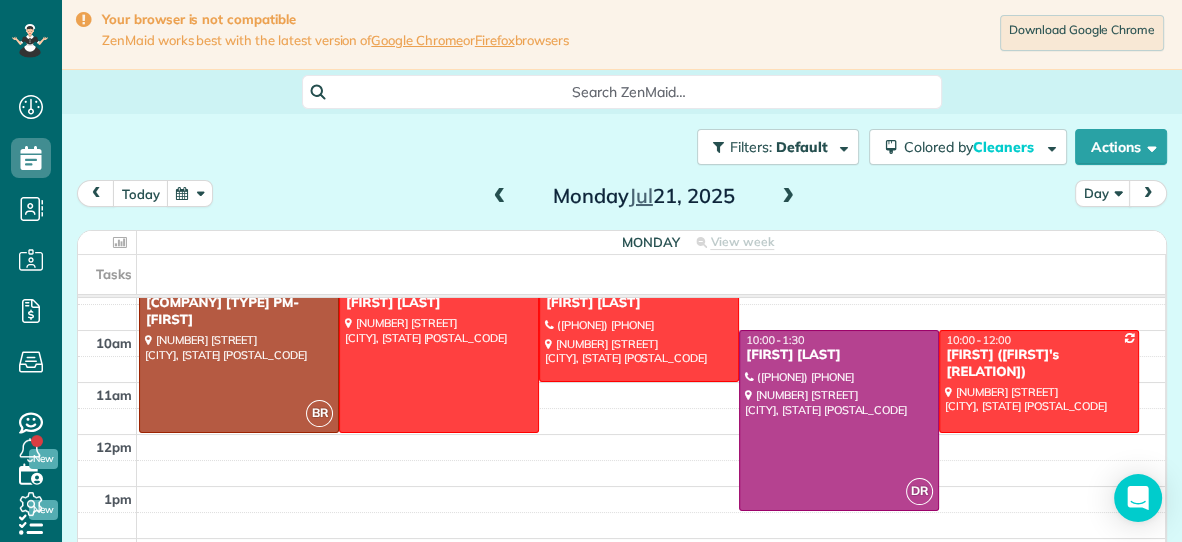 scroll, scrollTop: 122, scrollLeft: 0, axis: vertical 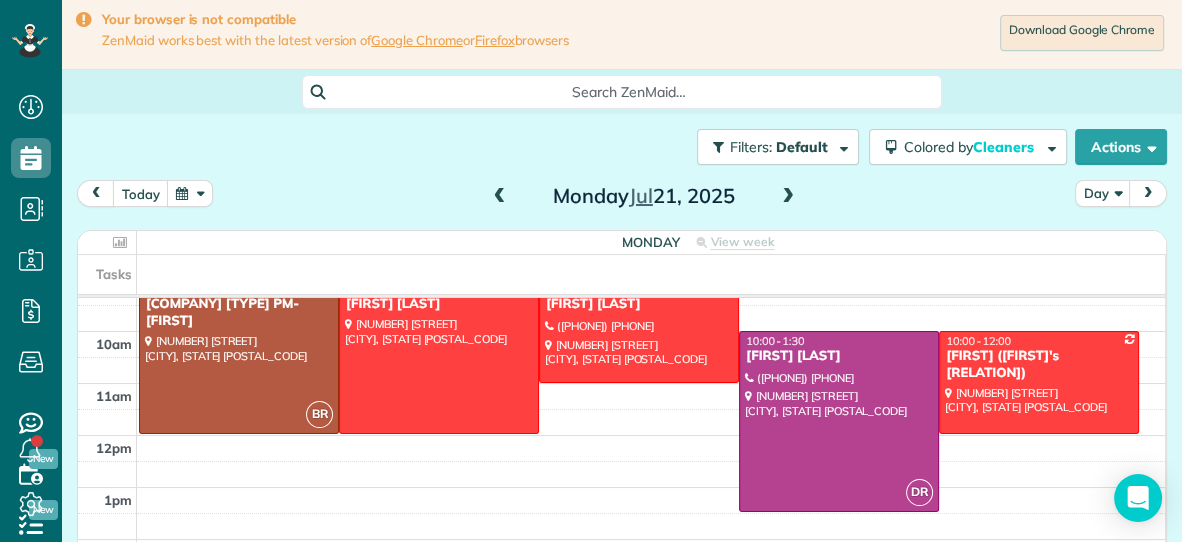 click at bounding box center (788, 197) 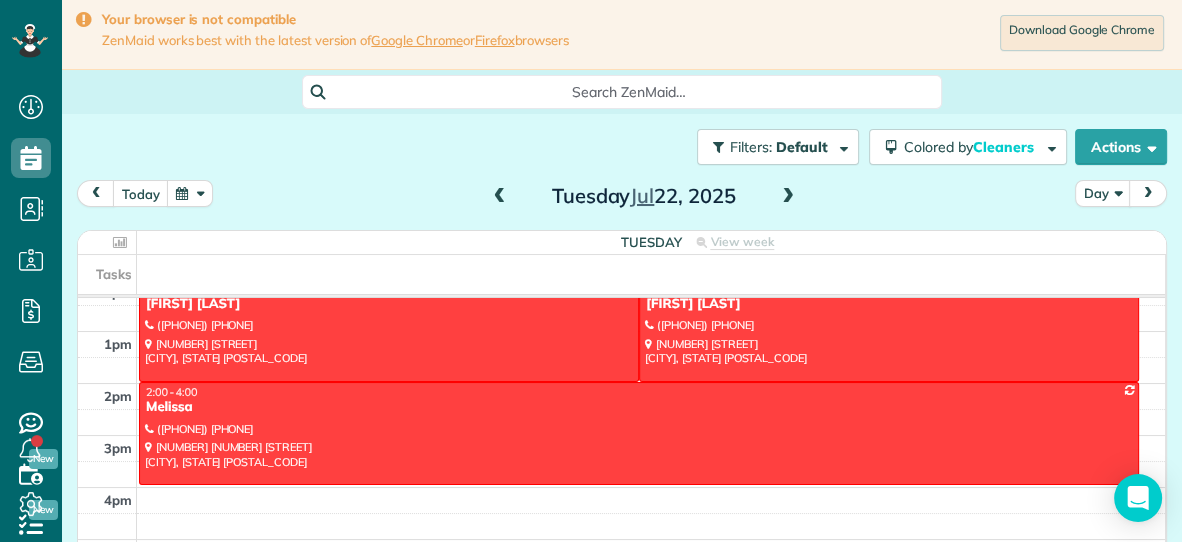 scroll, scrollTop: 279, scrollLeft: 0, axis: vertical 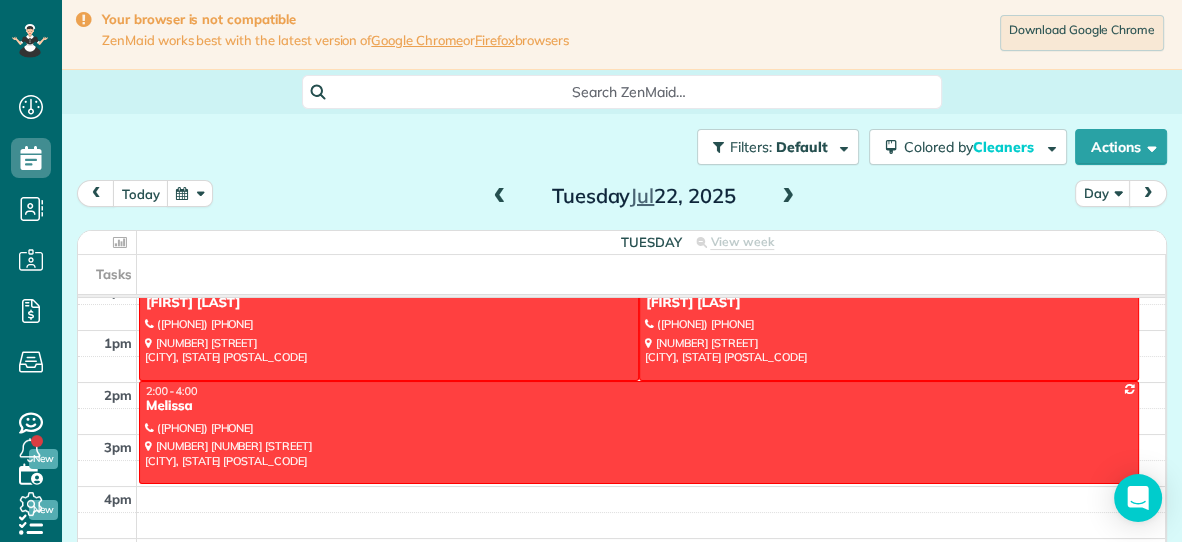 click at bounding box center (788, 197) 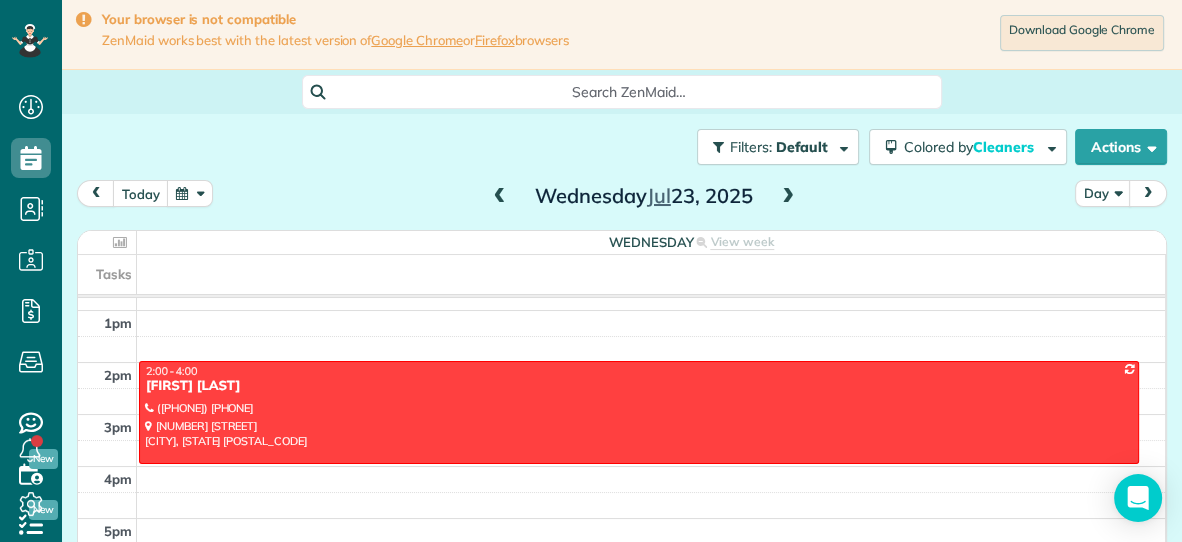 scroll, scrollTop: 0, scrollLeft: 0, axis: both 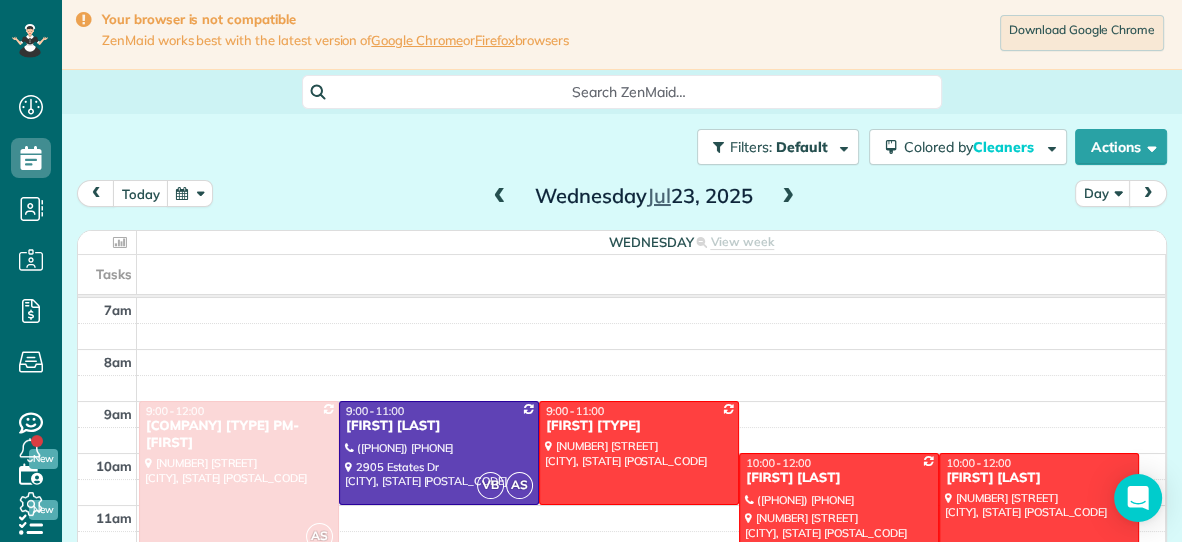 click at bounding box center (788, 197) 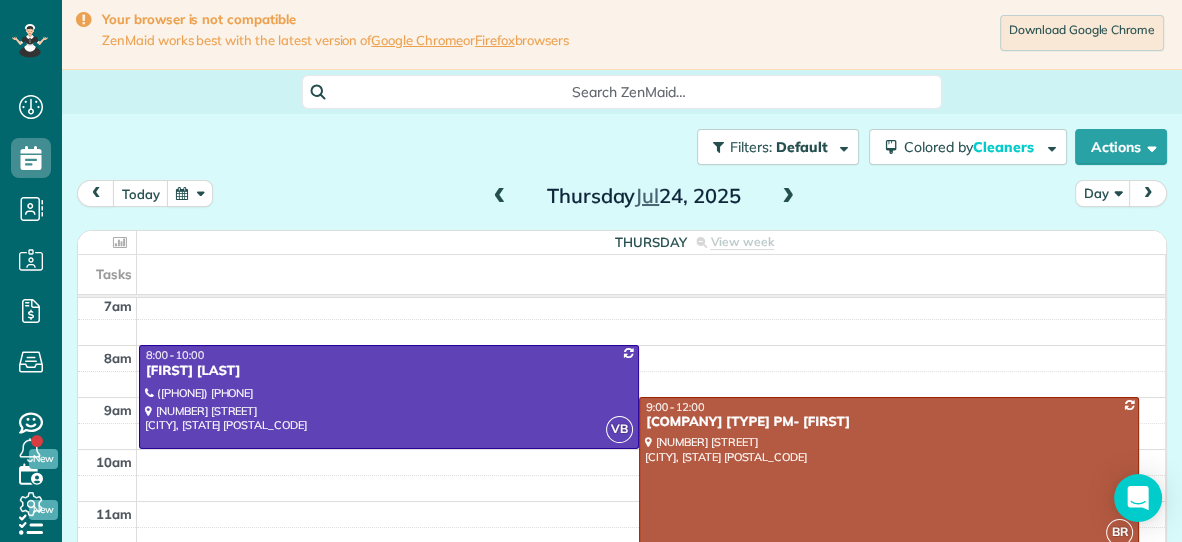 scroll, scrollTop: 0, scrollLeft: 0, axis: both 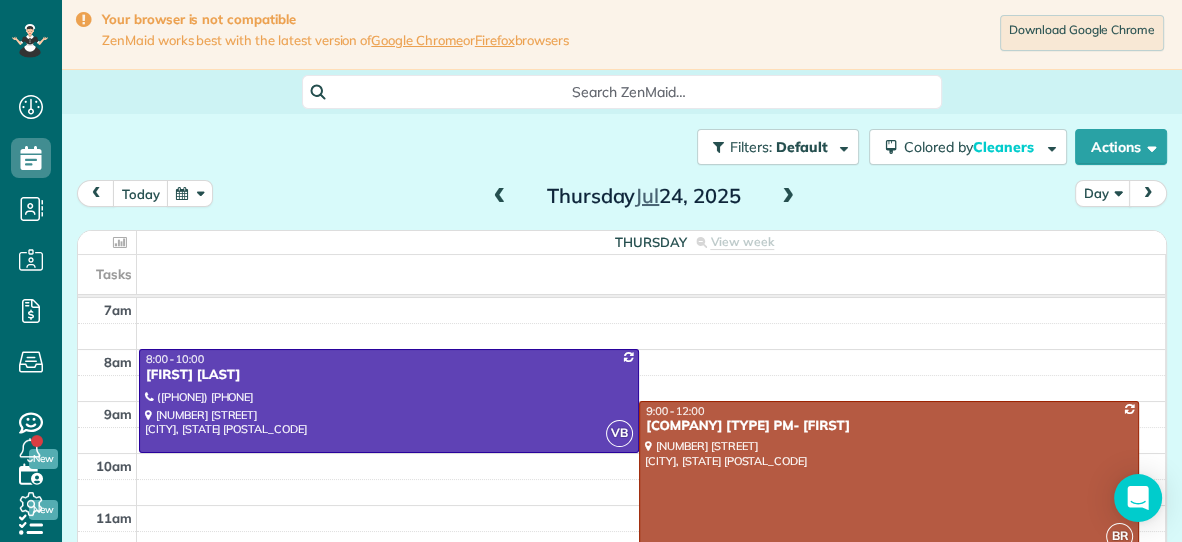 click at bounding box center [500, 197] 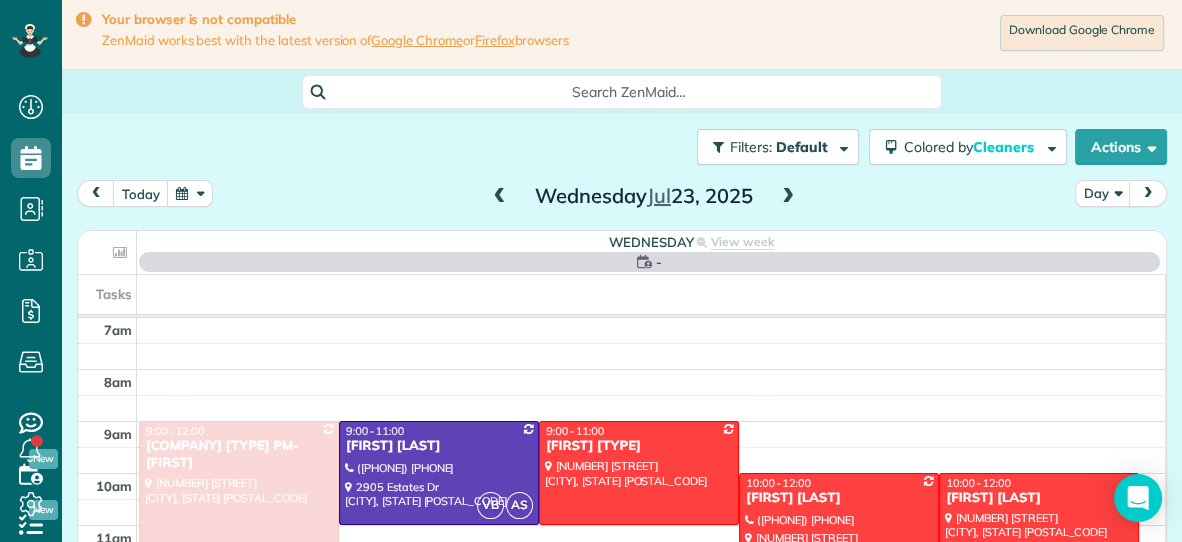 click at bounding box center [500, 197] 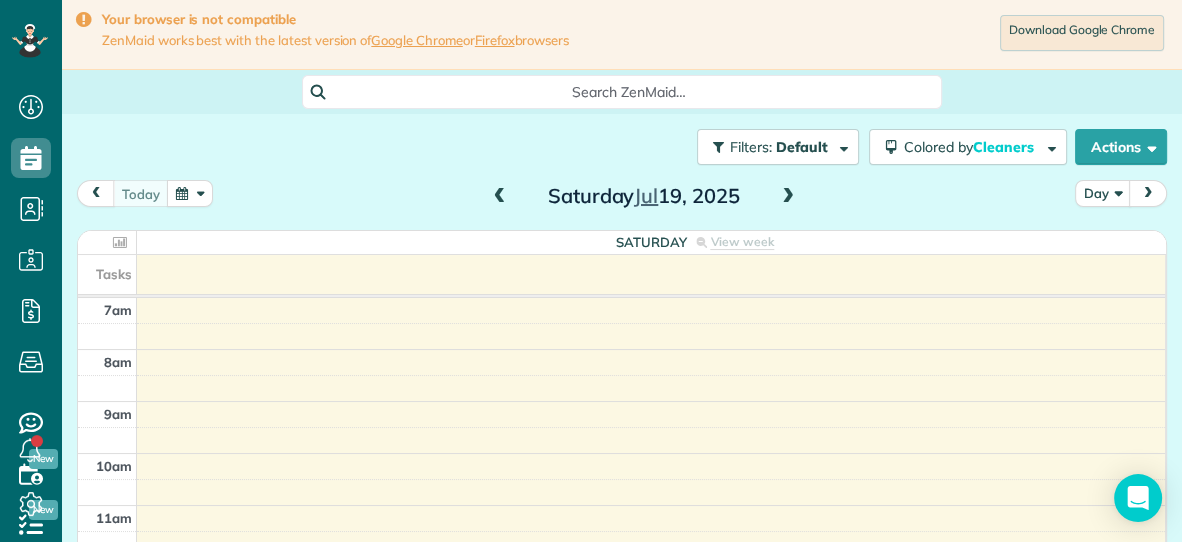 click at bounding box center (500, 197) 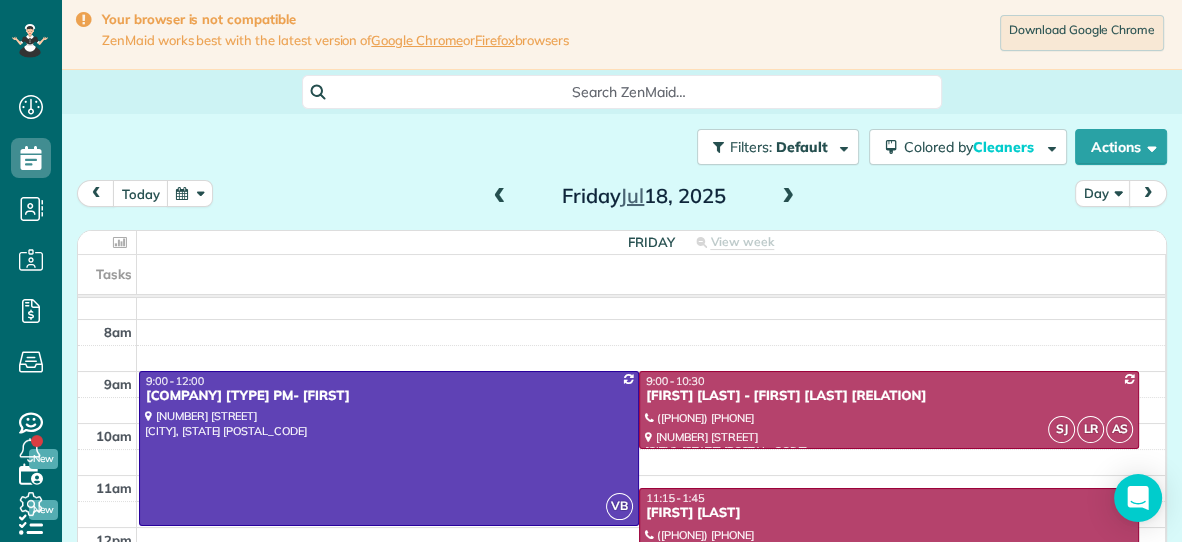 scroll, scrollTop: 33, scrollLeft: 0, axis: vertical 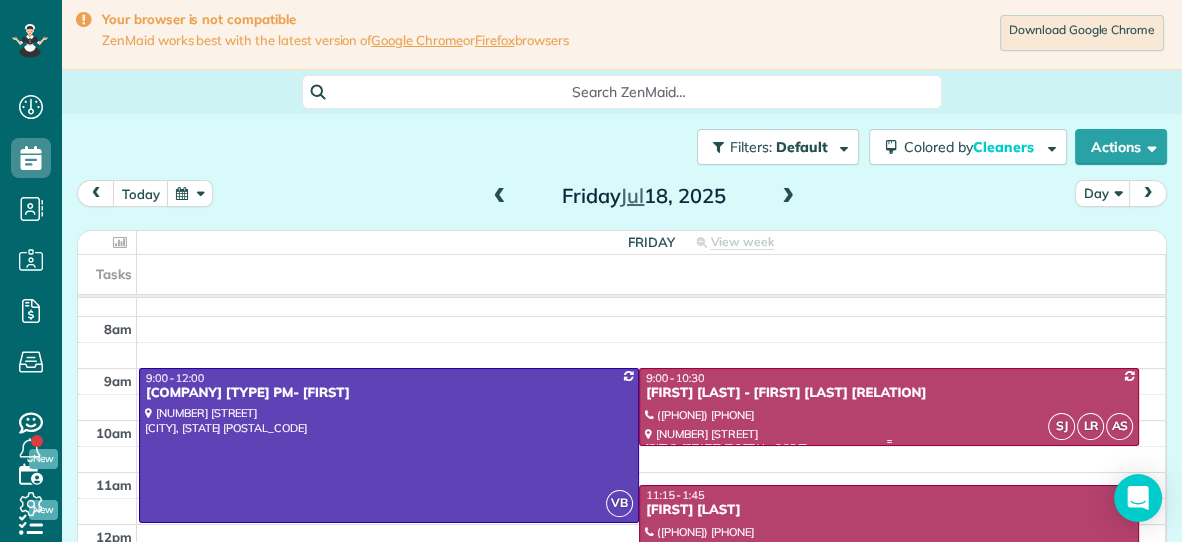 click at bounding box center (889, 407) 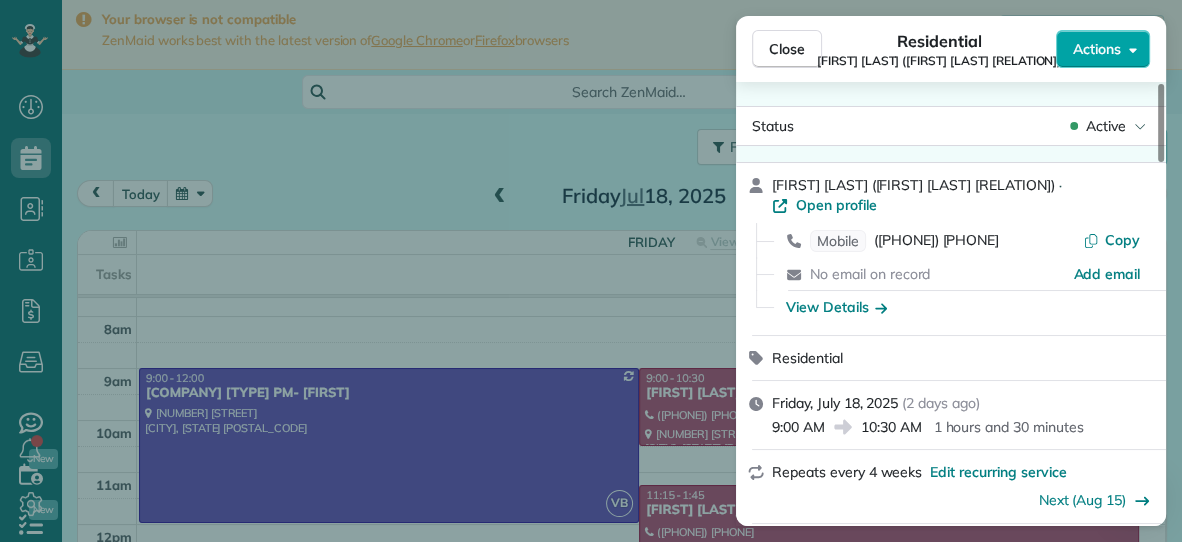 click on "Actions" at bounding box center [1097, 49] 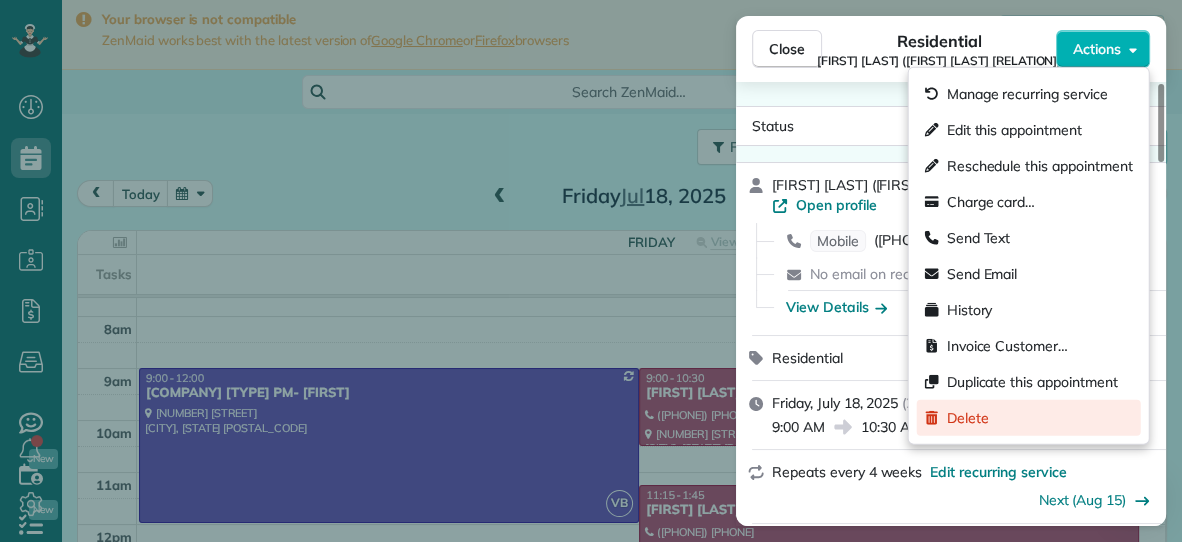 click on "Delete" at bounding box center [968, 418] 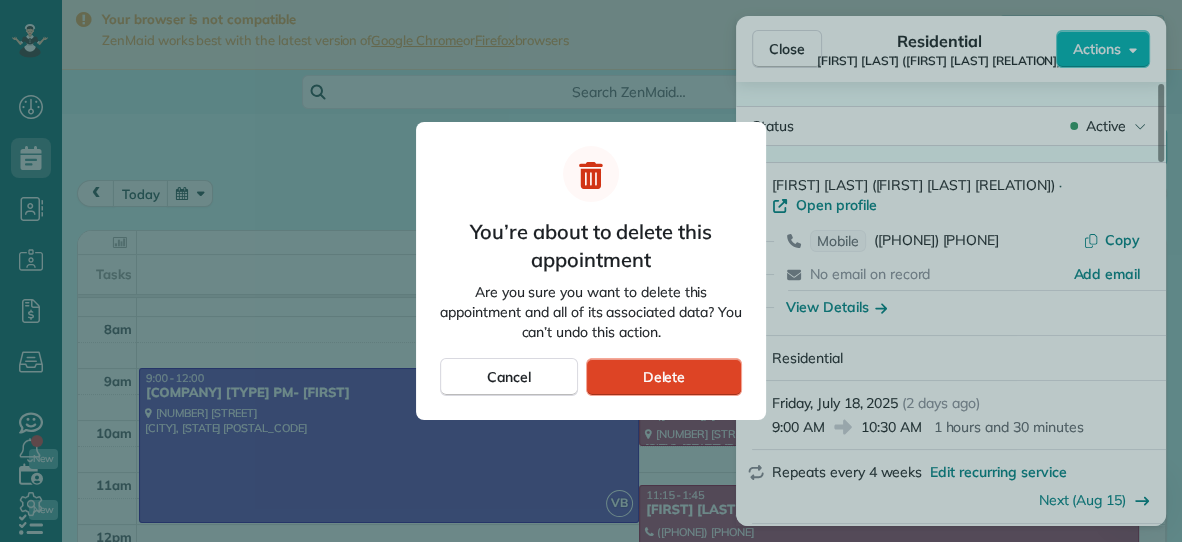 click on "Delete" at bounding box center (664, 377) 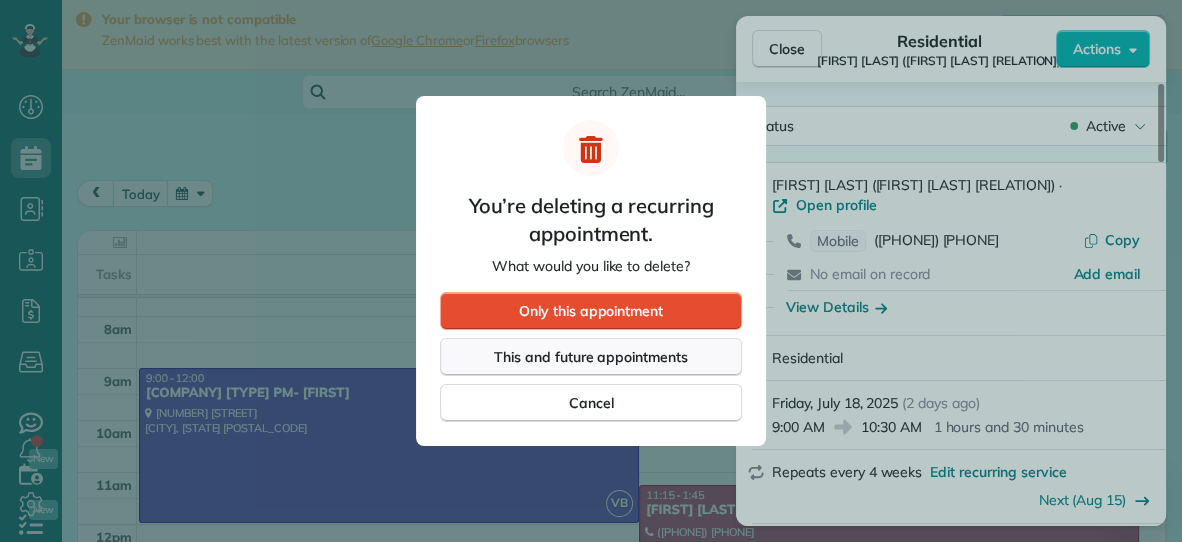 click on "This and future appointments" at bounding box center [591, 357] 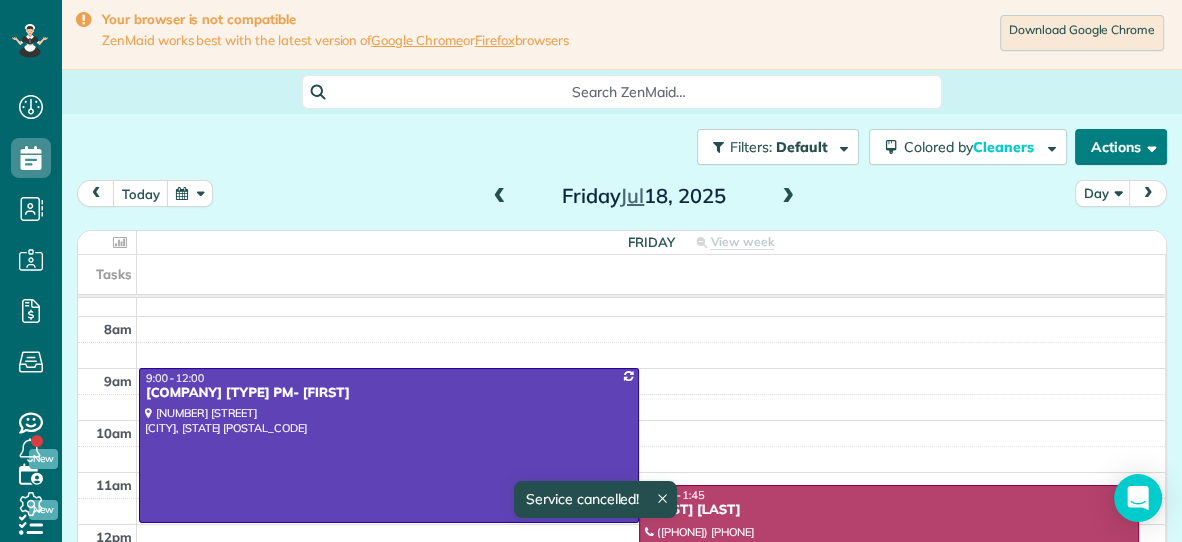click on "Actions" at bounding box center (1121, 147) 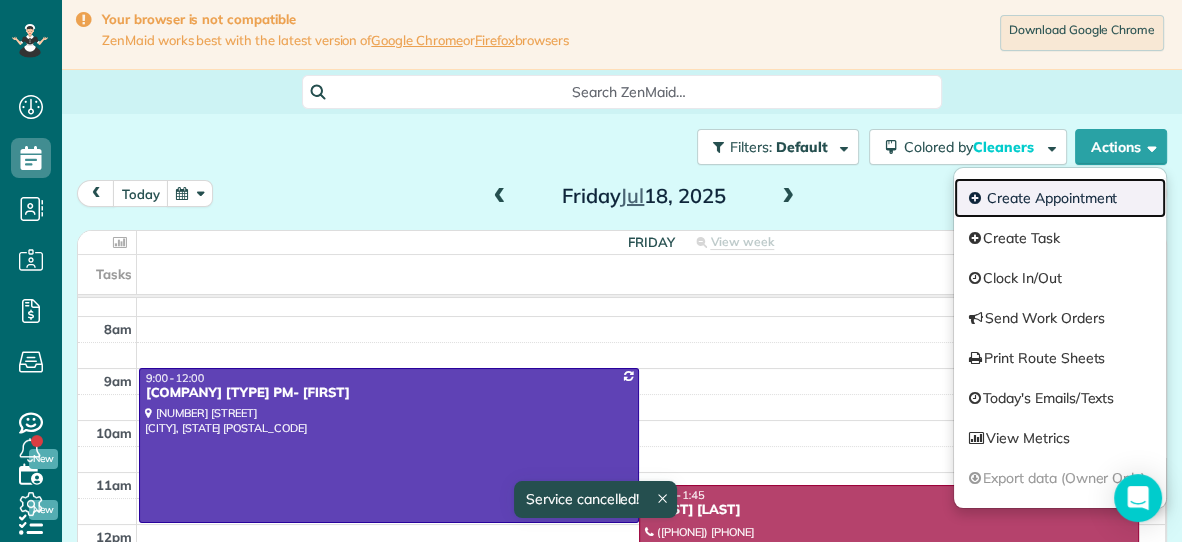 click on "Create Appointment" at bounding box center (1060, 198) 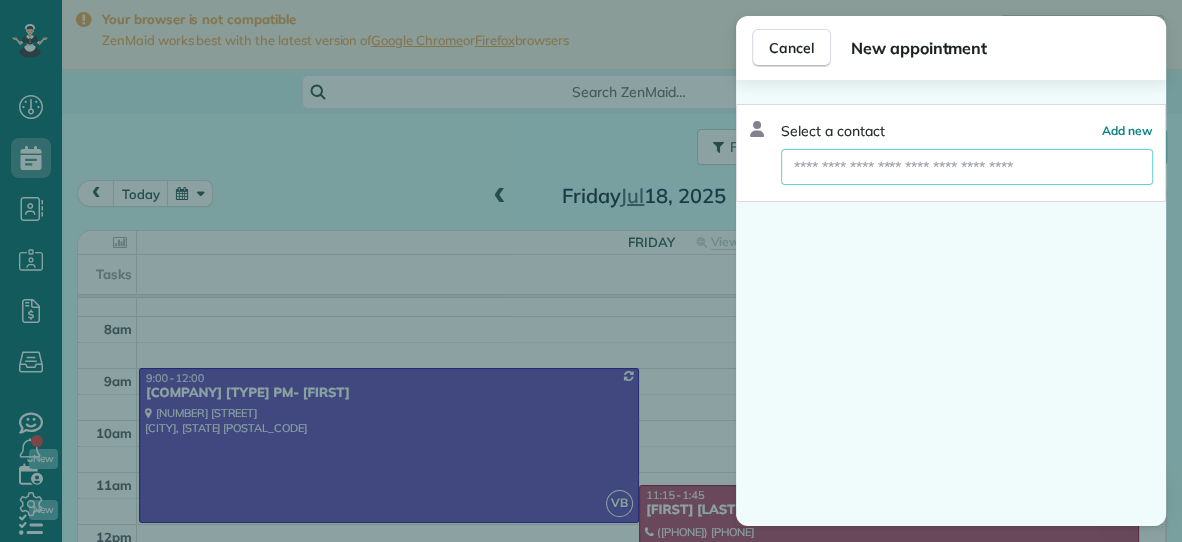 click at bounding box center [967, 167] 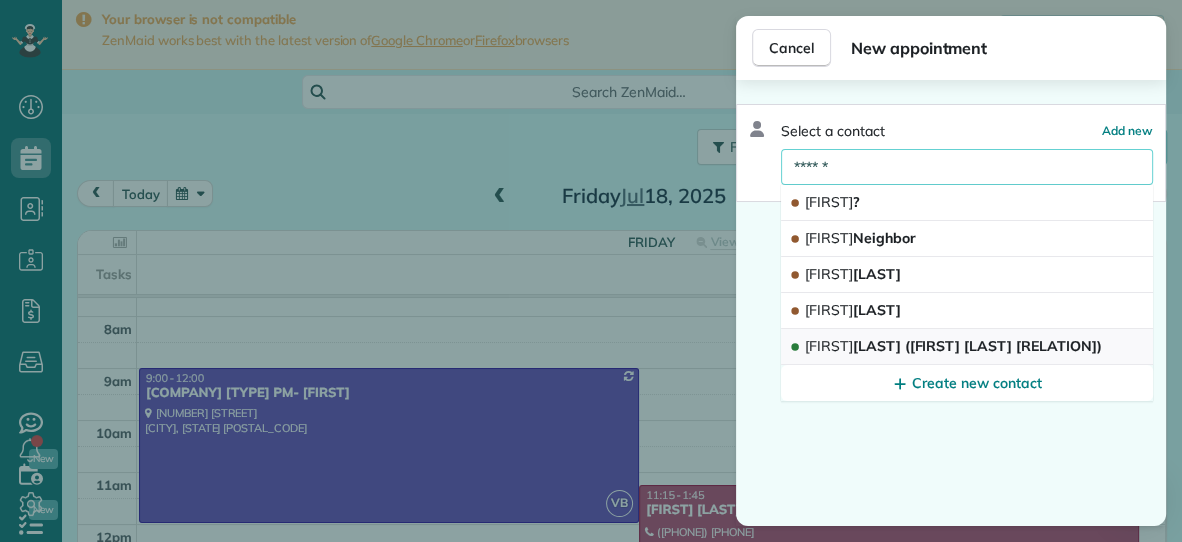 type on "******" 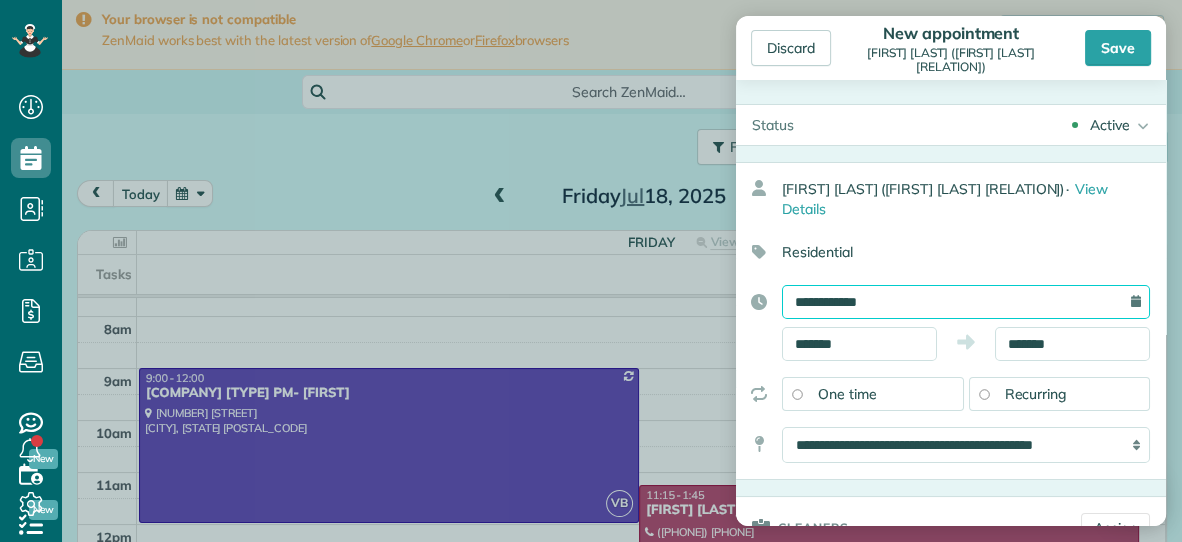click on "**********" at bounding box center (966, 302) 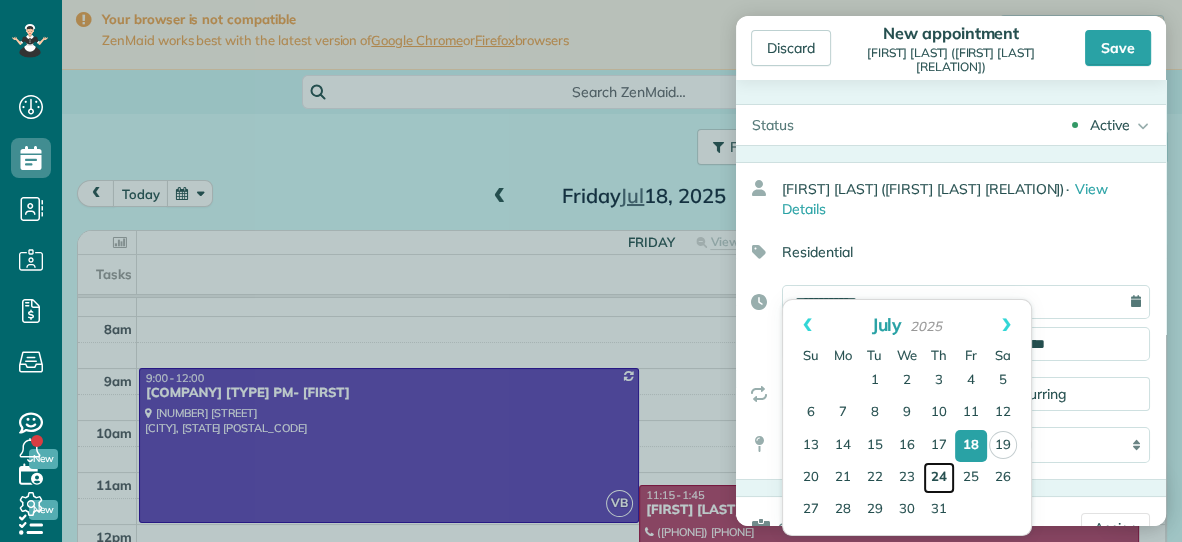 click on "24" at bounding box center [939, 478] 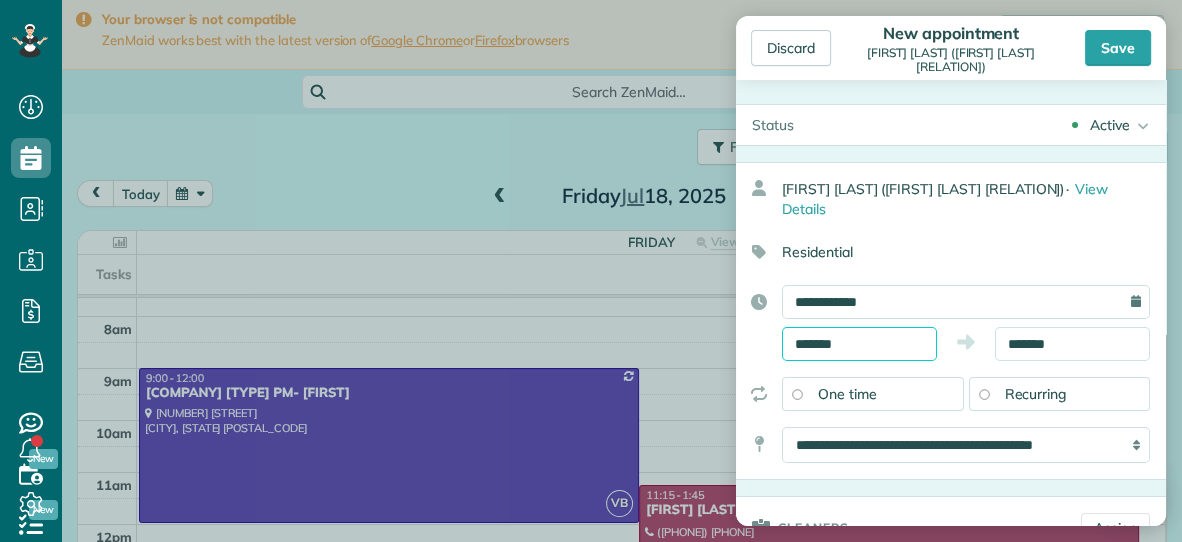 click on "*******" at bounding box center [859, 344] 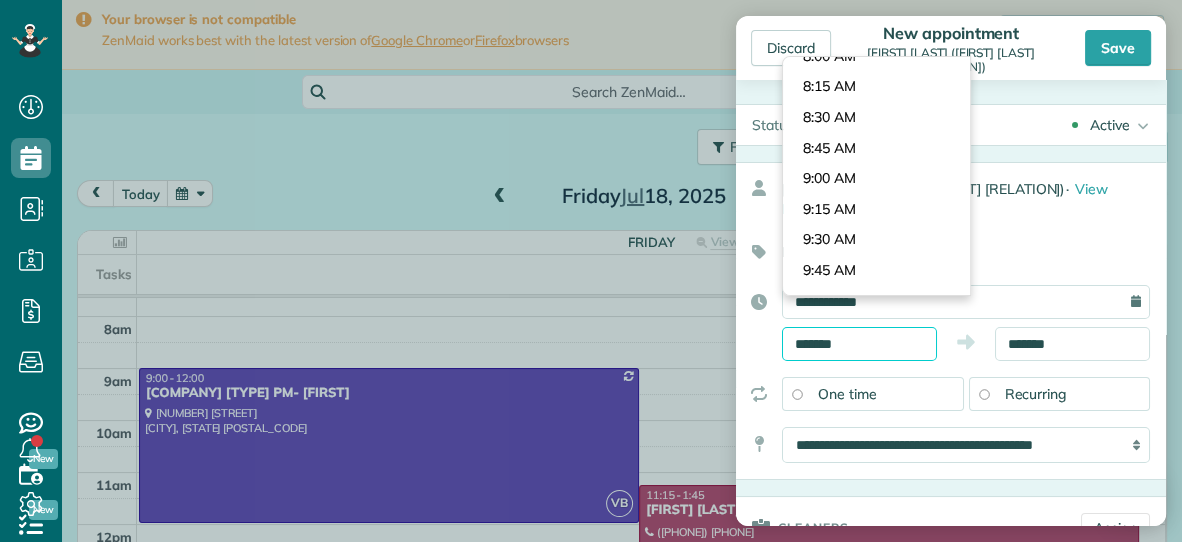 scroll, scrollTop: 972, scrollLeft: 0, axis: vertical 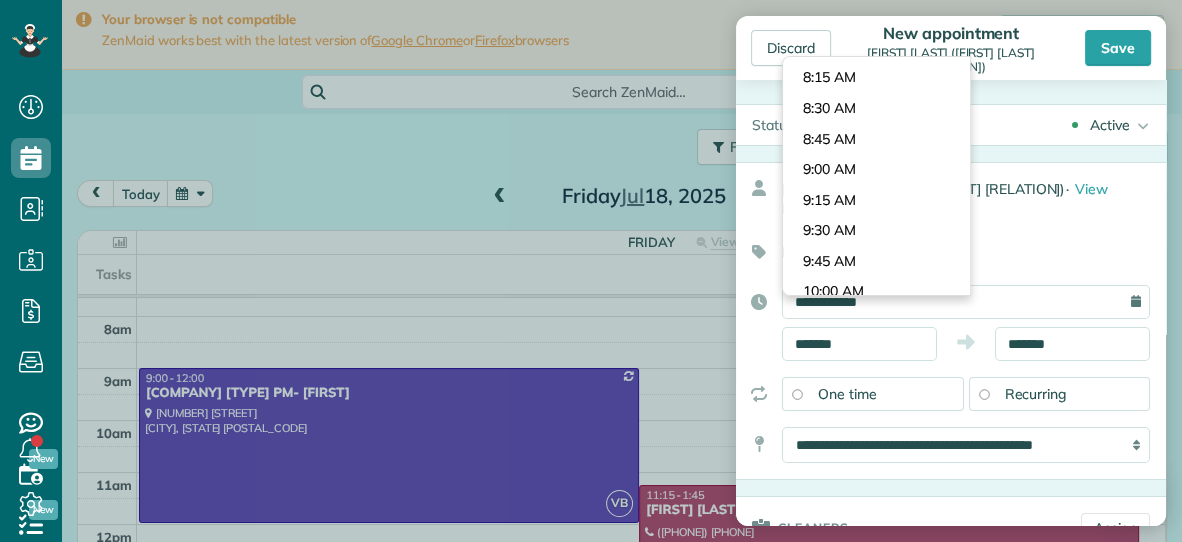 click on "Dashboard
Scheduling
Calendar View
List View
Dispatch View - Weekly scheduling (Beta)" at bounding box center (591, 271) 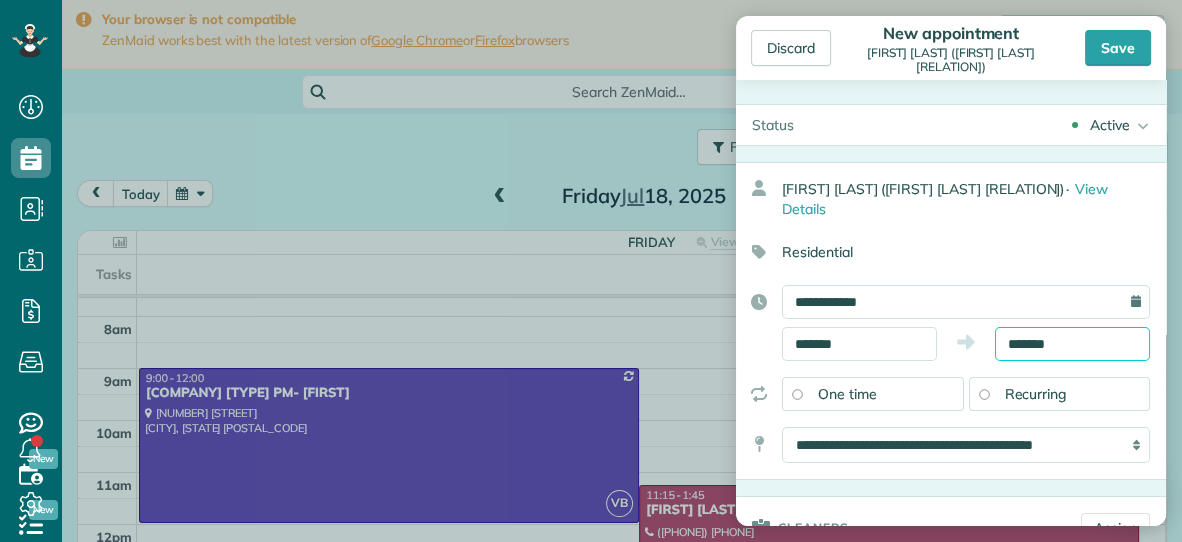 click on "*******" at bounding box center (1072, 344) 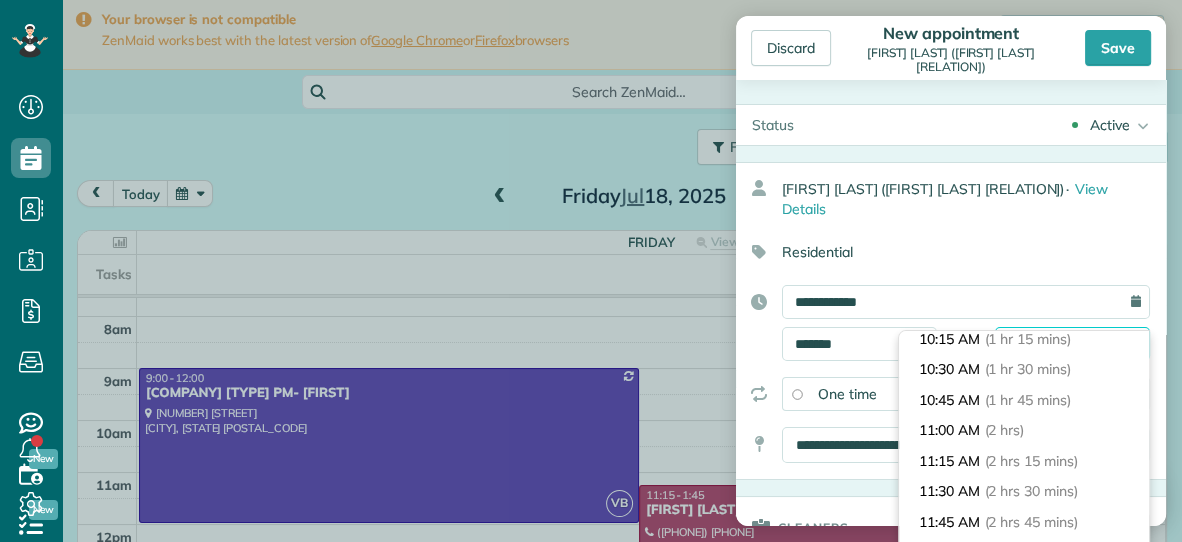 scroll, scrollTop: 141, scrollLeft: 0, axis: vertical 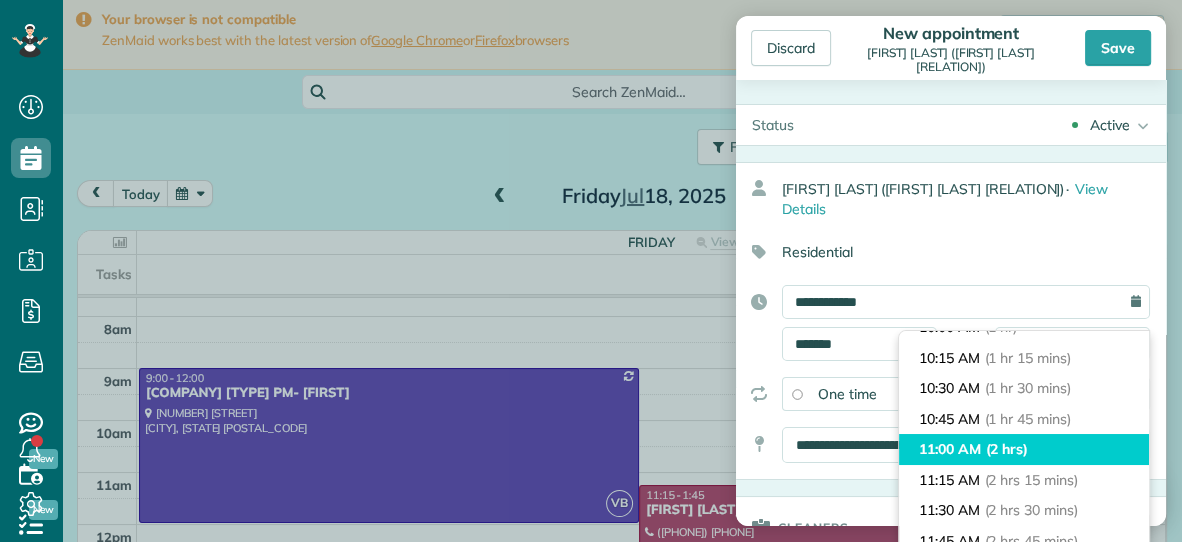 click on "(2 hrs)" at bounding box center (1007, 449) 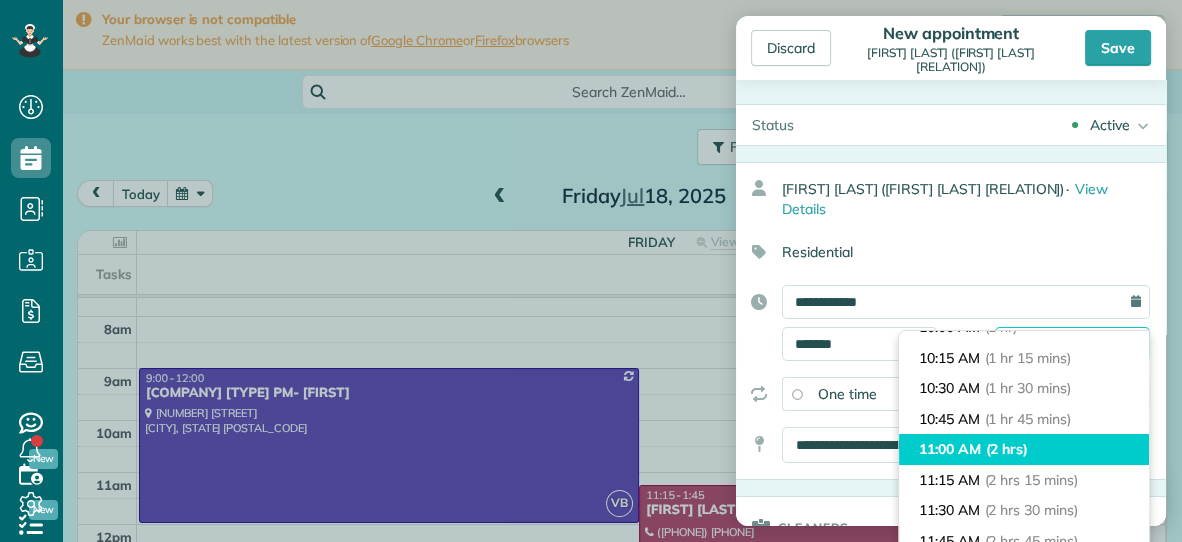 type on "********" 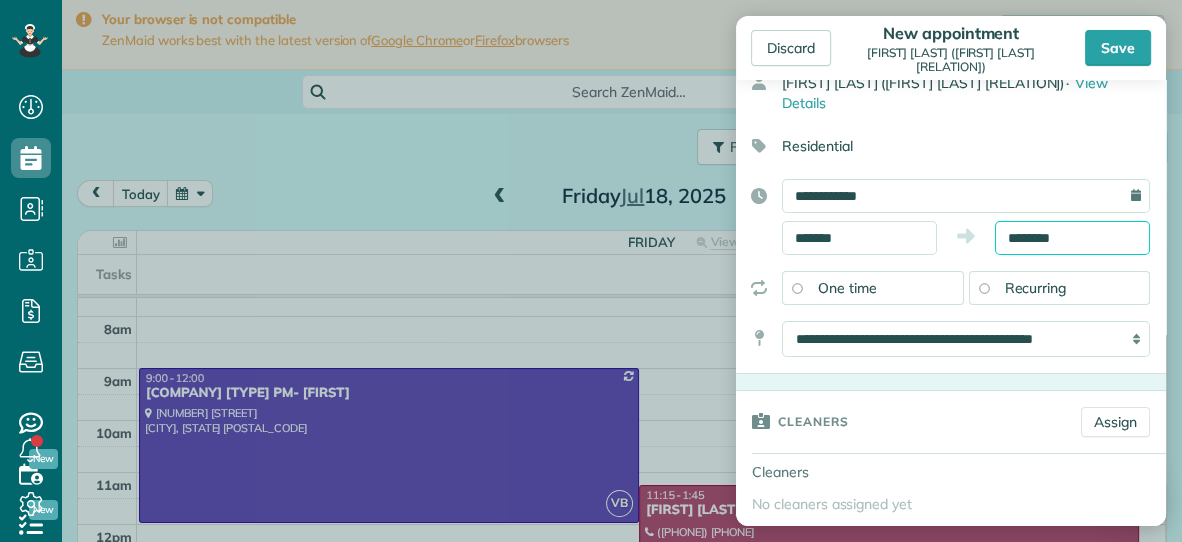 scroll, scrollTop: 109, scrollLeft: 0, axis: vertical 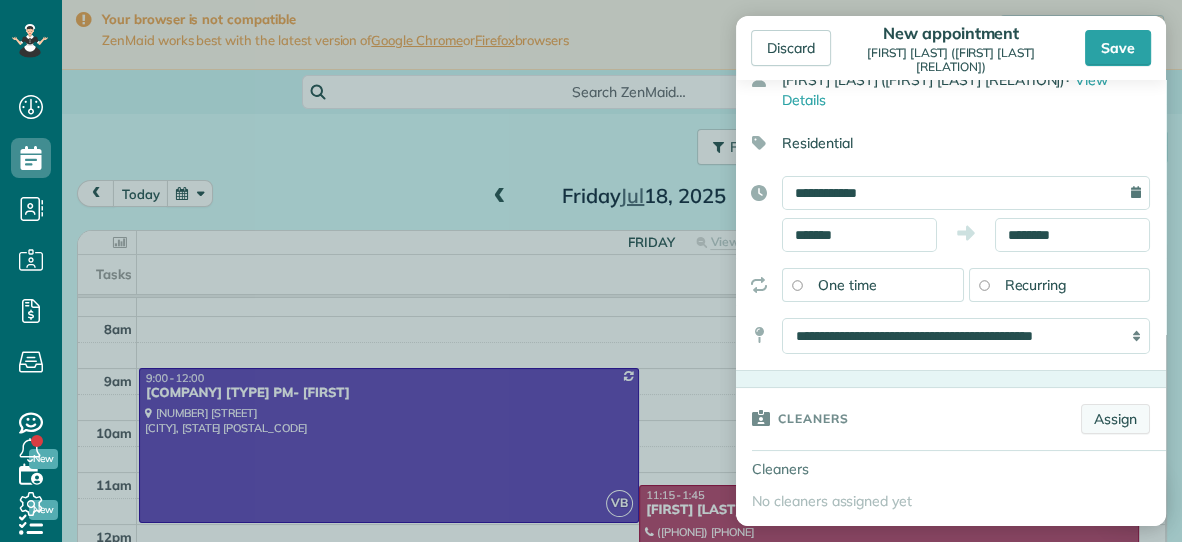 click on "Assign" at bounding box center (1115, 419) 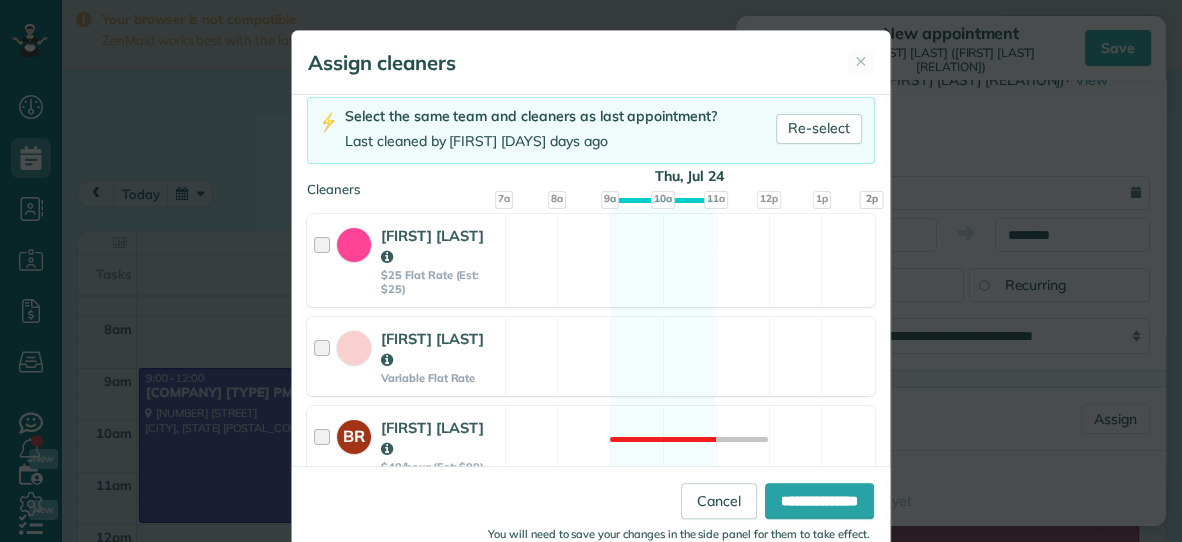 scroll, scrollTop: 132, scrollLeft: 0, axis: vertical 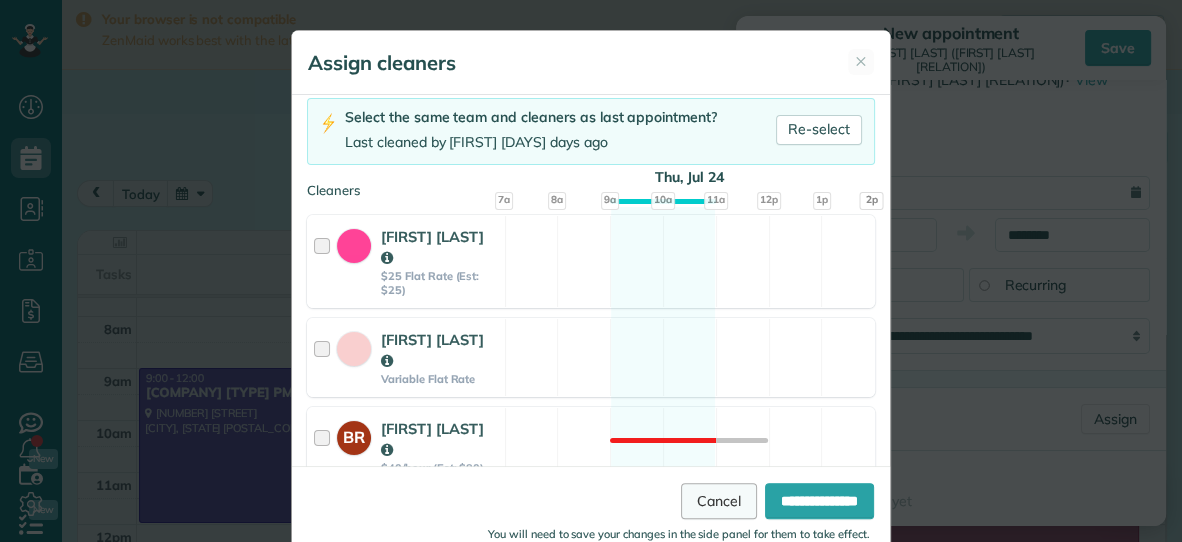 click on "Cancel" at bounding box center (719, 501) 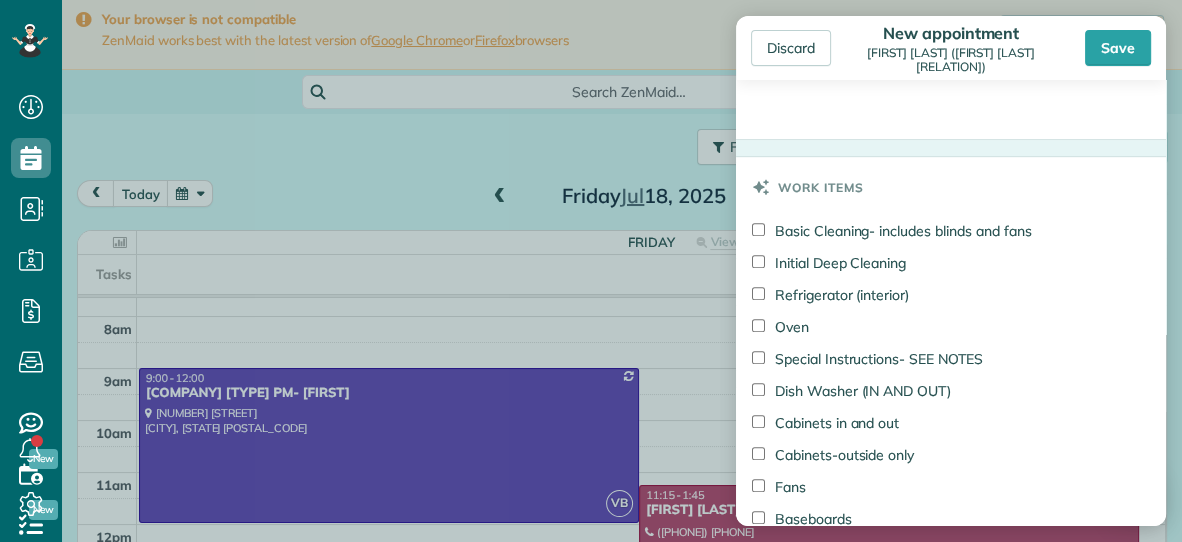 scroll, scrollTop: 960, scrollLeft: 0, axis: vertical 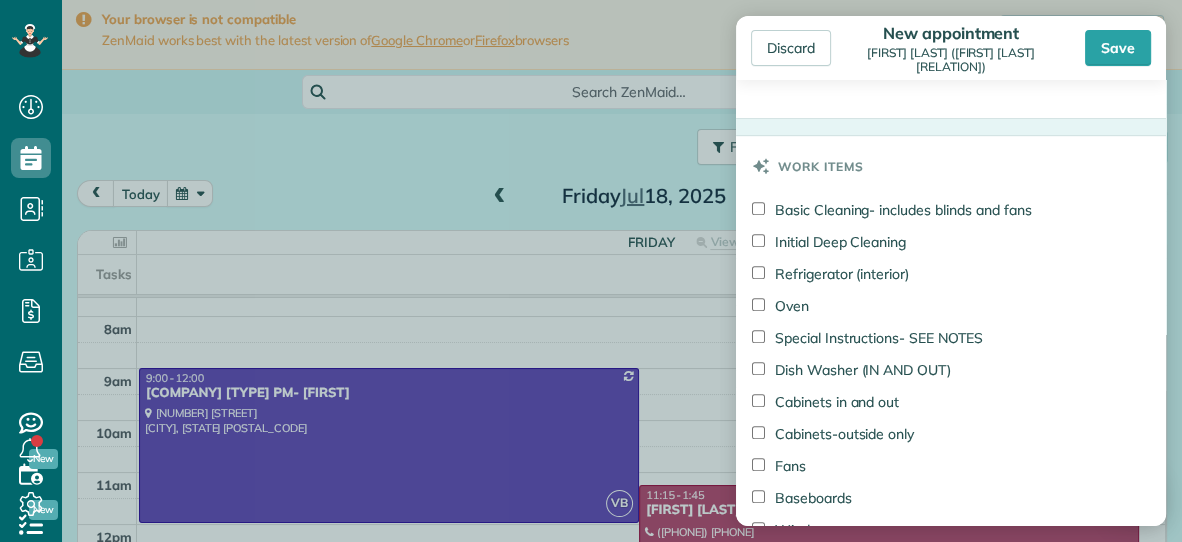 click on "Cabinets-outside only" at bounding box center [833, 434] 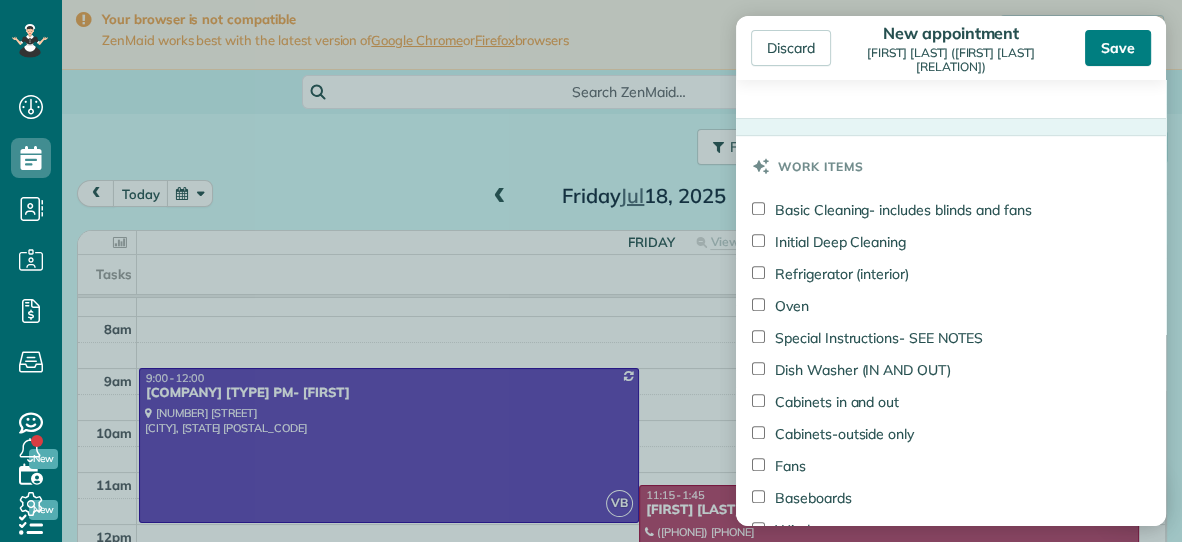 click on "Save" at bounding box center (1118, 48) 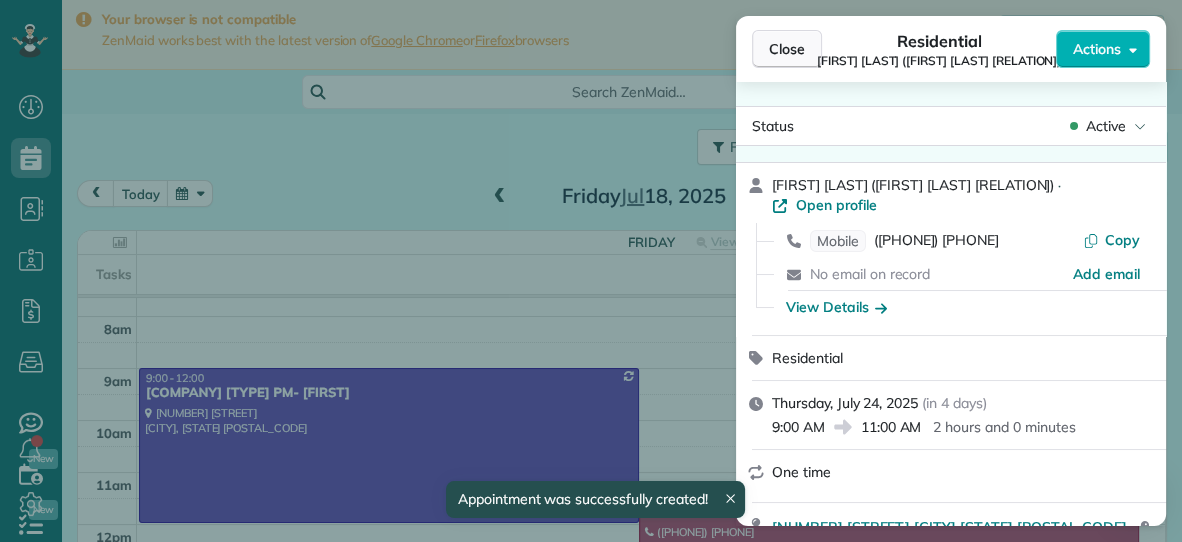 click on "Close" at bounding box center [787, 49] 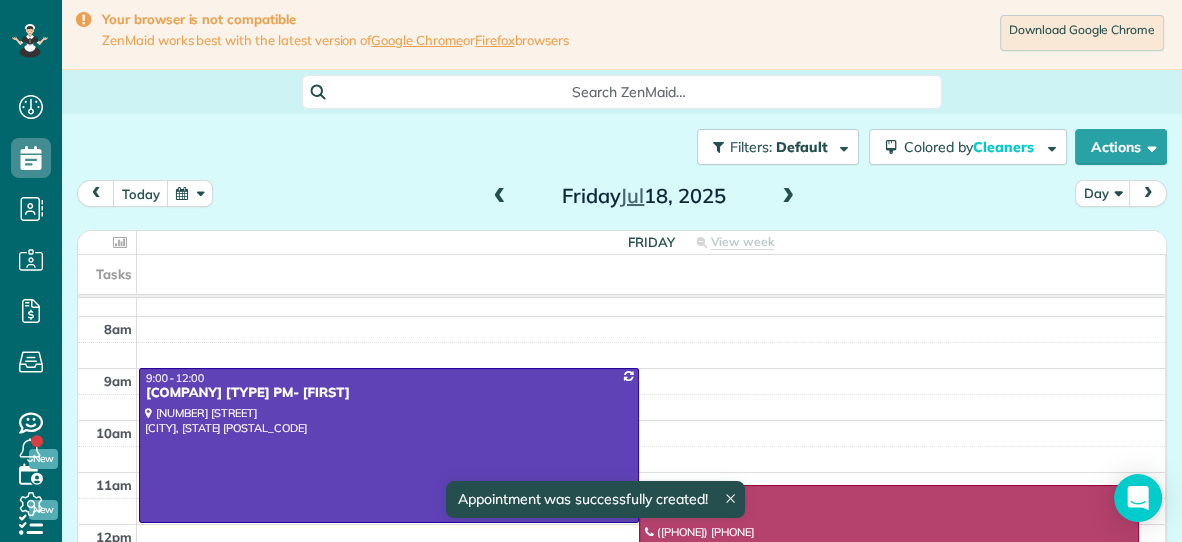 scroll, scrollTop: 98, scrollLeft: 0, axis: vertical 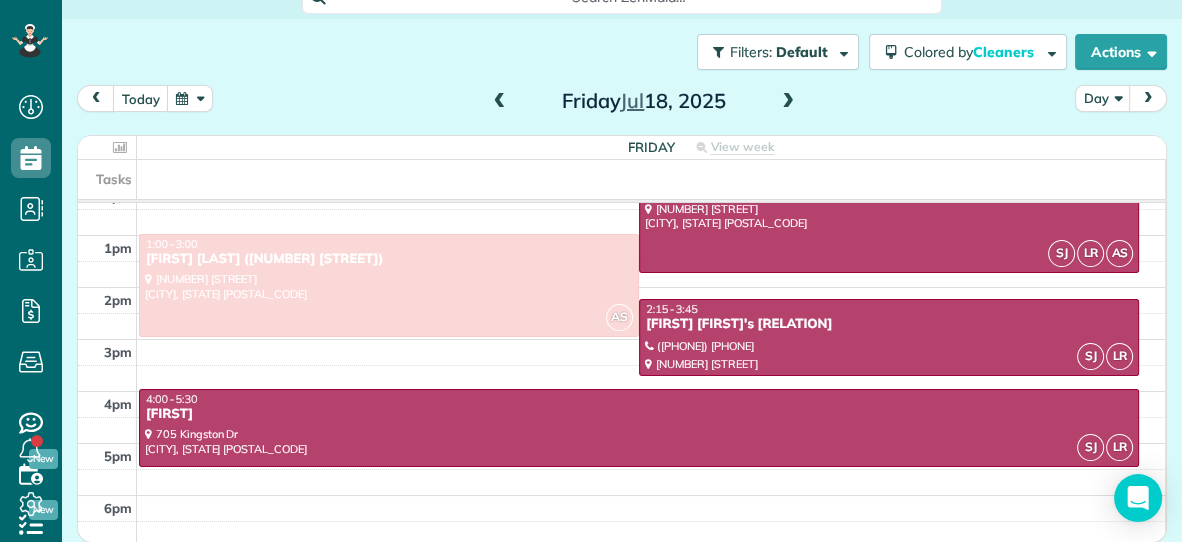 click at bounding box center (788, 102) 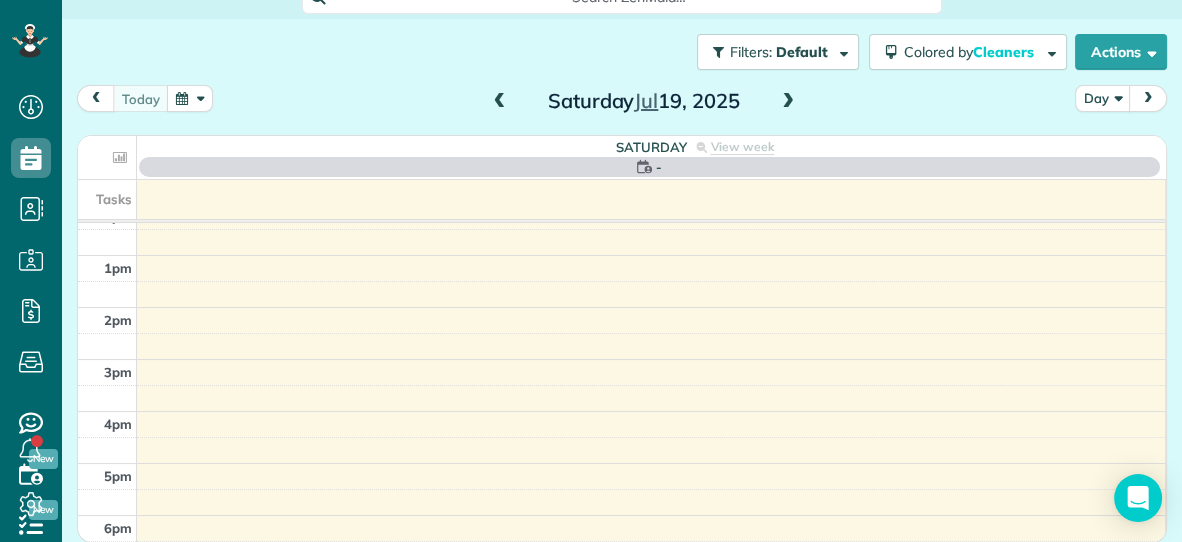 click at bounding box center [788, 102] 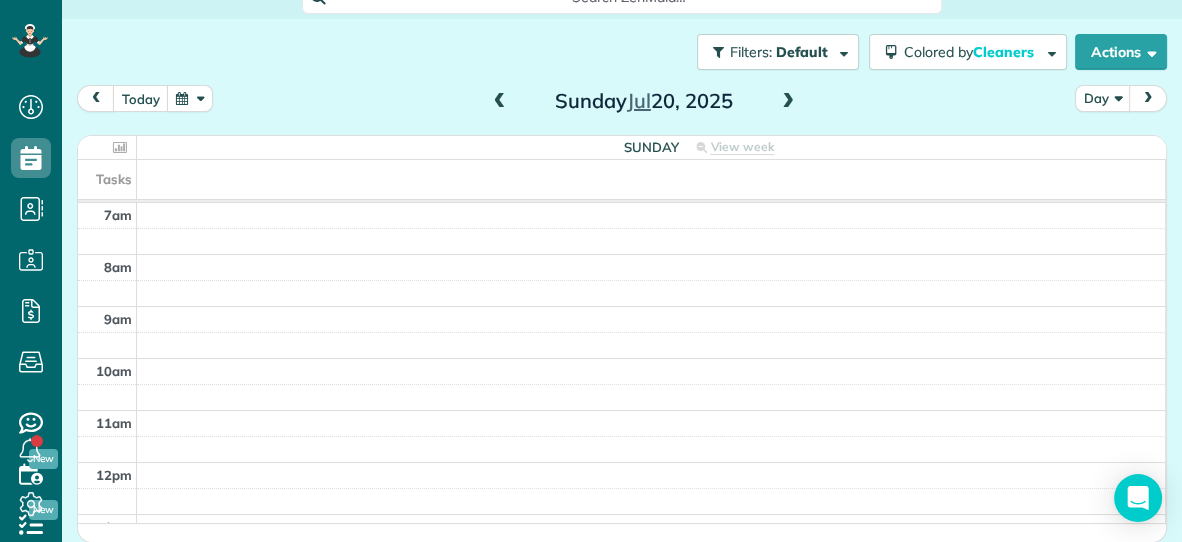click at bounding box center [788, 102] 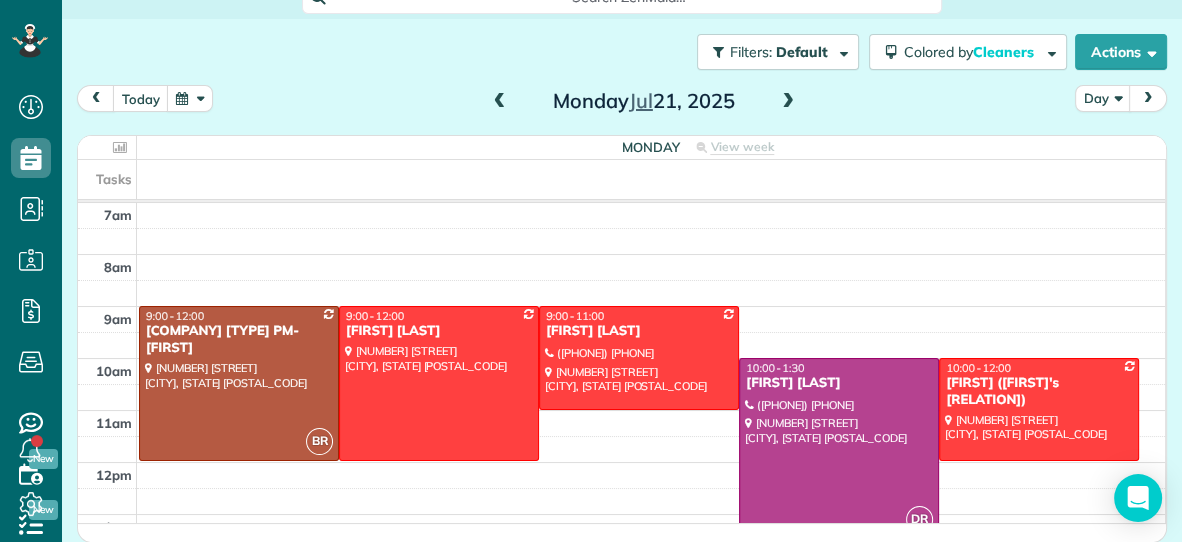 click at bounding box center (788, 102) 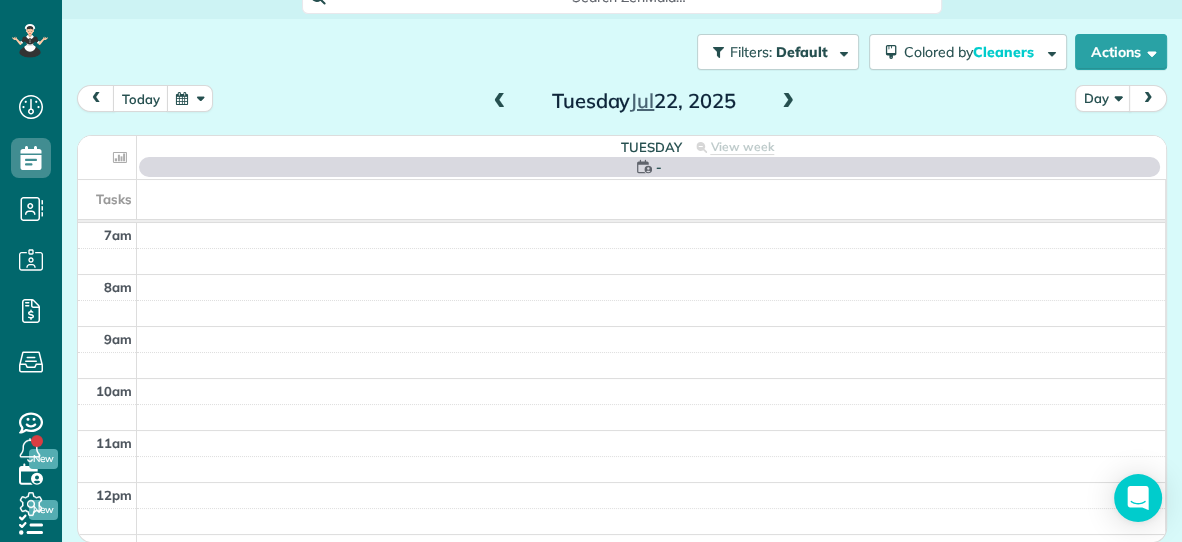 click at bounding box center [788, 102] 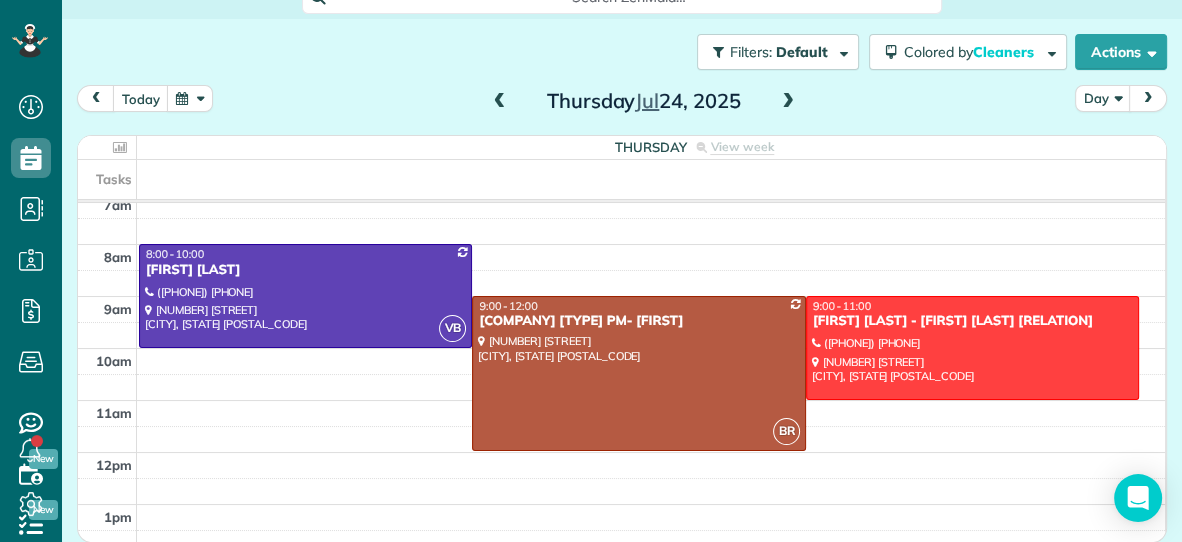 scroll, scrollTop: 0, scrollLeft: 0, axis: both 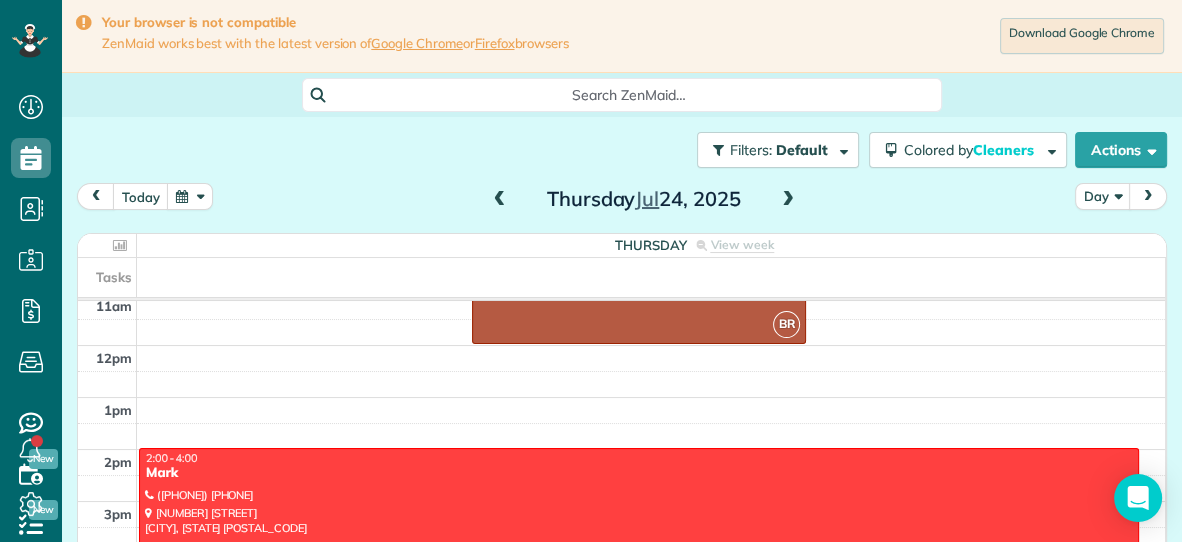 click at bounding box center (788, 200) 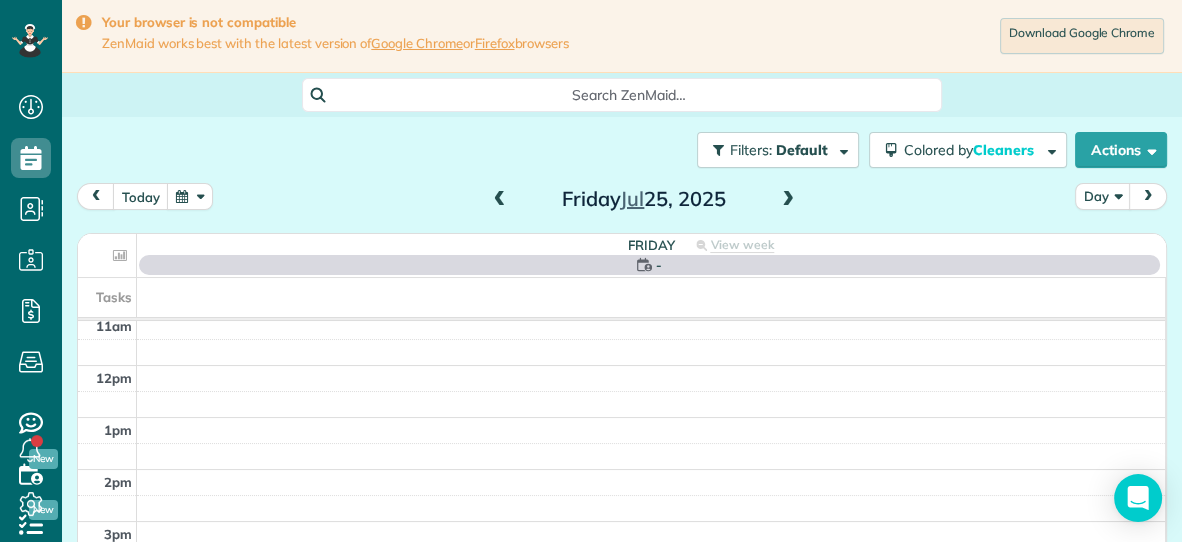 scroll, scrollTop: 0, scrollLeft: 0, axis: both 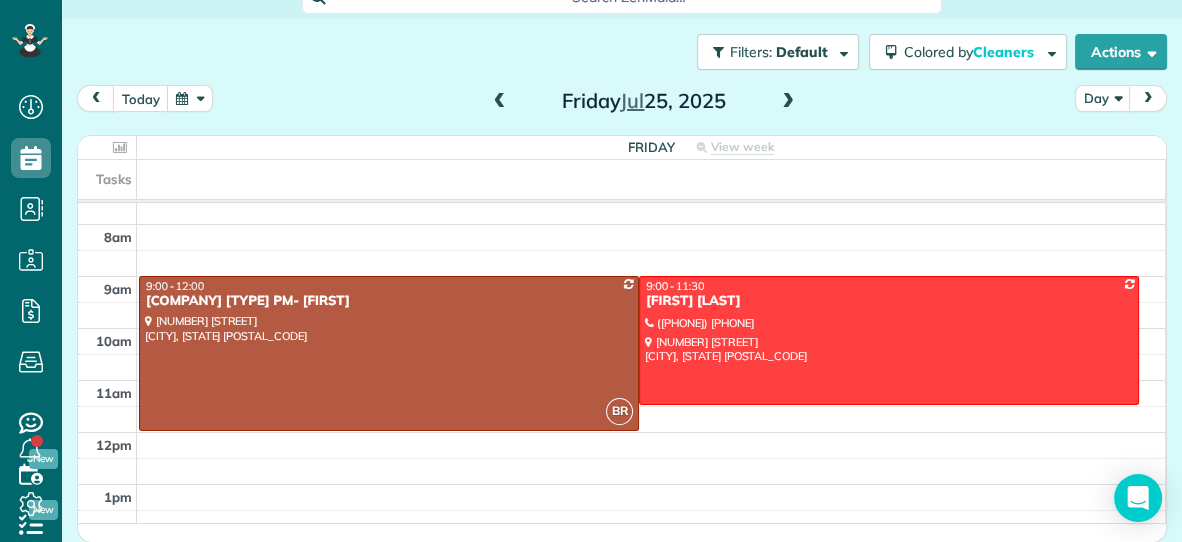 click at bounding box center [500, 102] 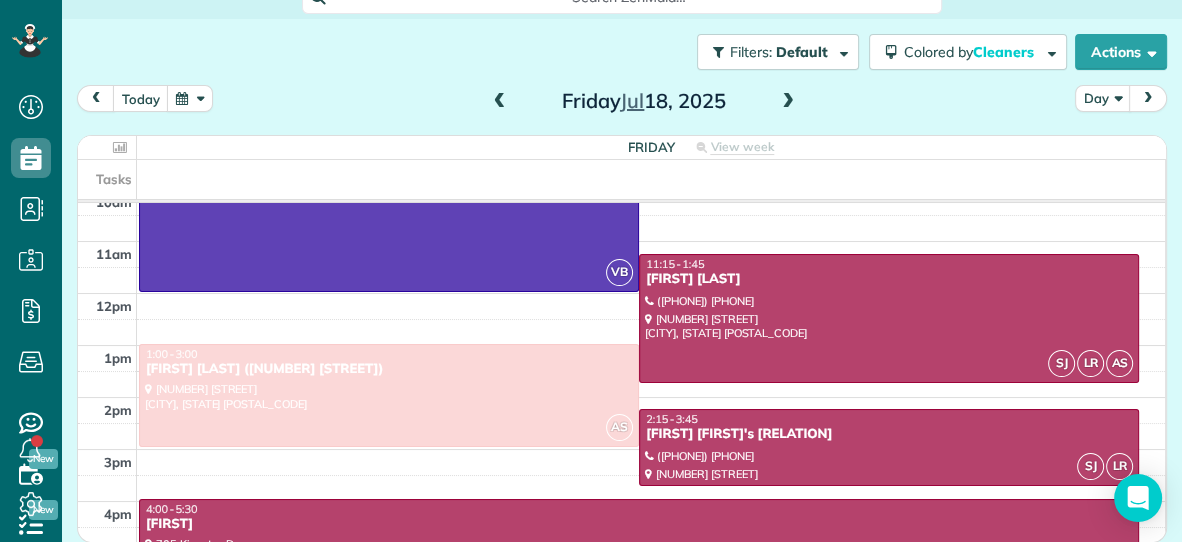 scroll, scrollTop: 172, scrollLeft: 0, axis: vertical 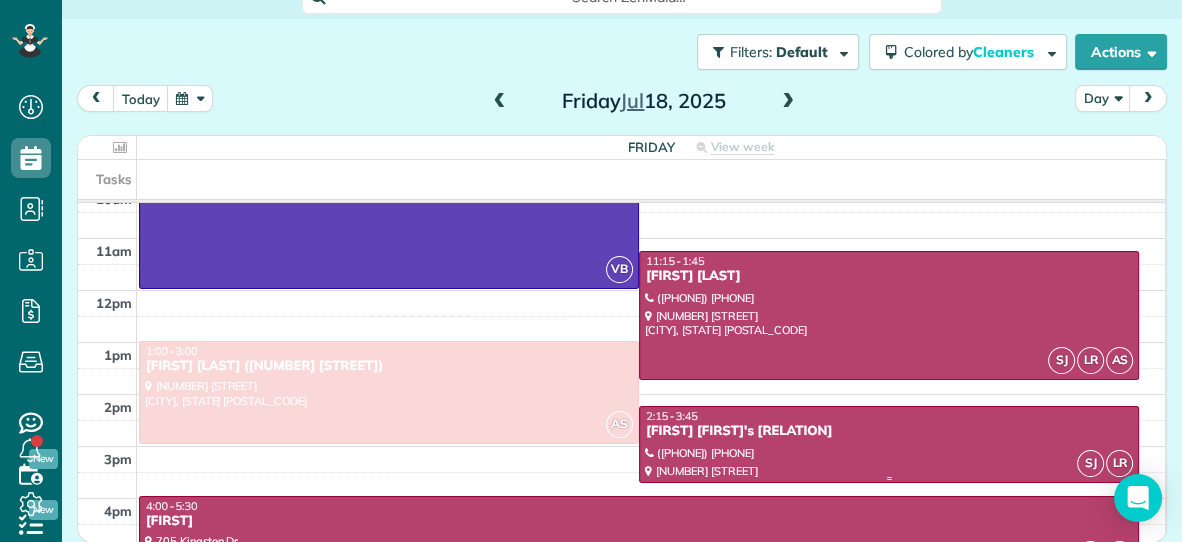 click on "[FIRST] [FIRST]'s [RELATION]" at bounding box center [889, 431] 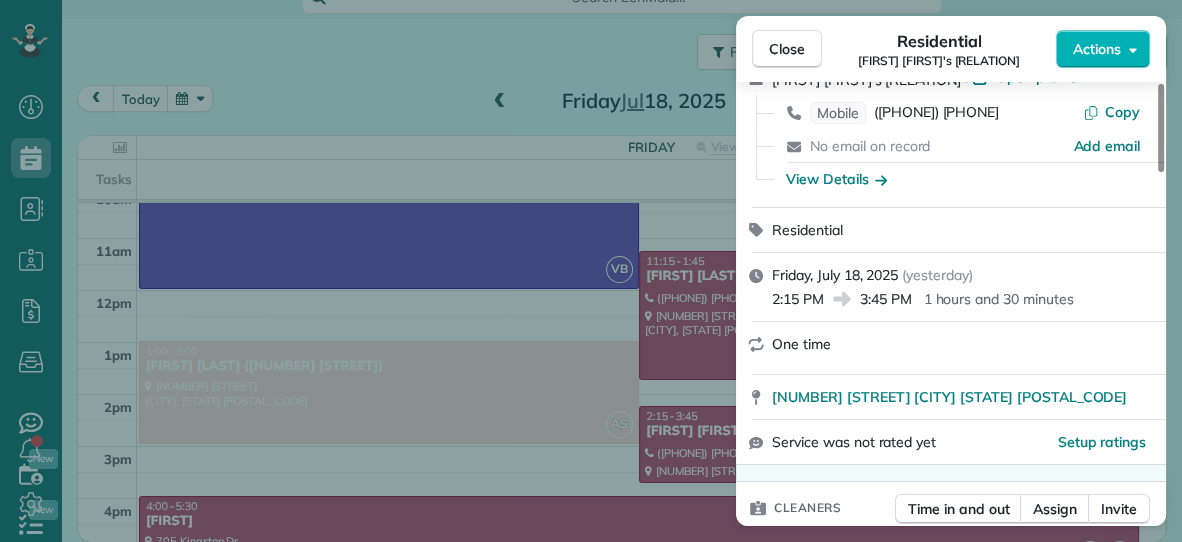 click on "[FIRST] [FIRST]'s [RELATION] · Open profile Mobile ([PHONE]) Copy No email on record Add email View Details" at bounding box center [951, 131] 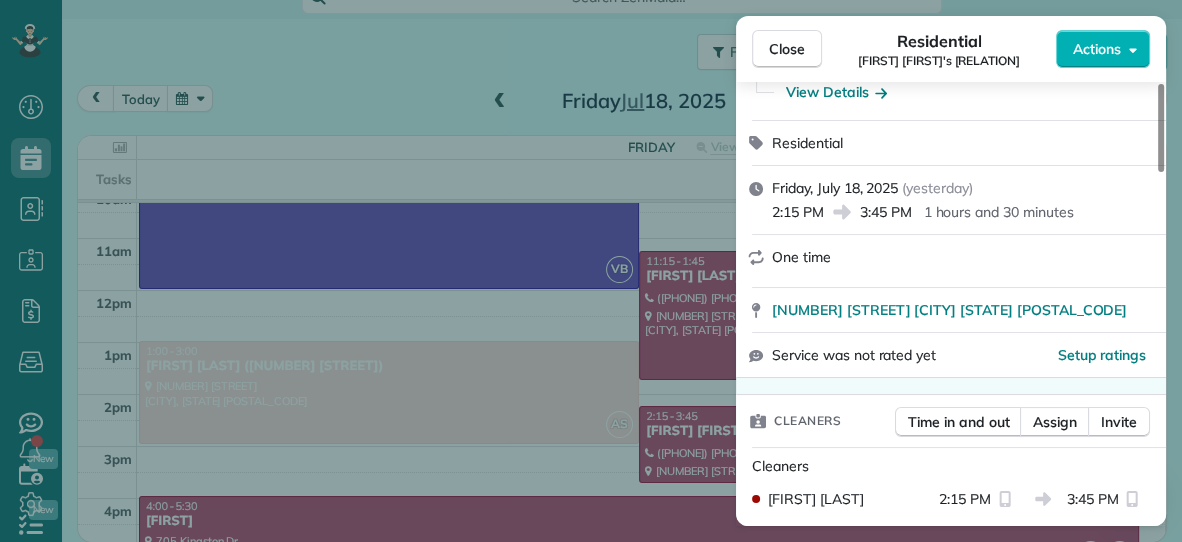 scroll, scrollTop: 198, scrollLeft: 0, axis: vertical 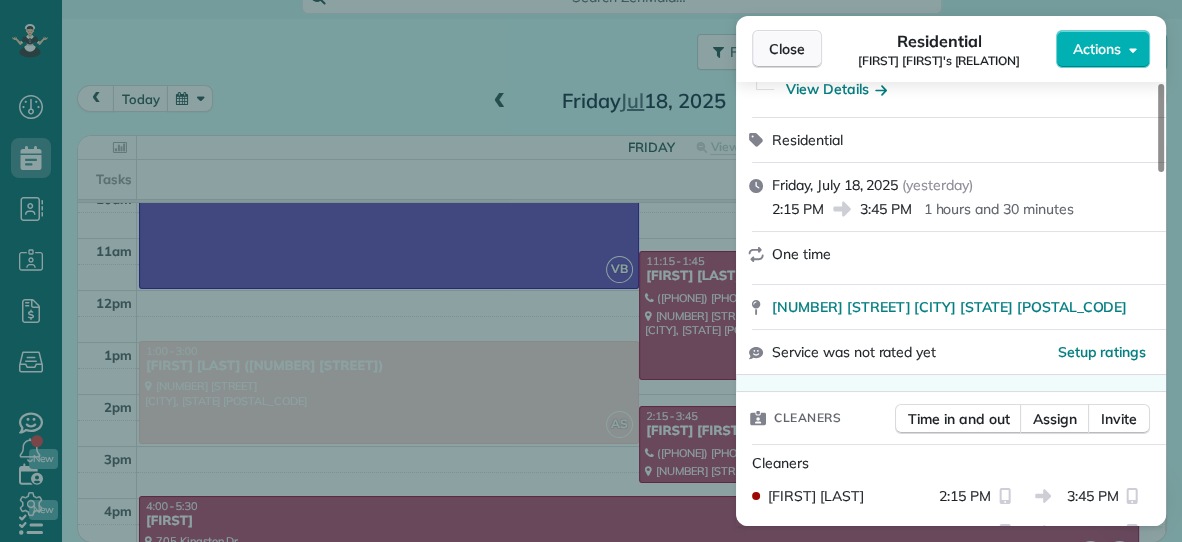 click on "Close" at bounding box center (787, 49) 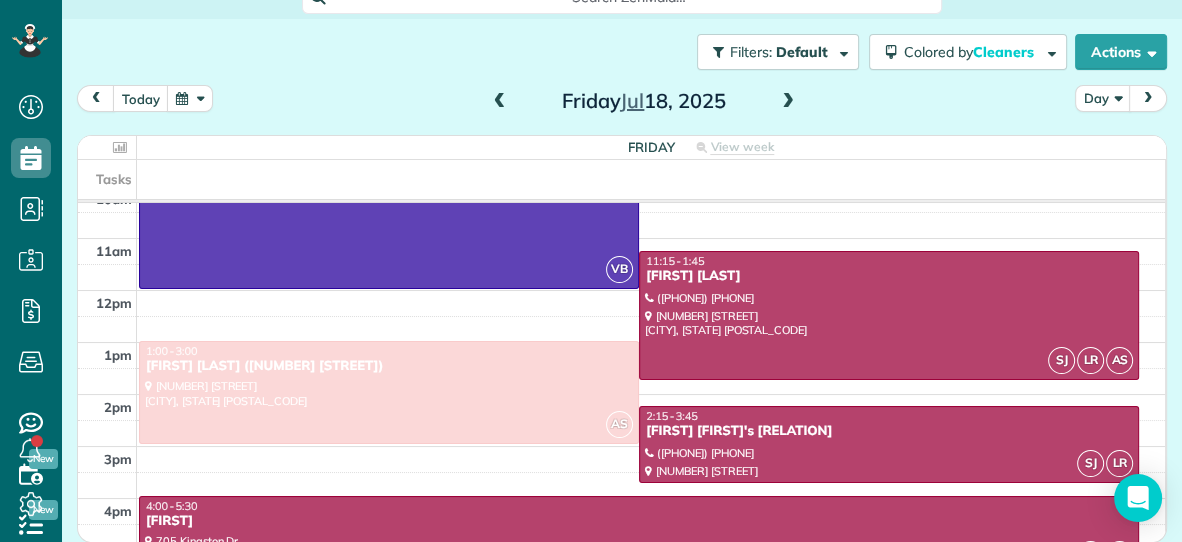 scroll, scrollTop: 0, scrollLeft: 0, axis: both 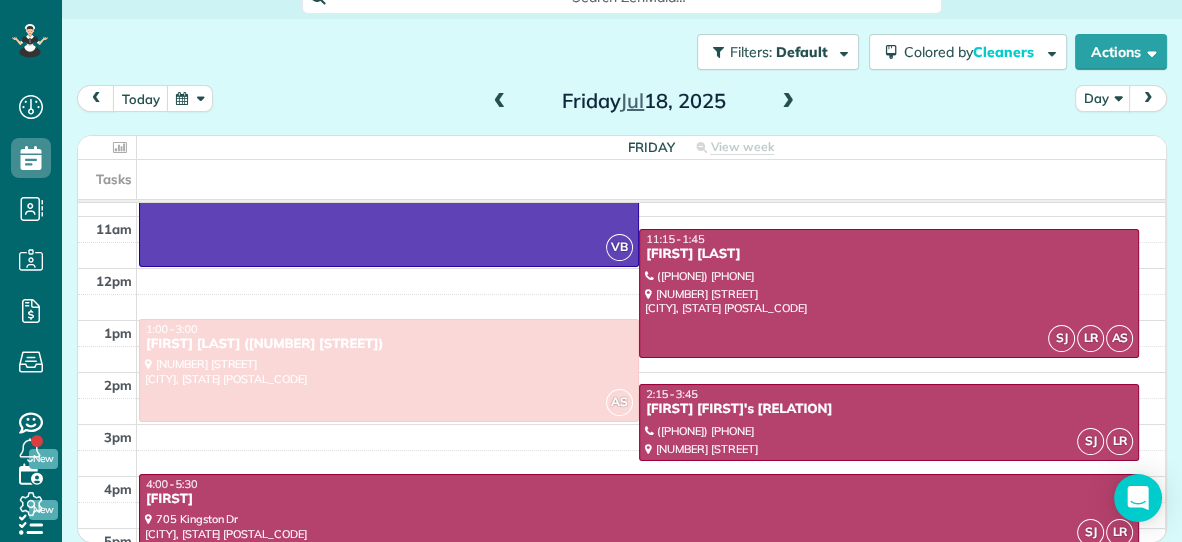 click at bounding box center (788, 102) 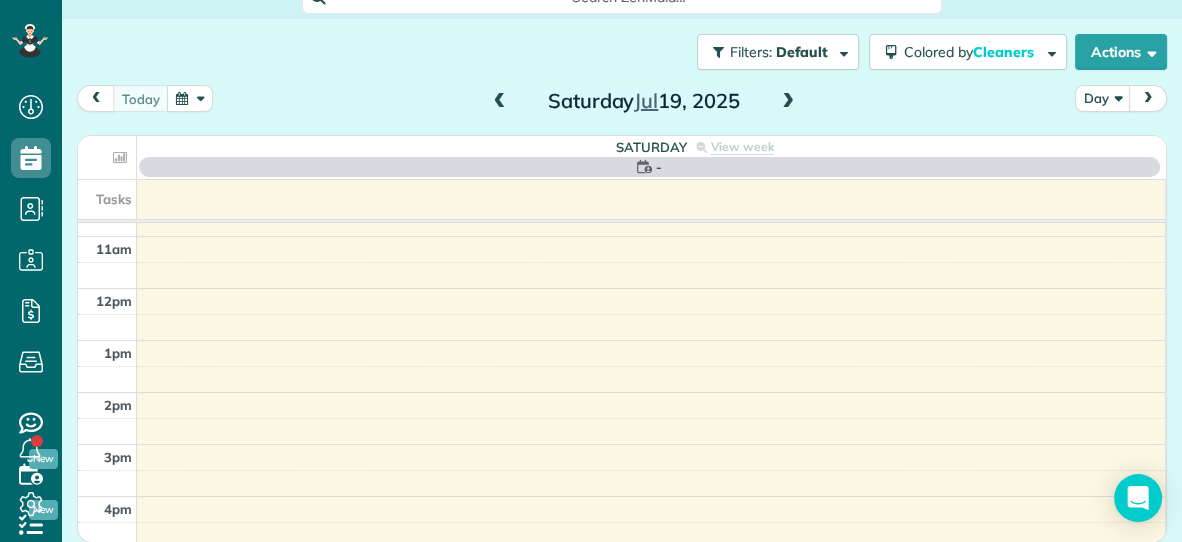 scroll, scrollTop: 0, scrollLeft: 0, axis: both 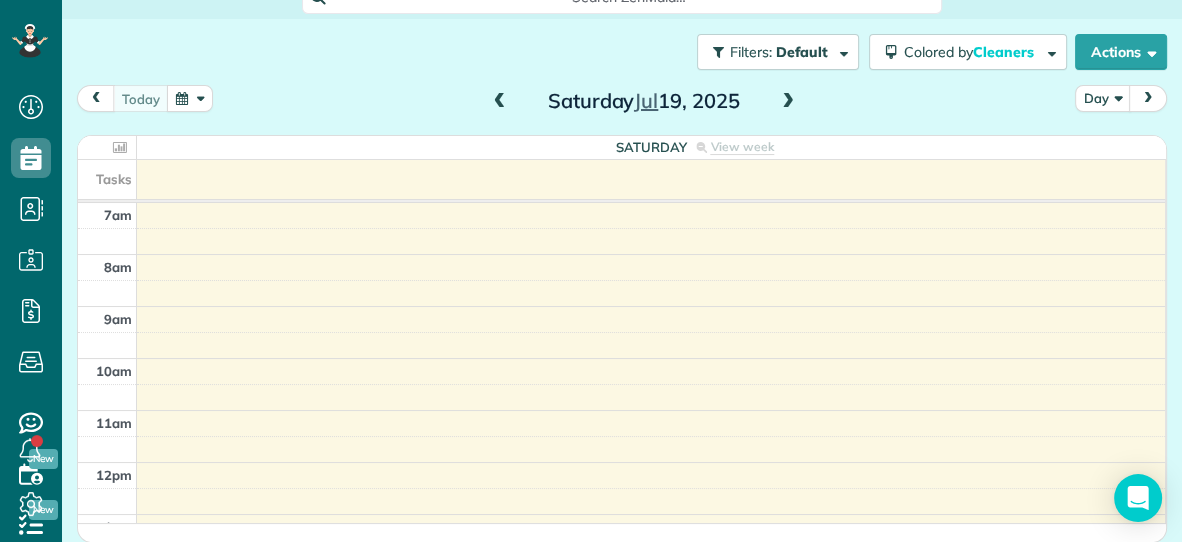 click at bounding box center (788, 102) 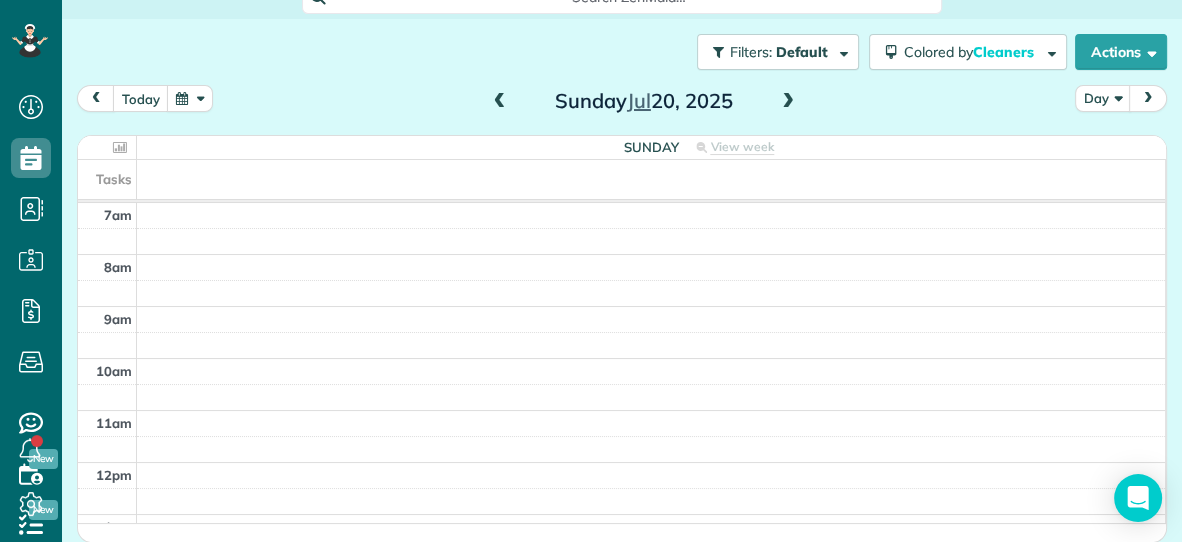 click at bounding box center [788, 102] 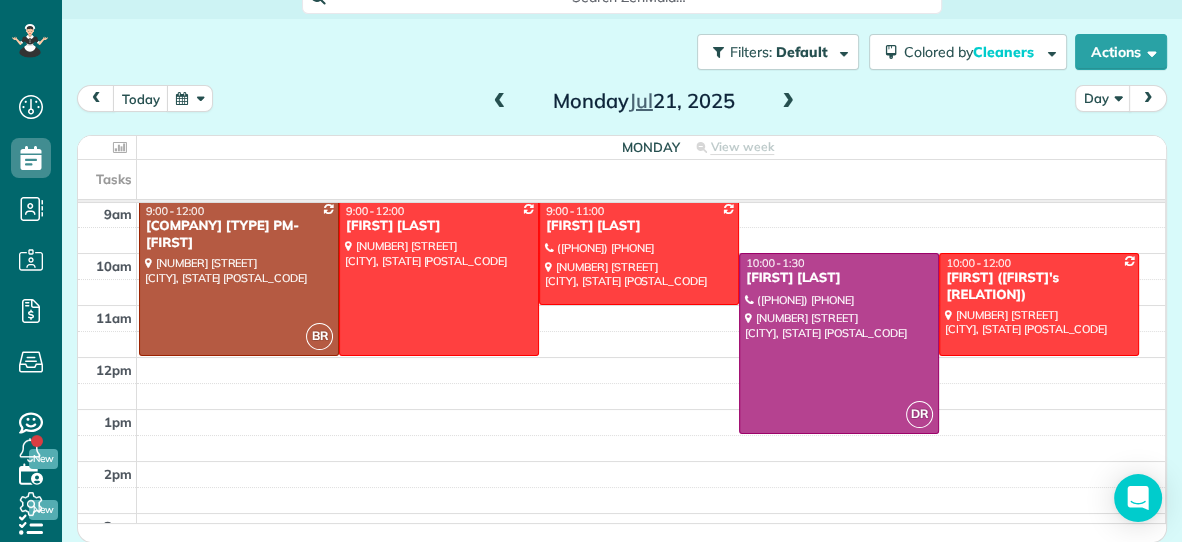 scroll, scrollTop: 103, scrollLeft: 0, axis: vertical 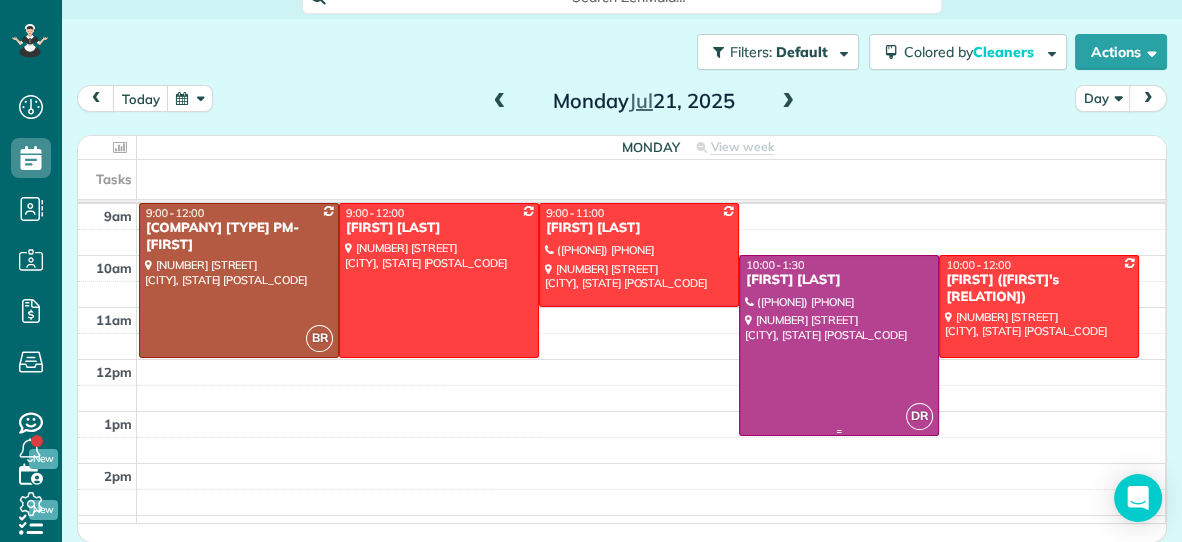click at bounding box center (839, 345) 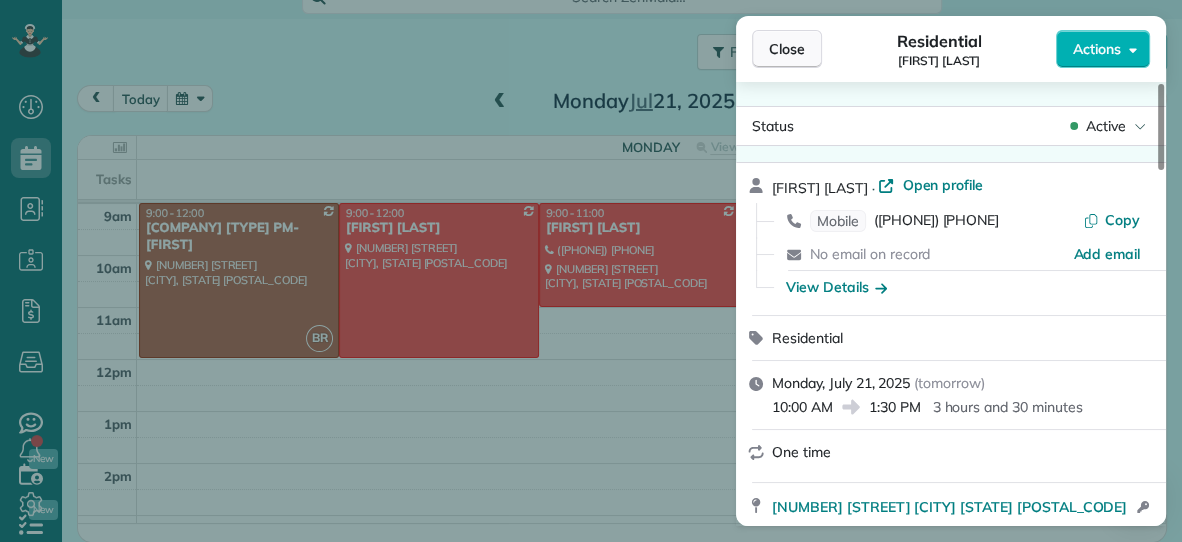 click on "Close" at bounding box center [787, 49] 